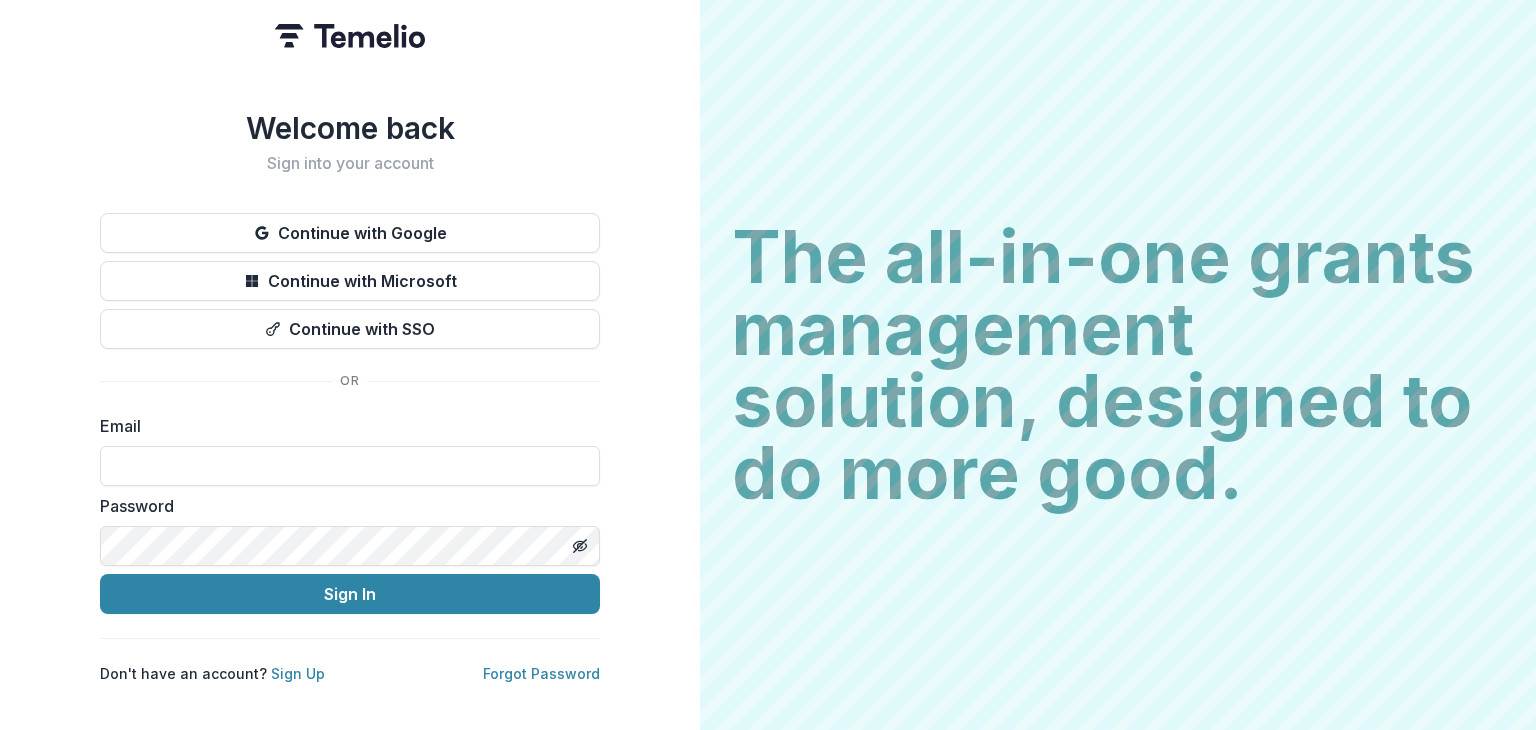 scroll, scrollTop: 0, scrollLeft: 0, axis: both 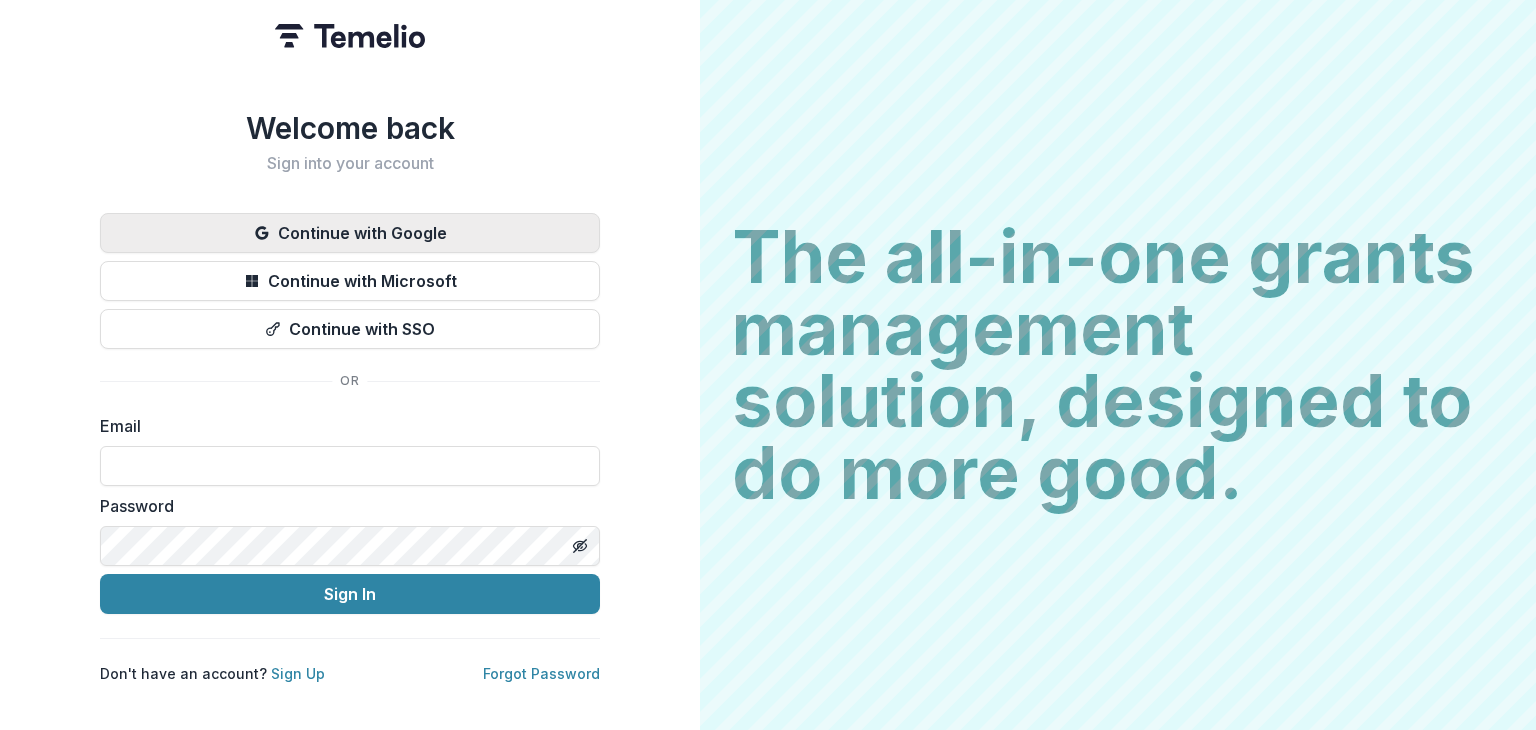 click on "Continue with Google" at bounding box center [350, 233] 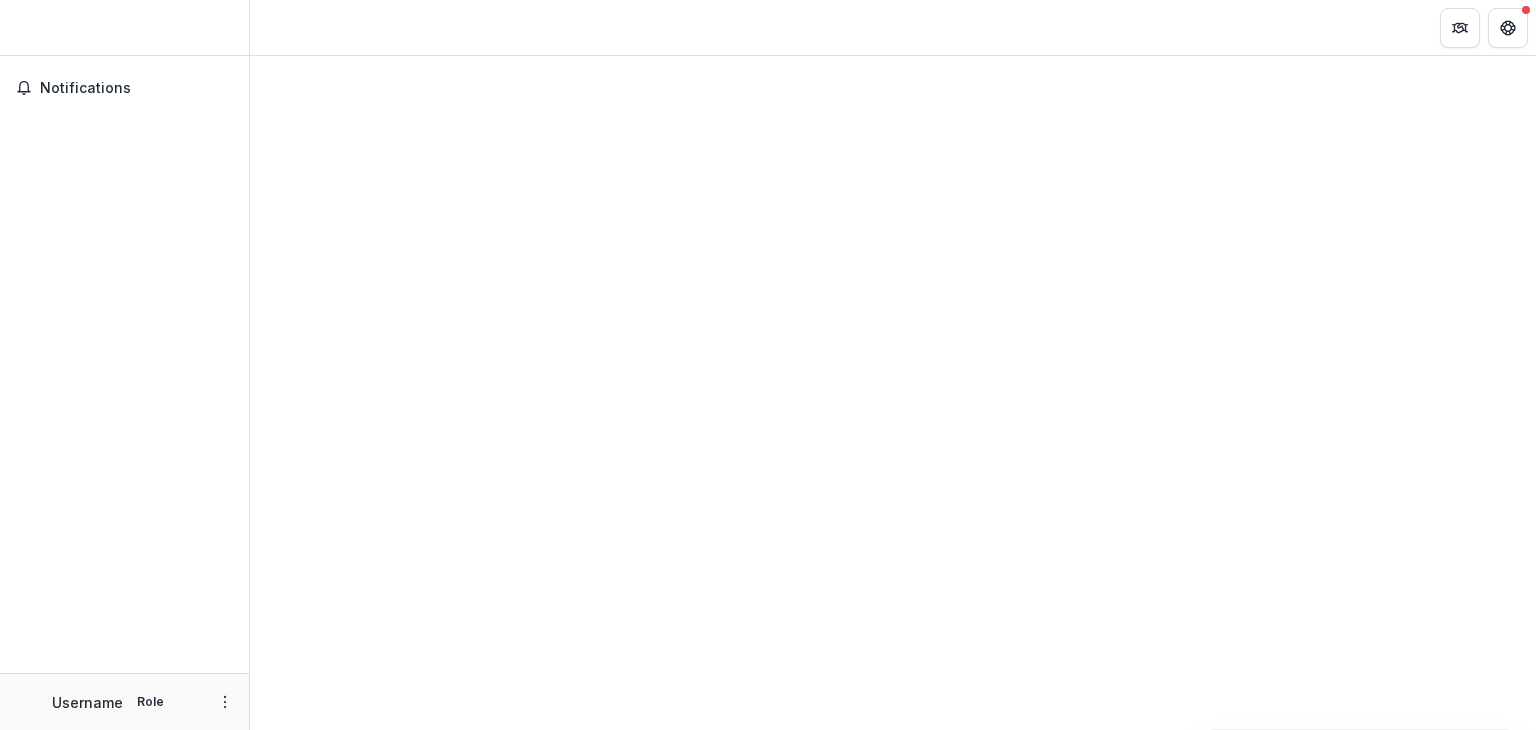 scroll, scrollTop: 0, scrollLeft: 0, axis: both 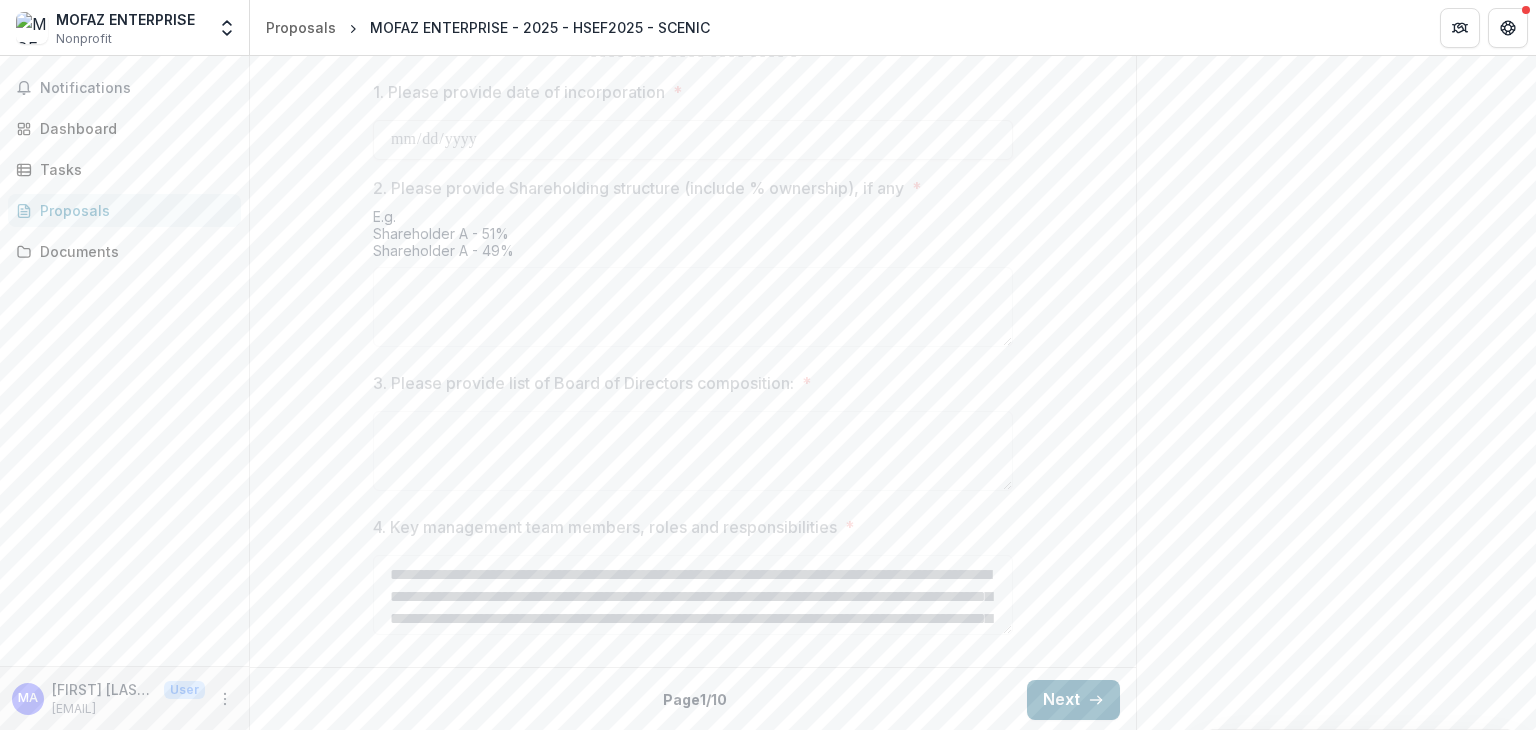 click on "Next" at bounding box center [1073, 700] 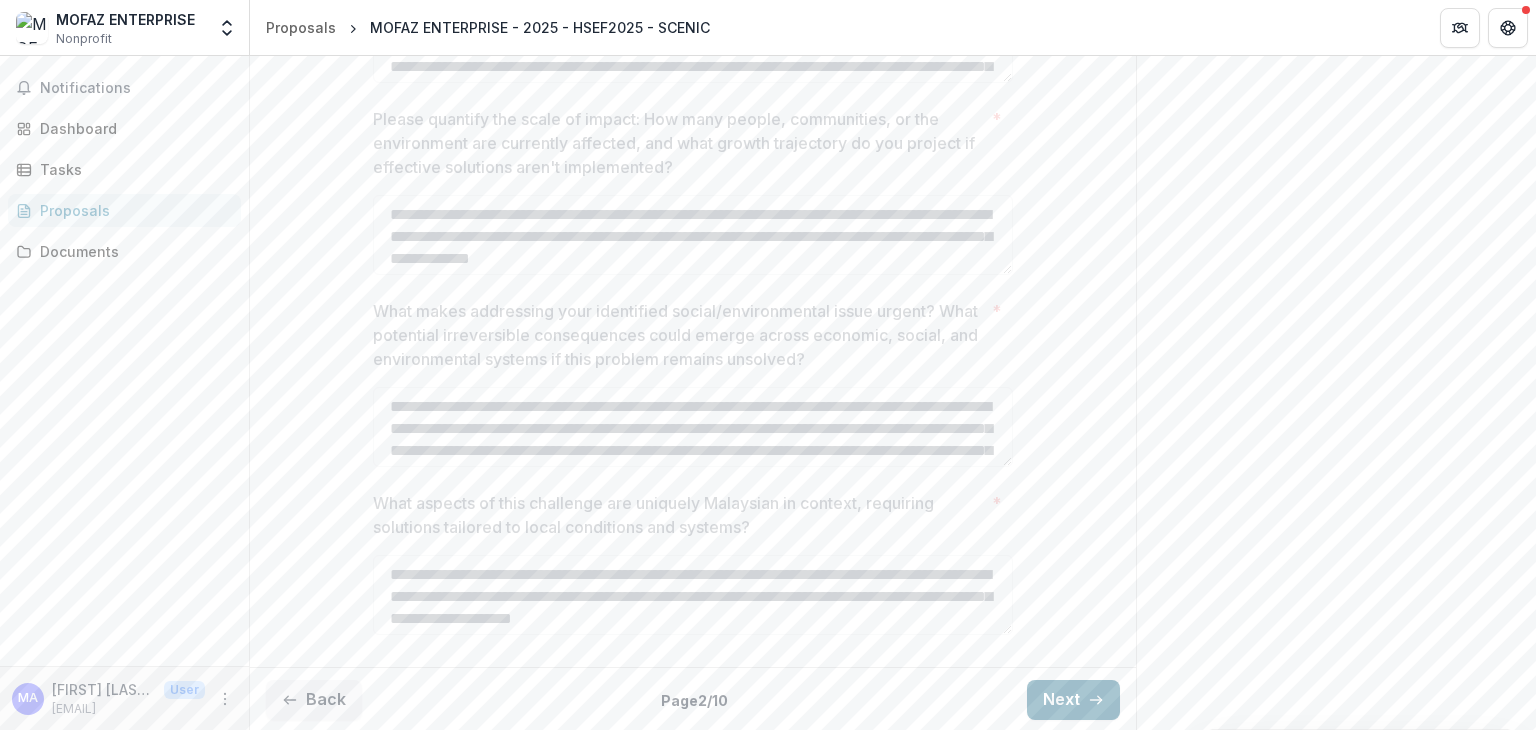 click on "Next" at bounding box center (1073, 700) 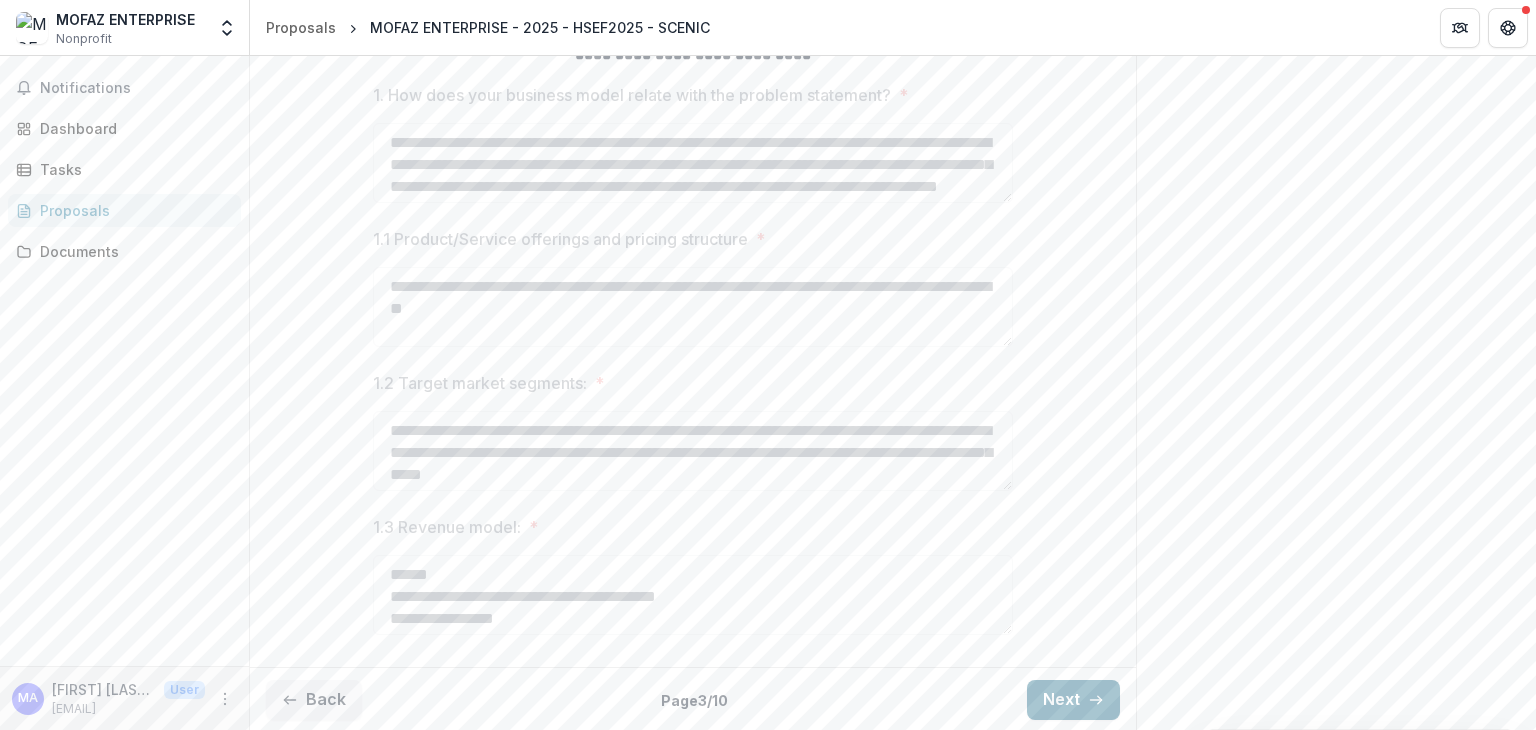 click on "Next" at bounding box center (1073, 700) 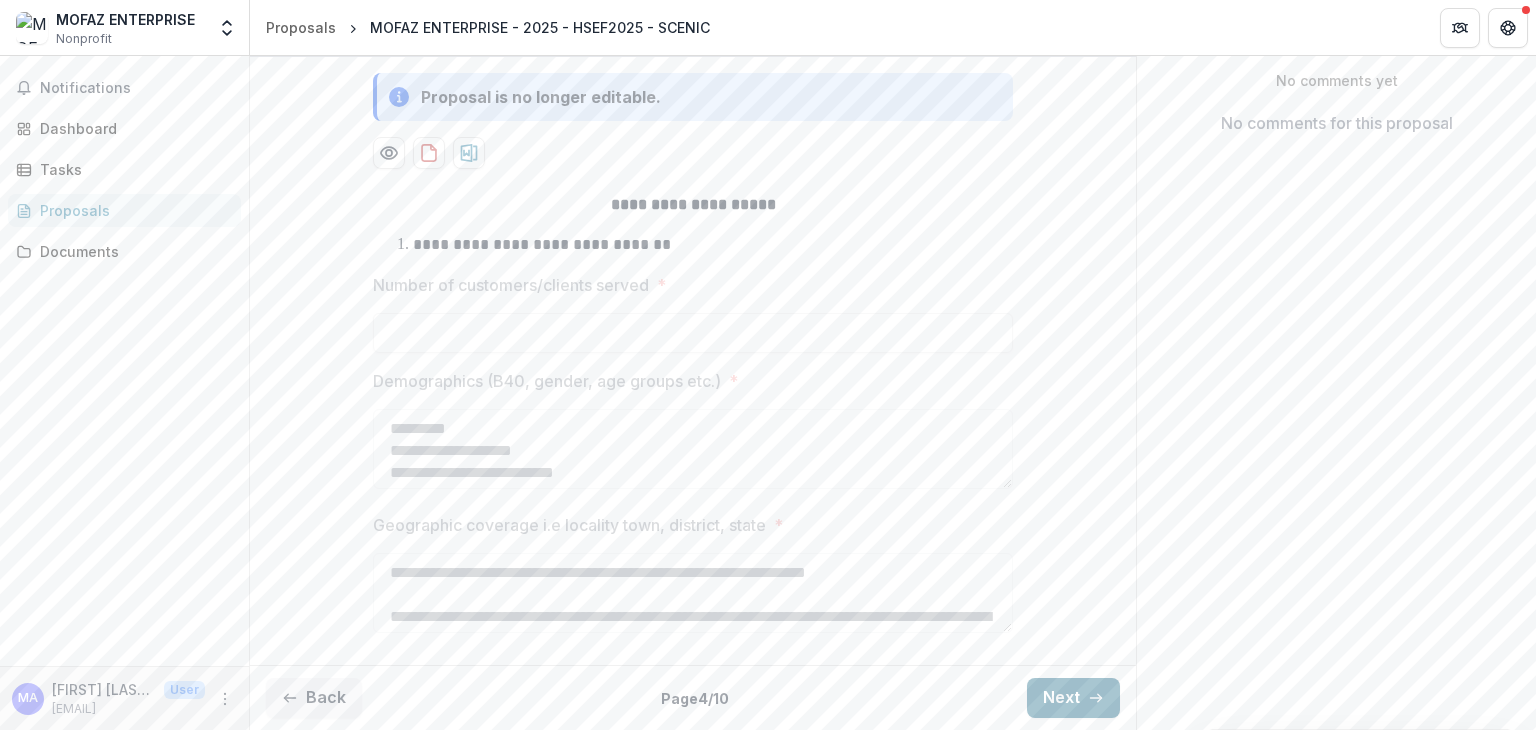scroll, scrollTop: 376, scrollLeft: 0, axis: vertical 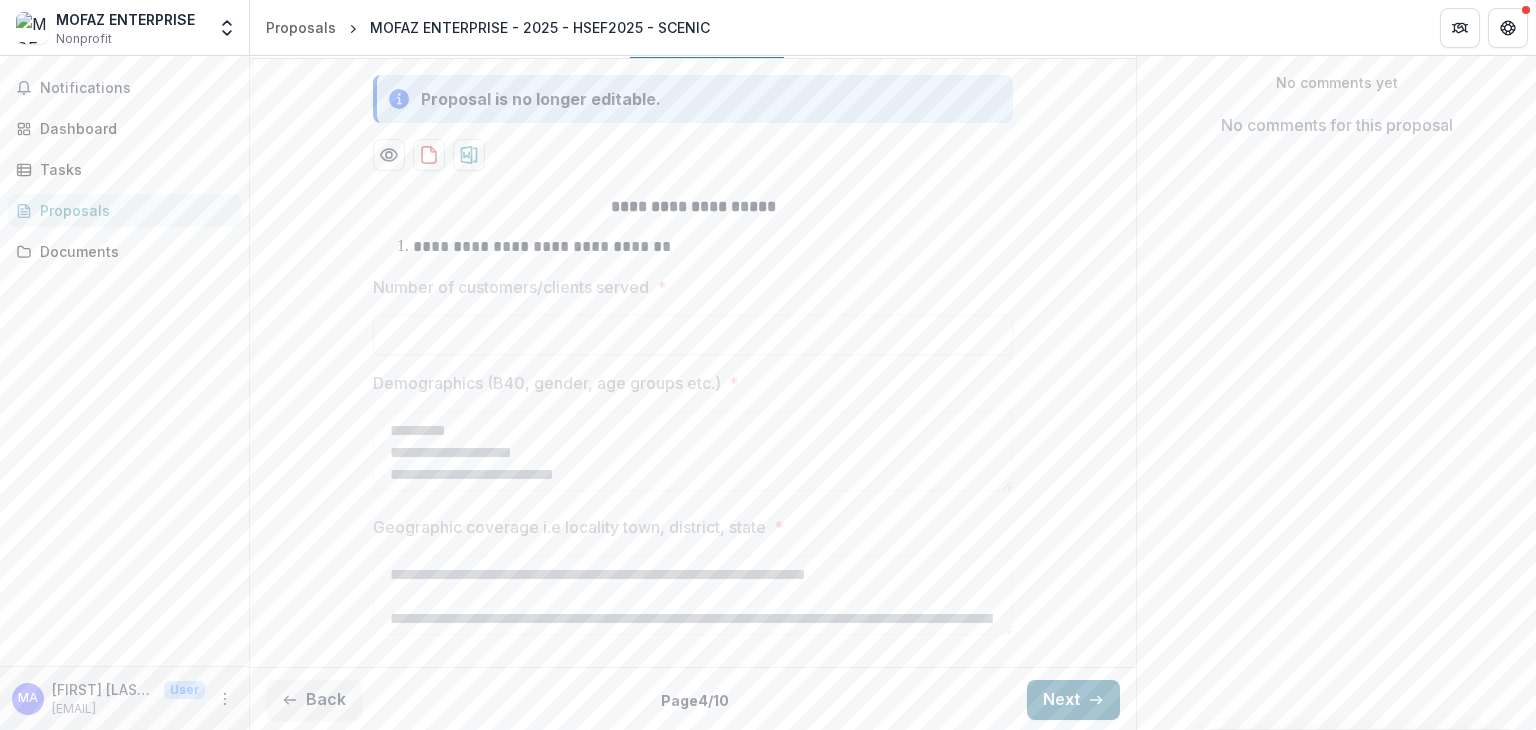 click on "Next" at bounding box center (1073, 700) 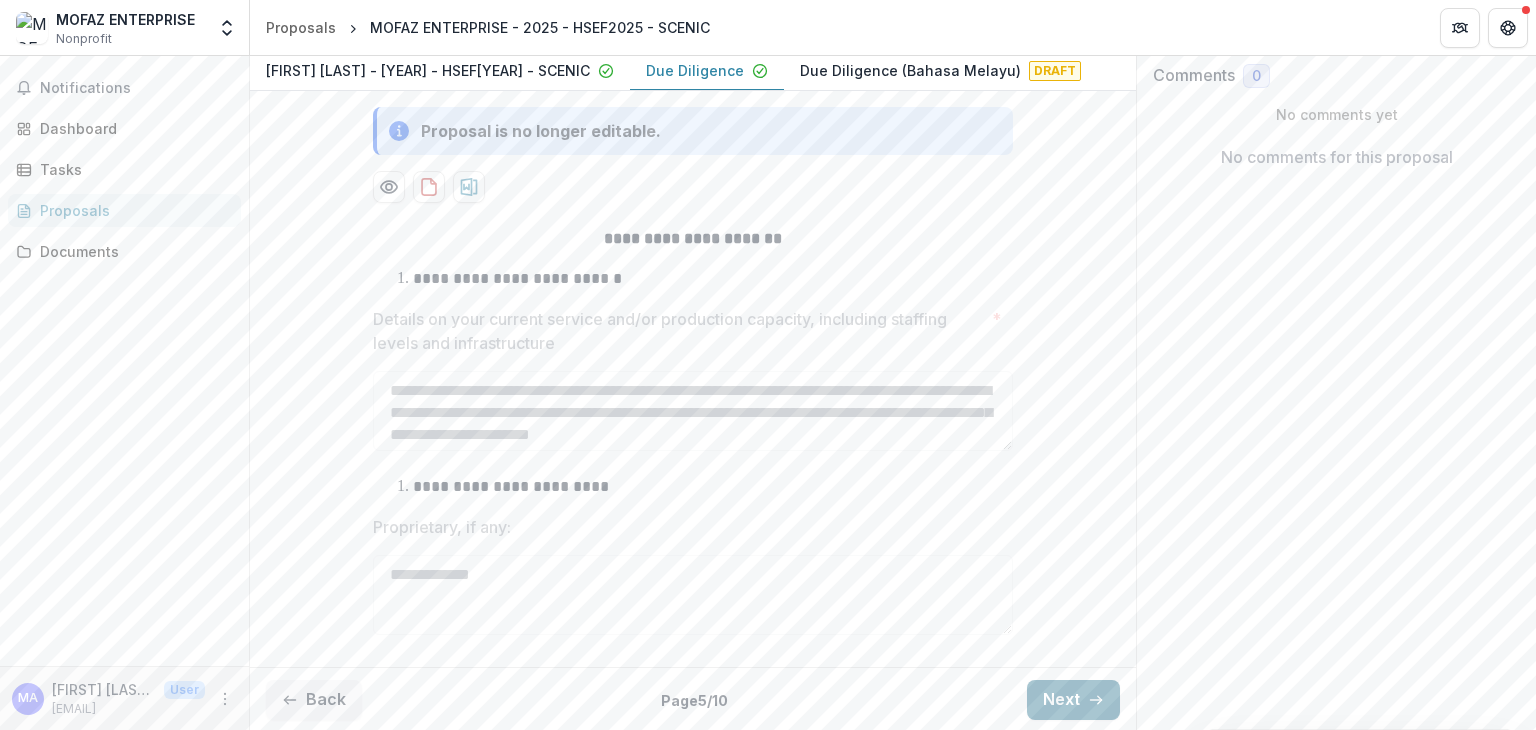 click on "Next" at bounding box center (1073, 700) 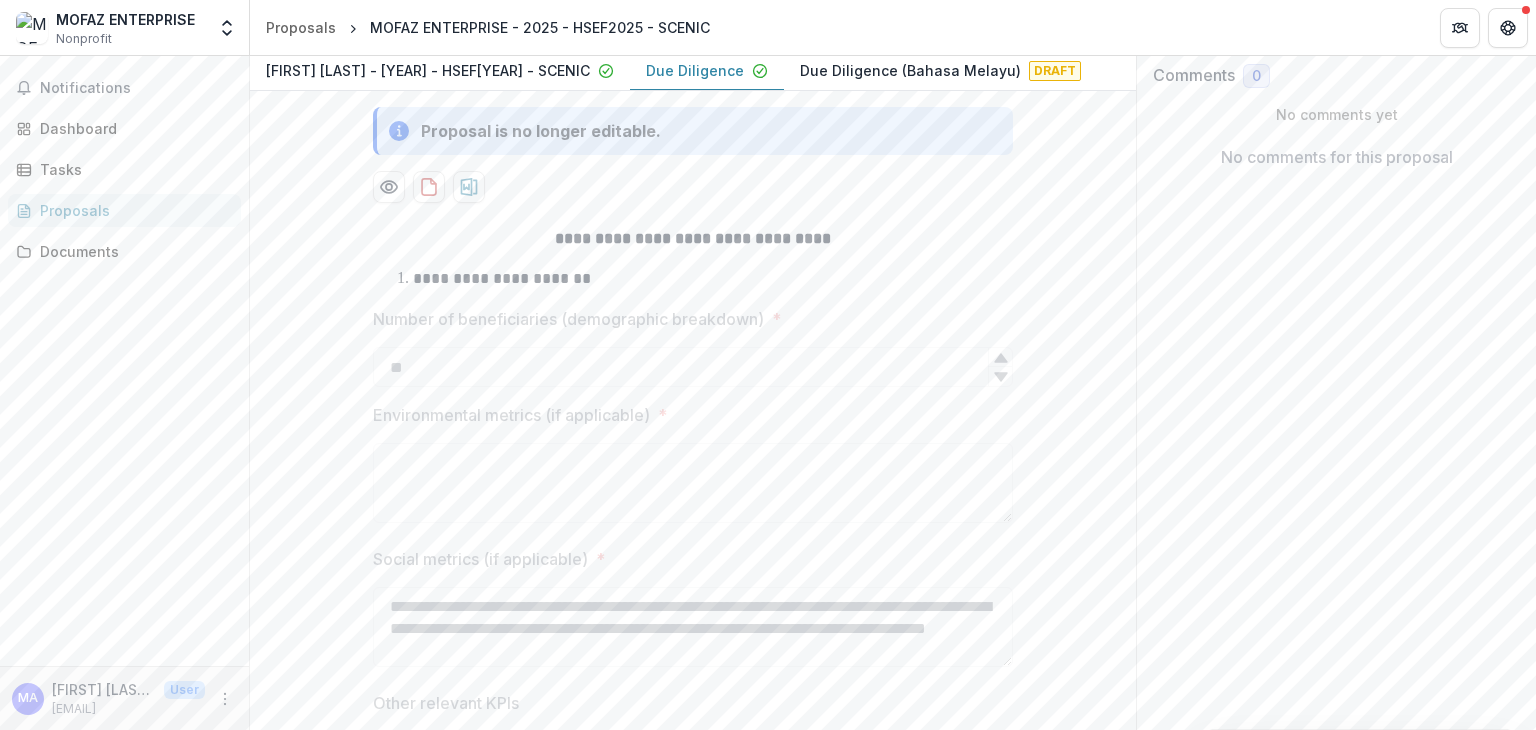 scroll, scrollTop: 984, scrollLeft: 0, axis: vertical 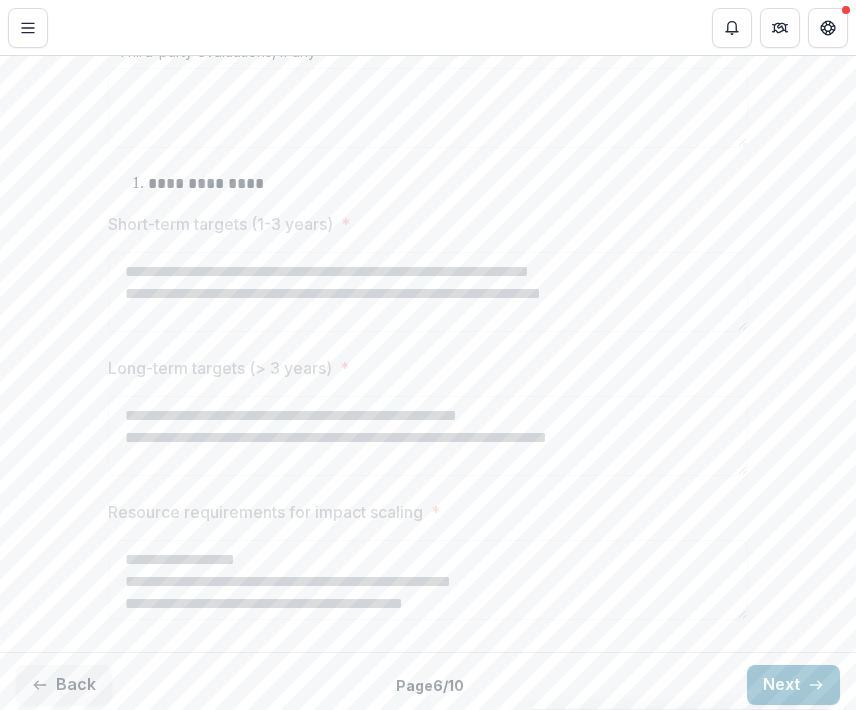 click on "Resource requirements for impact scaling *" at bounding box center (422, 512) 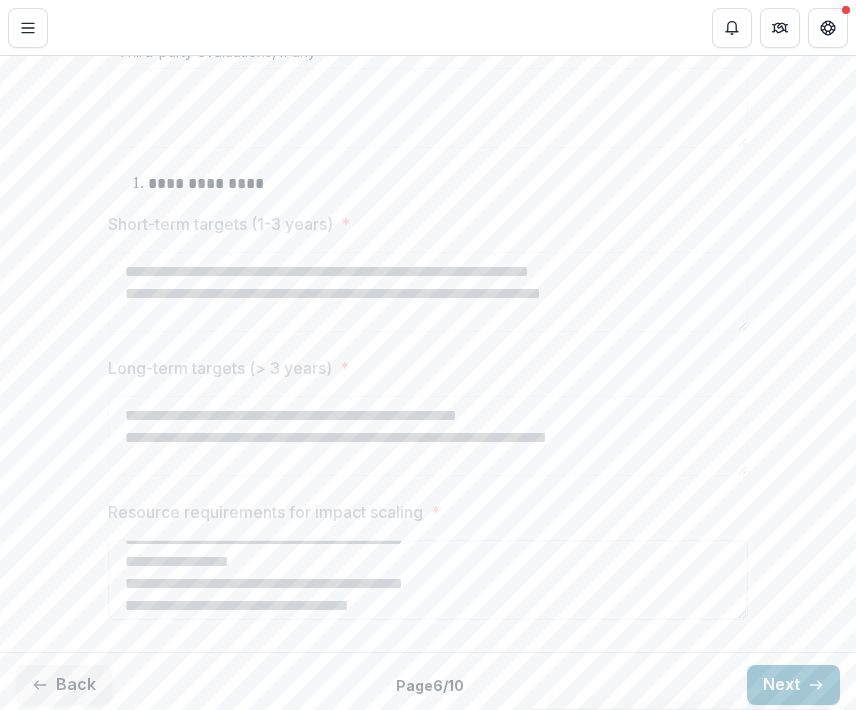 scroll, scrollTop: 67, scrollLeft: 0, axis: vertical 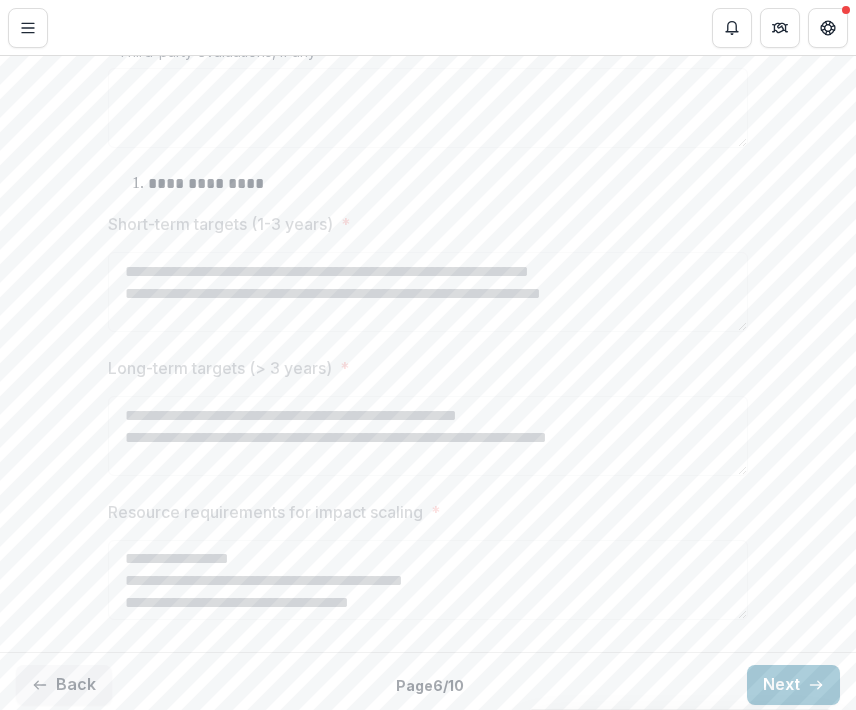 click on "**********" at bounding box center (428, 564) 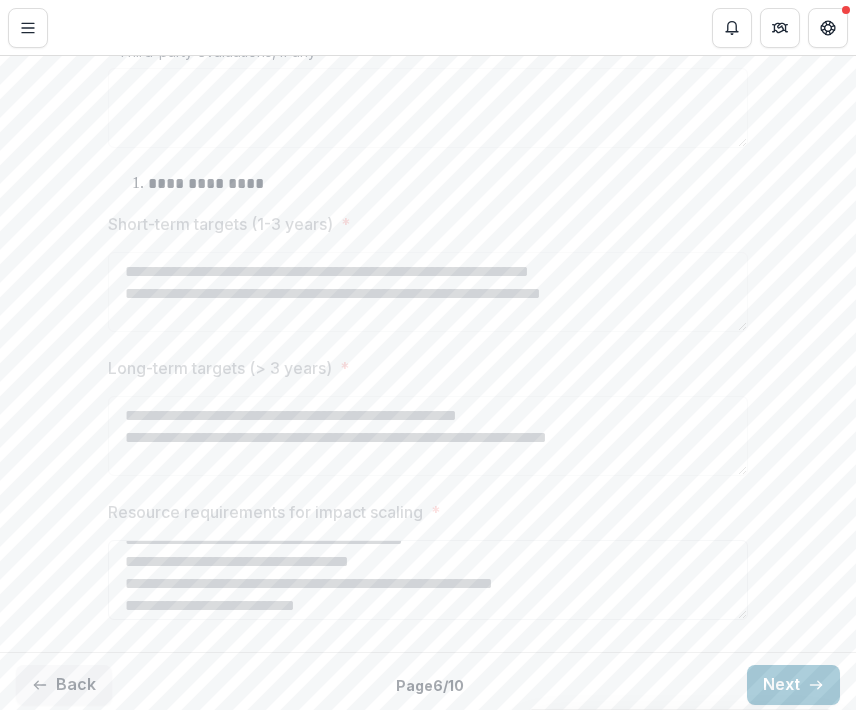 scroll, scrollTop: 108, scrollLeft: 0, axis: vertical 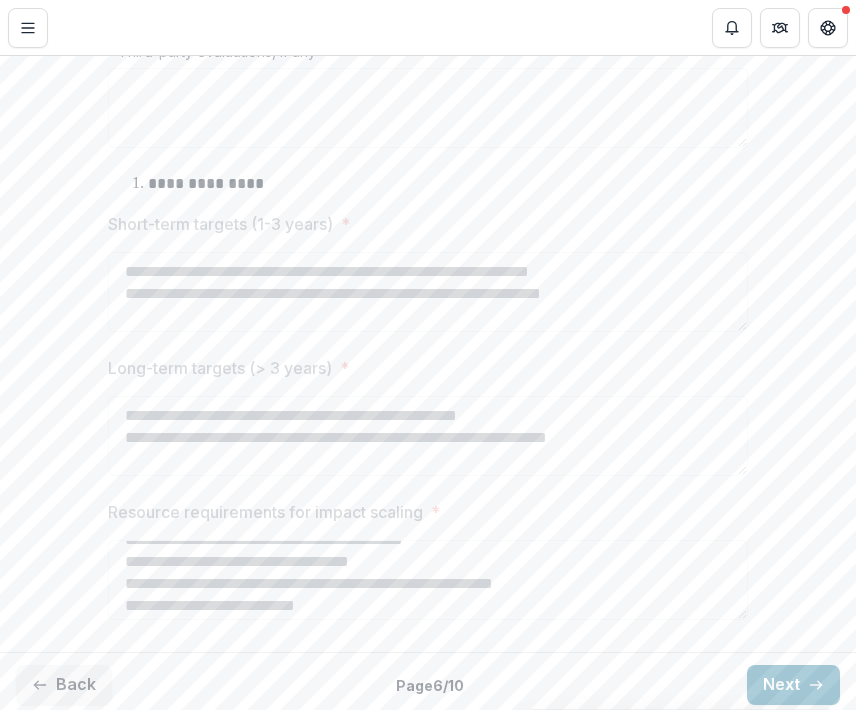 click on "Resource requirements for impact scaling *" at bounding box center [422, 512] 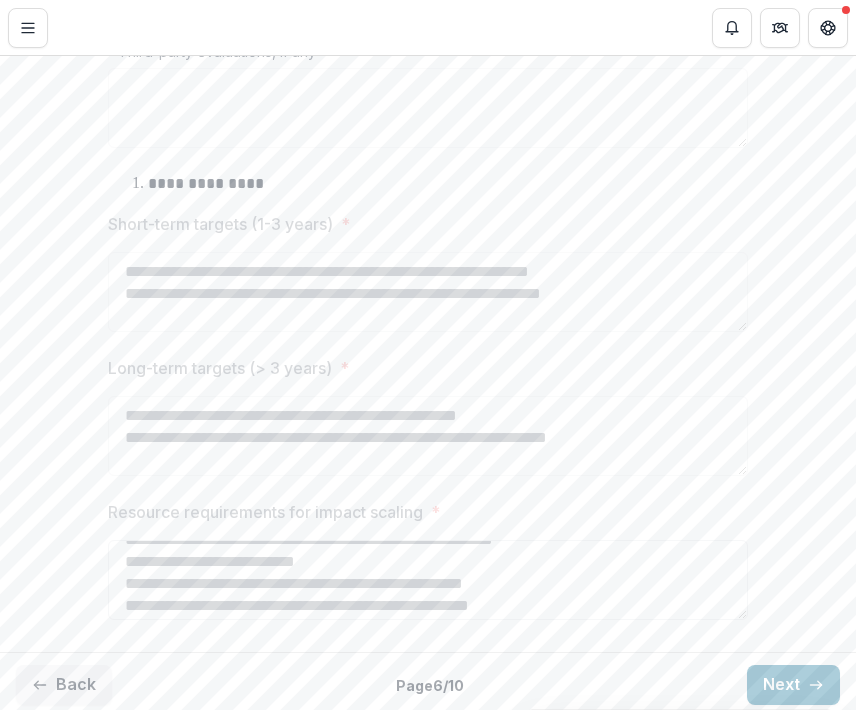 scroll, scrollTop: 155, scrollLeft: 0, axis: vertical 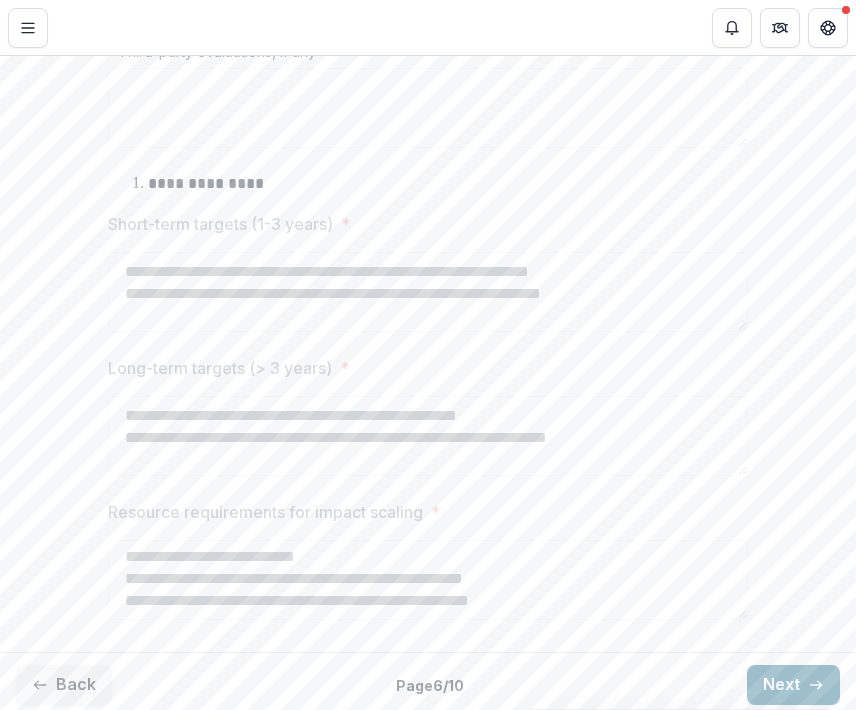 click on "Next" at bounding box center [793, 685] 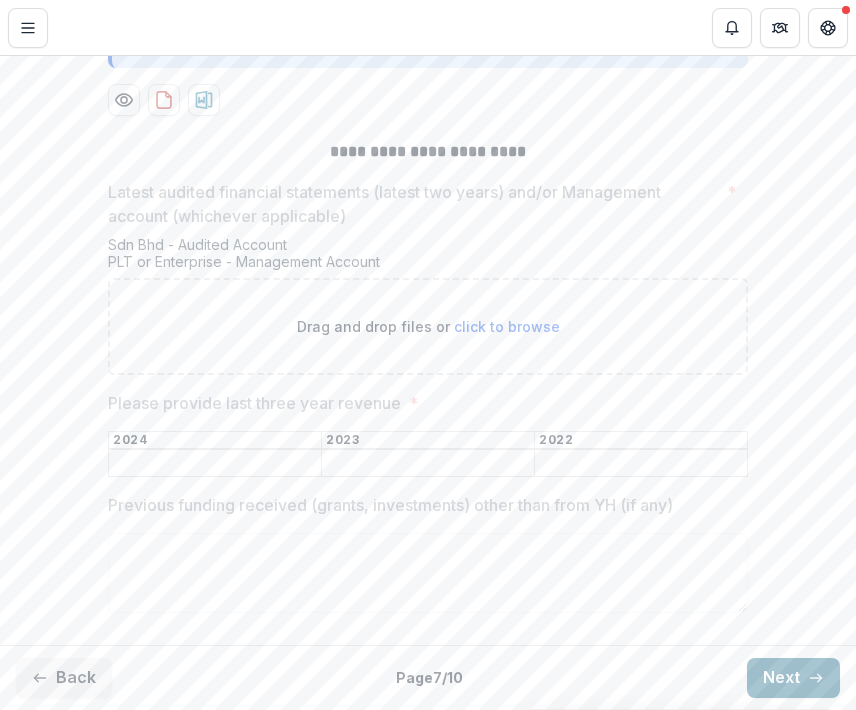 scroll, scrollTop: 504, scrollLeft: 0, axis: vertical 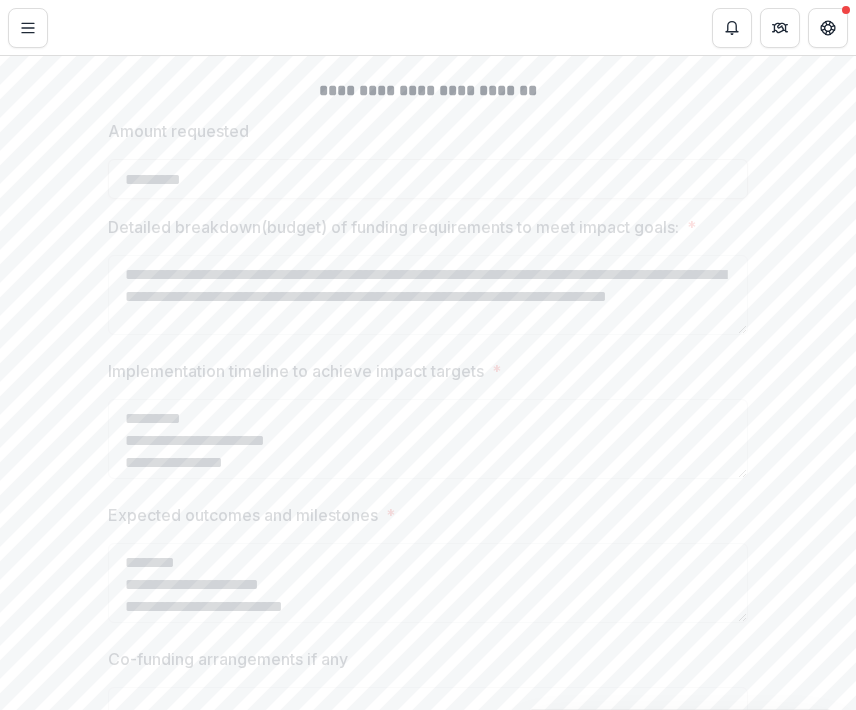 click on "**********" at bounding box center (428, 427) 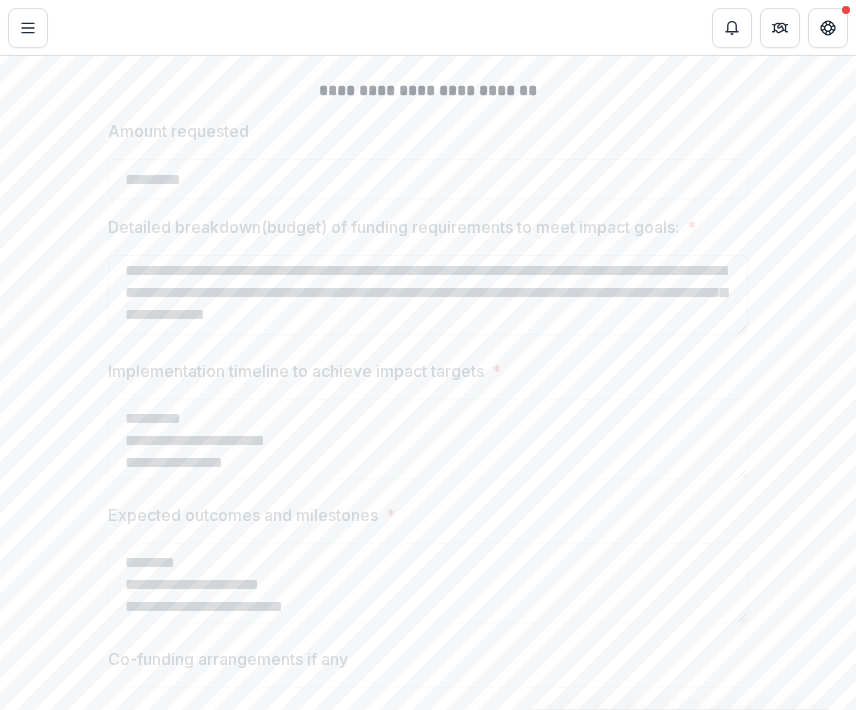 scroll, scrollTop: 99, scrollLeft: 0, axis: vertical 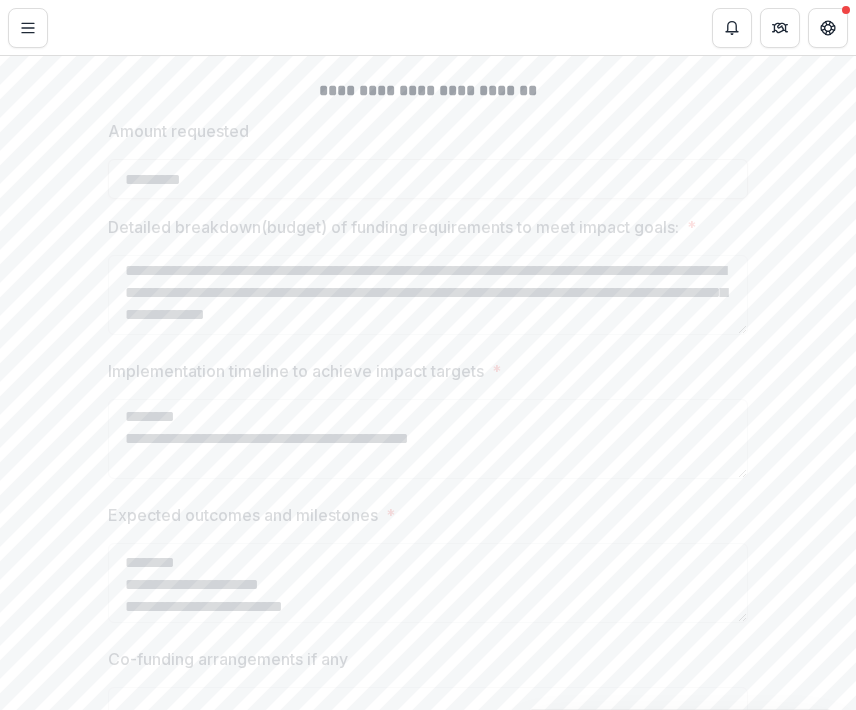 click on "**********" at bounding box center (428, 427) 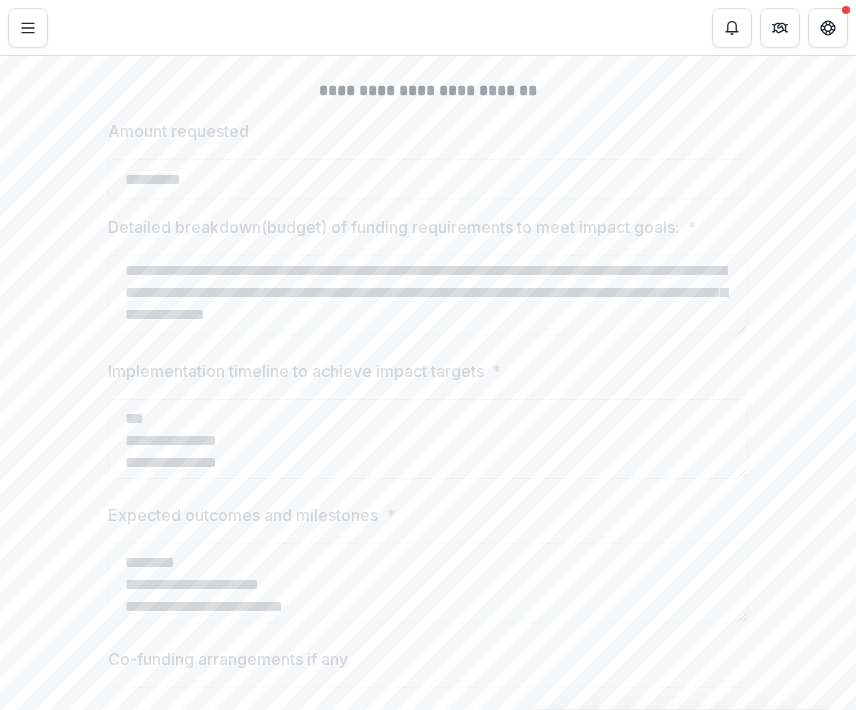 scroll, scrollTop: 157, scrollLeft: 0, axis: vertical 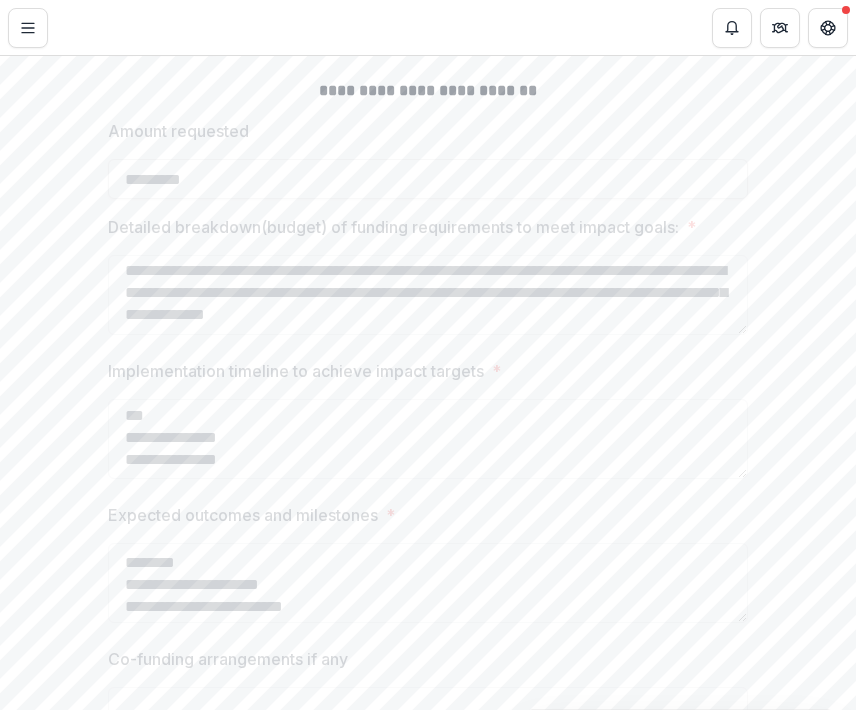 click on "**********" at bounding box center [428, 567] 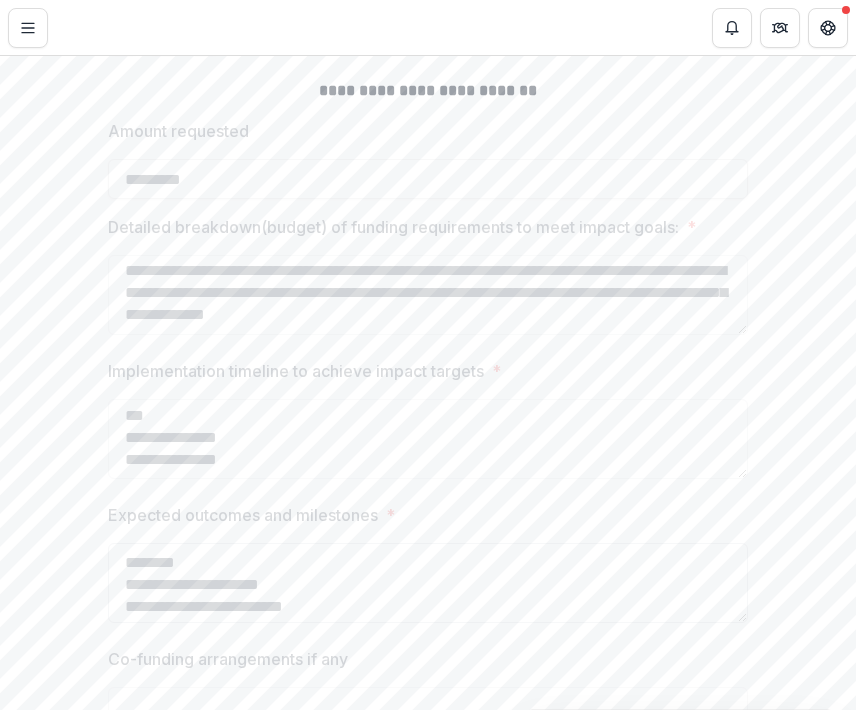 scroll, scrollTop: 4, scrollLeft: 0, axis: vertical 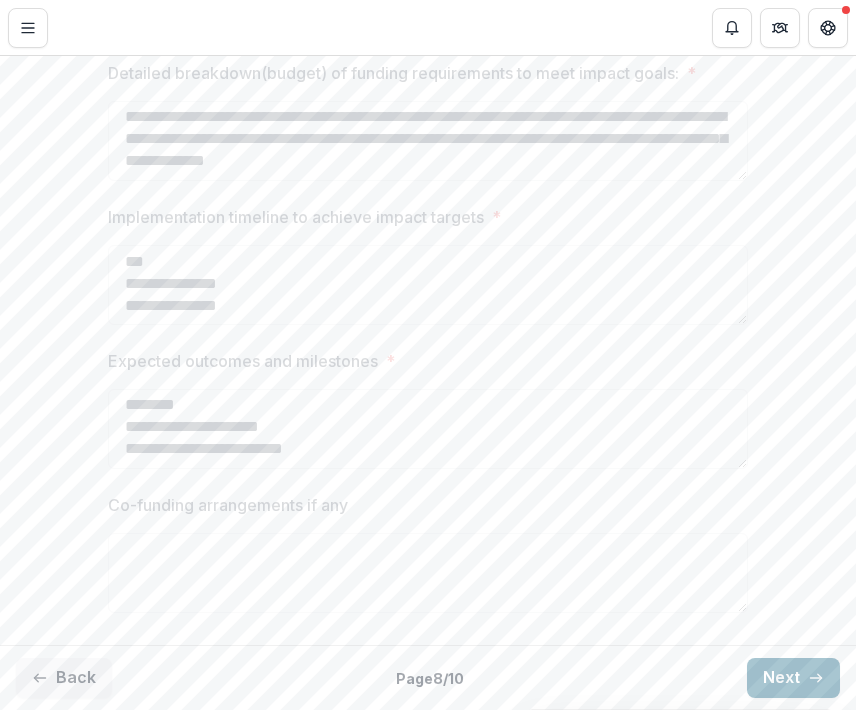 click on "Next" at bounding box center [793, 678] 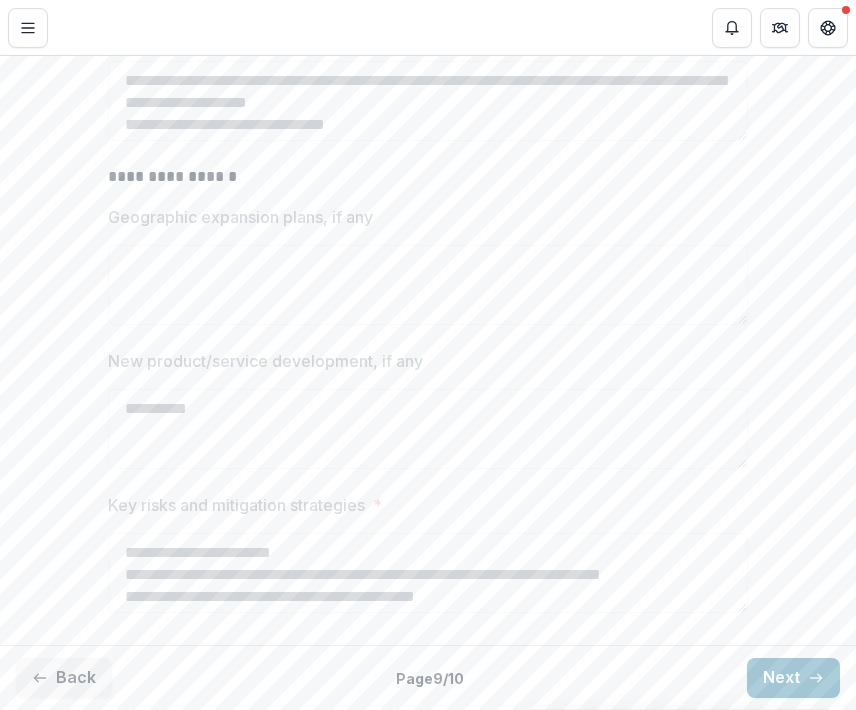 click on "**********" at bounding box center [428, 177] 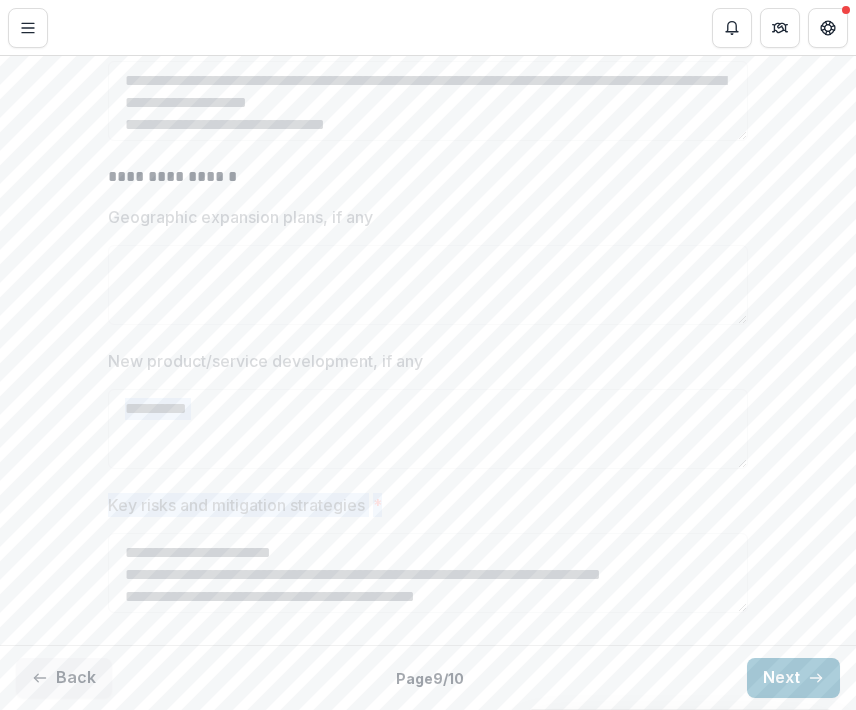 drag, startPoint x: 849, startPoint y: 502, endPoint x: 849, endPoint y: 401, distance: 101 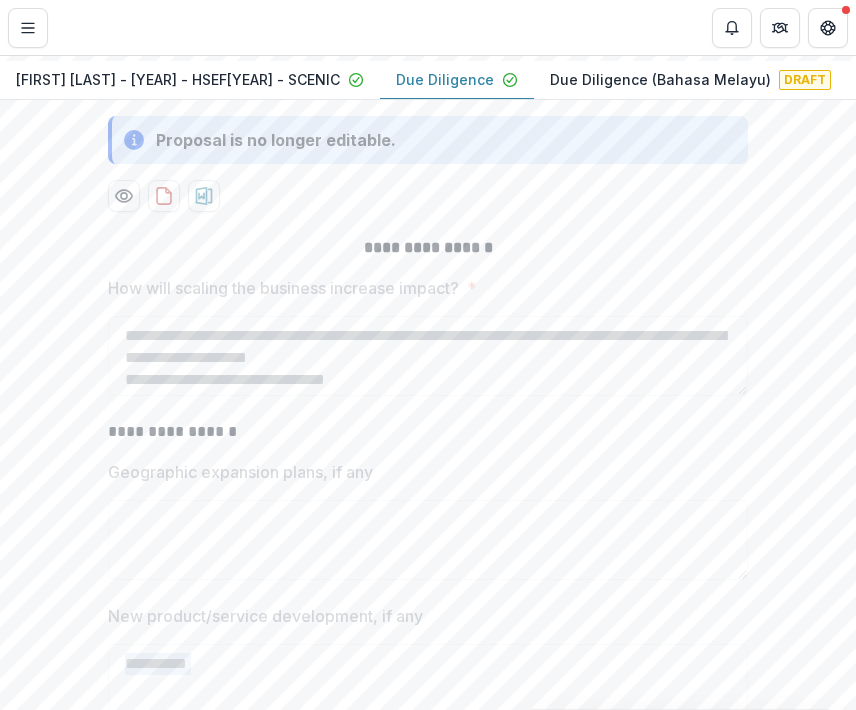 scroll, scrollTop: 400, scrollLeft: 0, axis: vertical 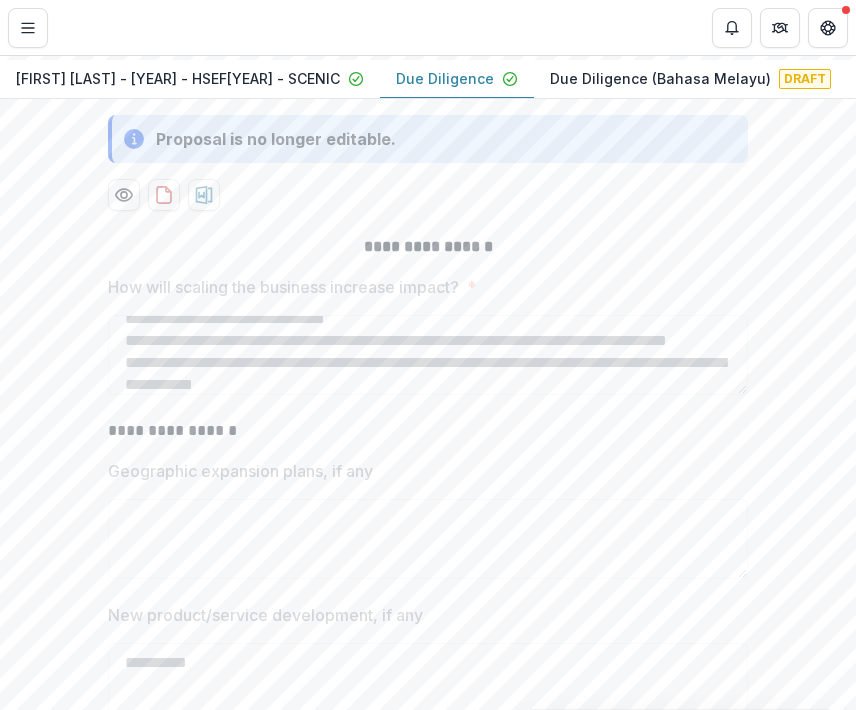 click on "**********" at bounding box center [428, 555] 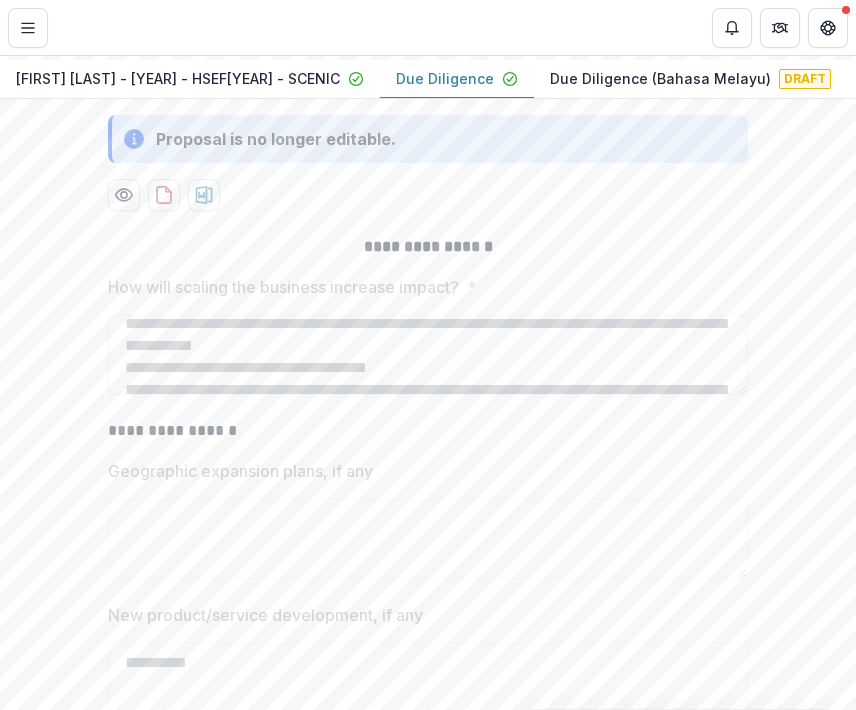 scroll, scrollTop: 103, scrollLeft: 0, axis: vertical 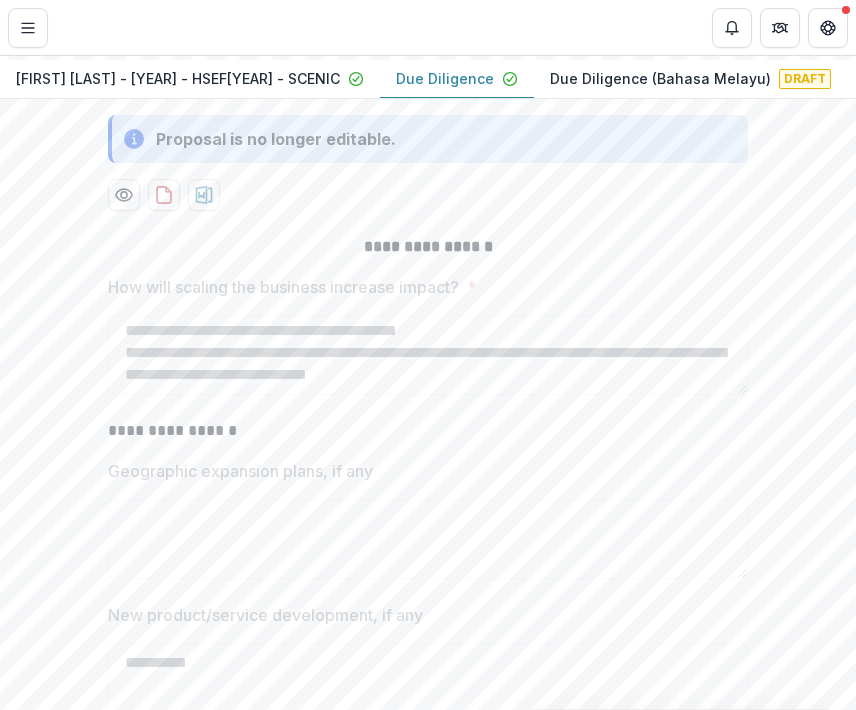 click on "**********" at bounding box center (428, 555) 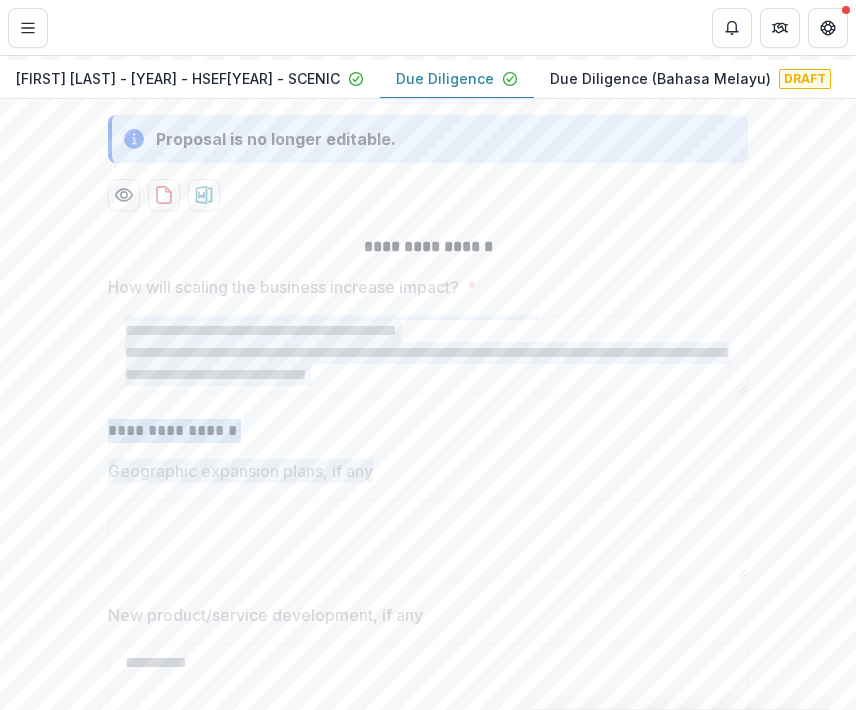 drag, startPoint x: 849, startPoint y: 385, endPoint x: 844, endPoint y: 508, distance: 123.101585 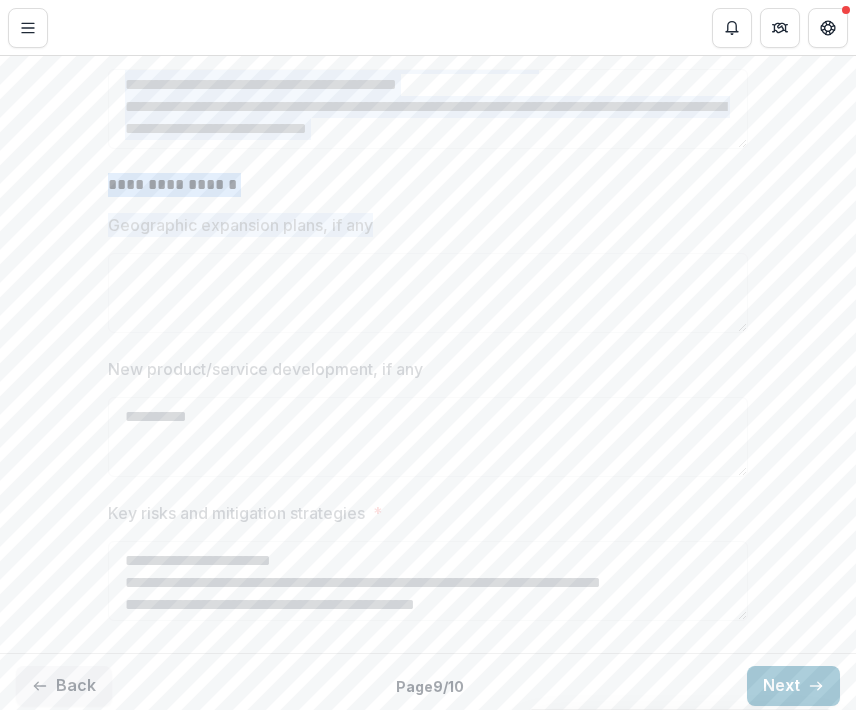 scroll, scrollTop: 667, scrollLeft: 0, axis: vertical 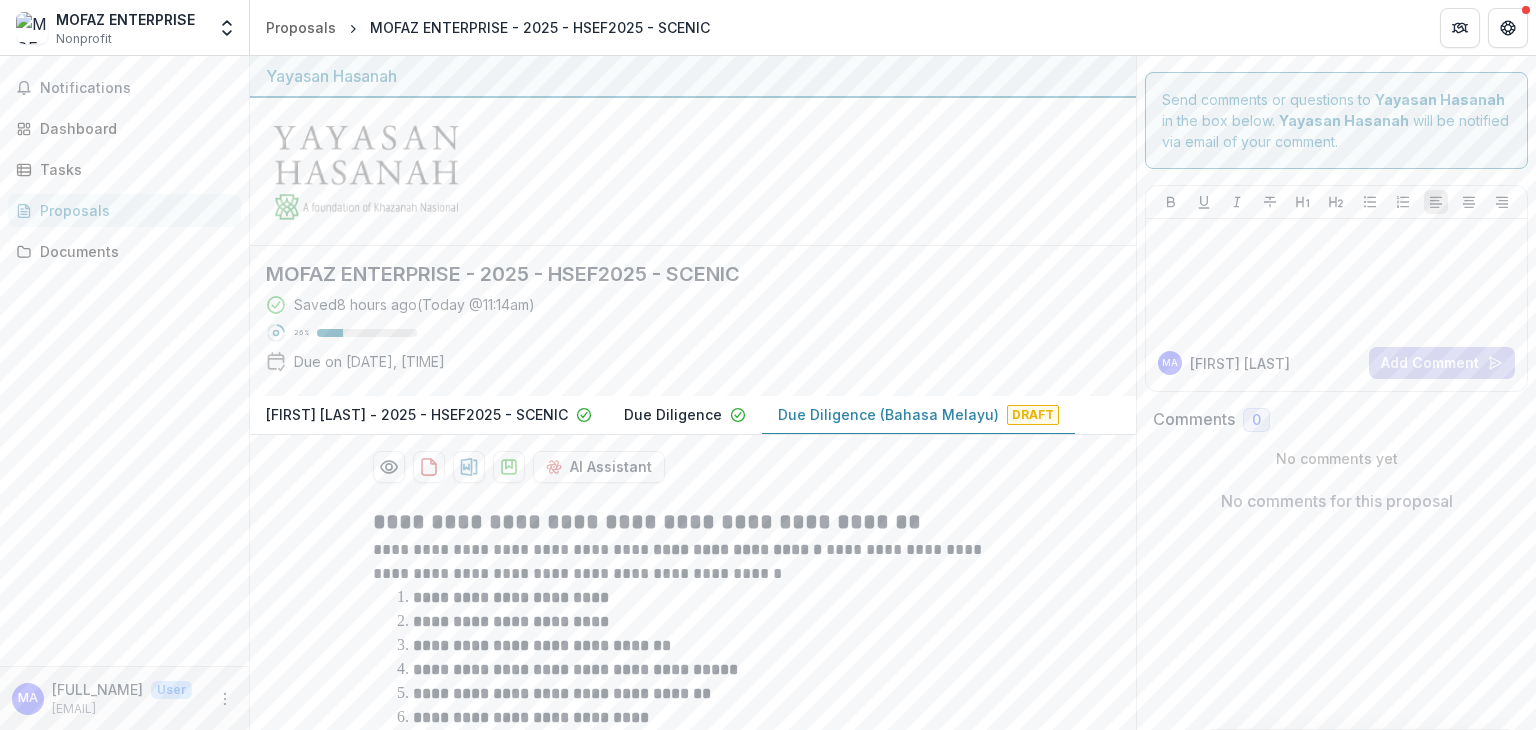 click on "Due Diligence (Bahasa Melayu)" at bounding box center (888, 414) 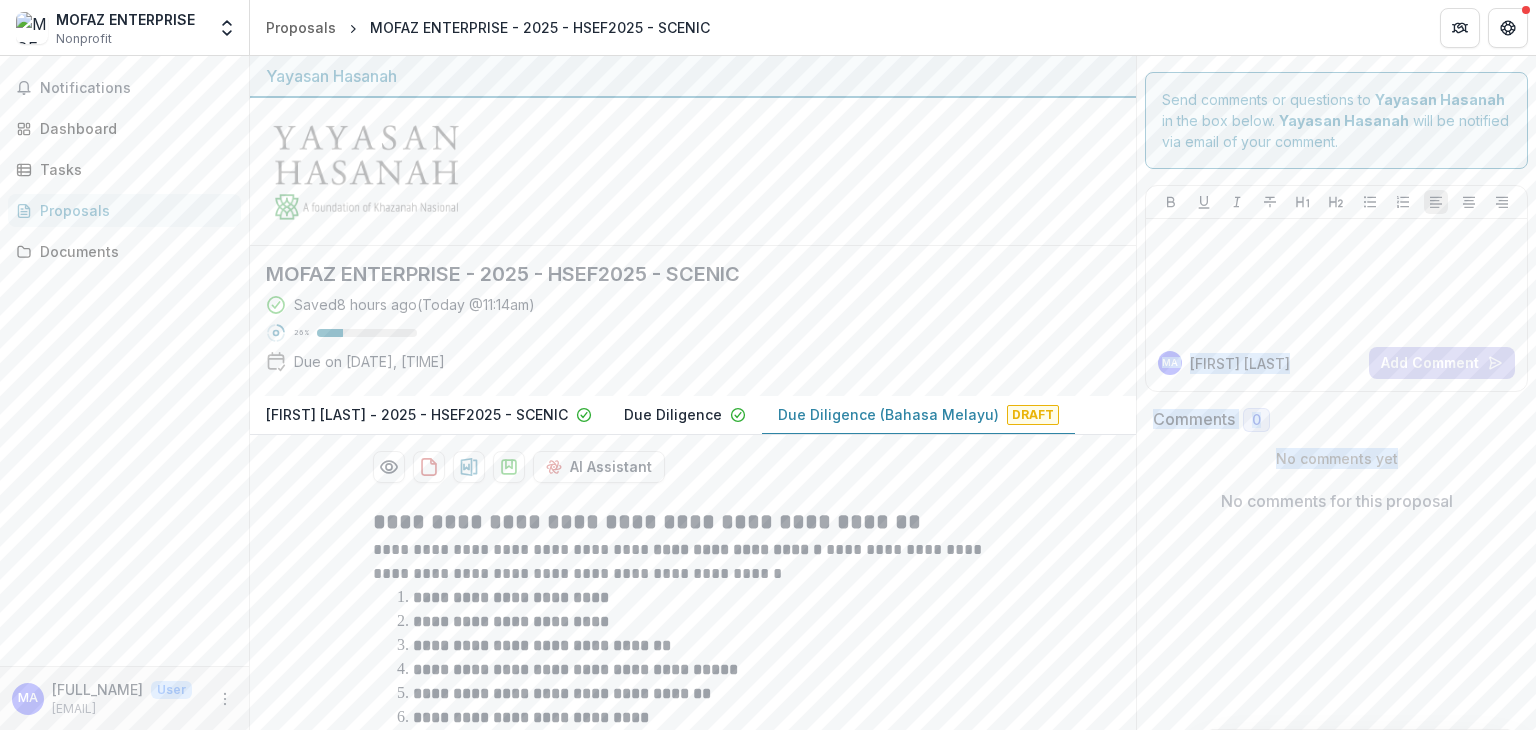 drag, startPoint x: 1535, startPoint y: 266, endPoint x: 1535, endPoint y: 459, distance: 193 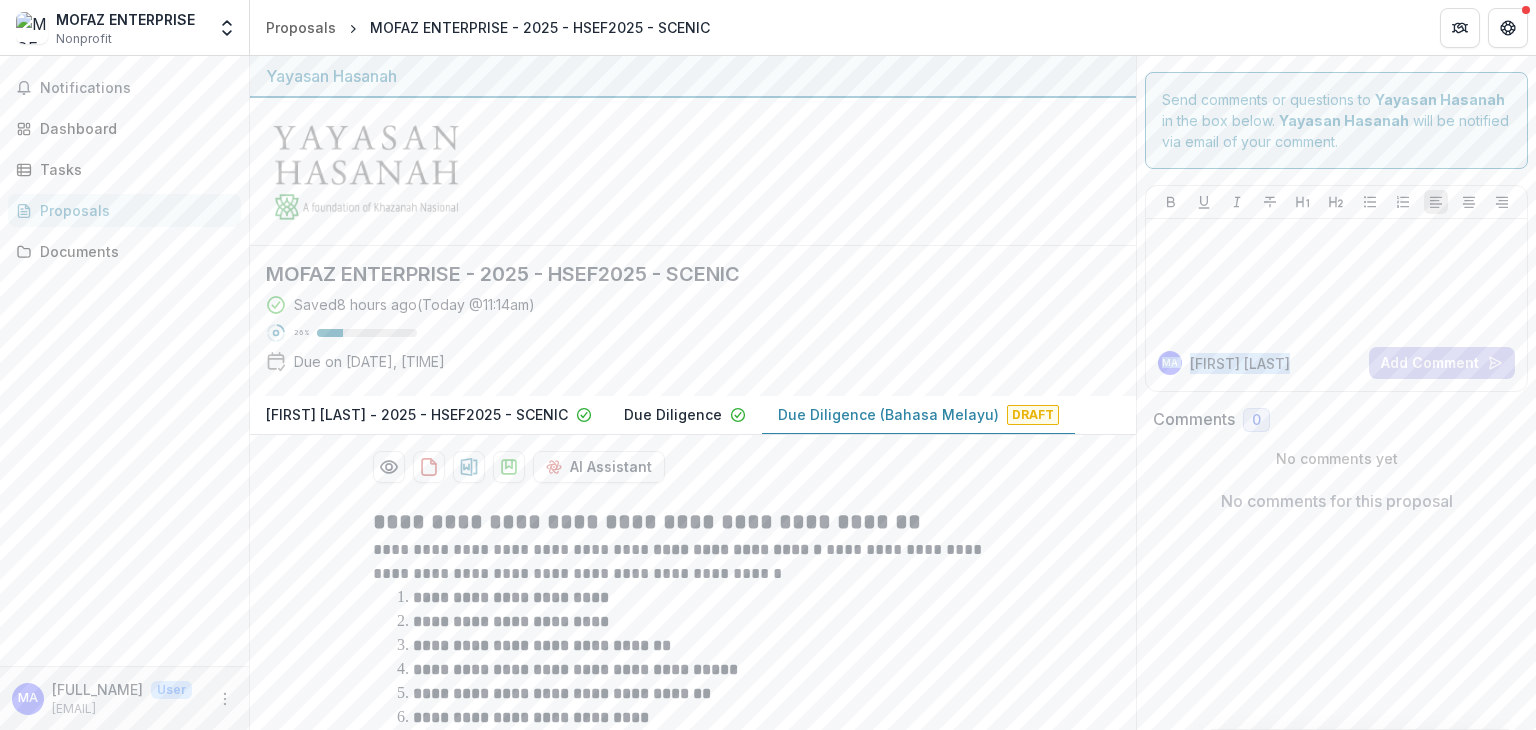 drag, startPoint x: 1535, startPoint y: 305, endPoint x: 1535, endPoint y: 382, distance: 77 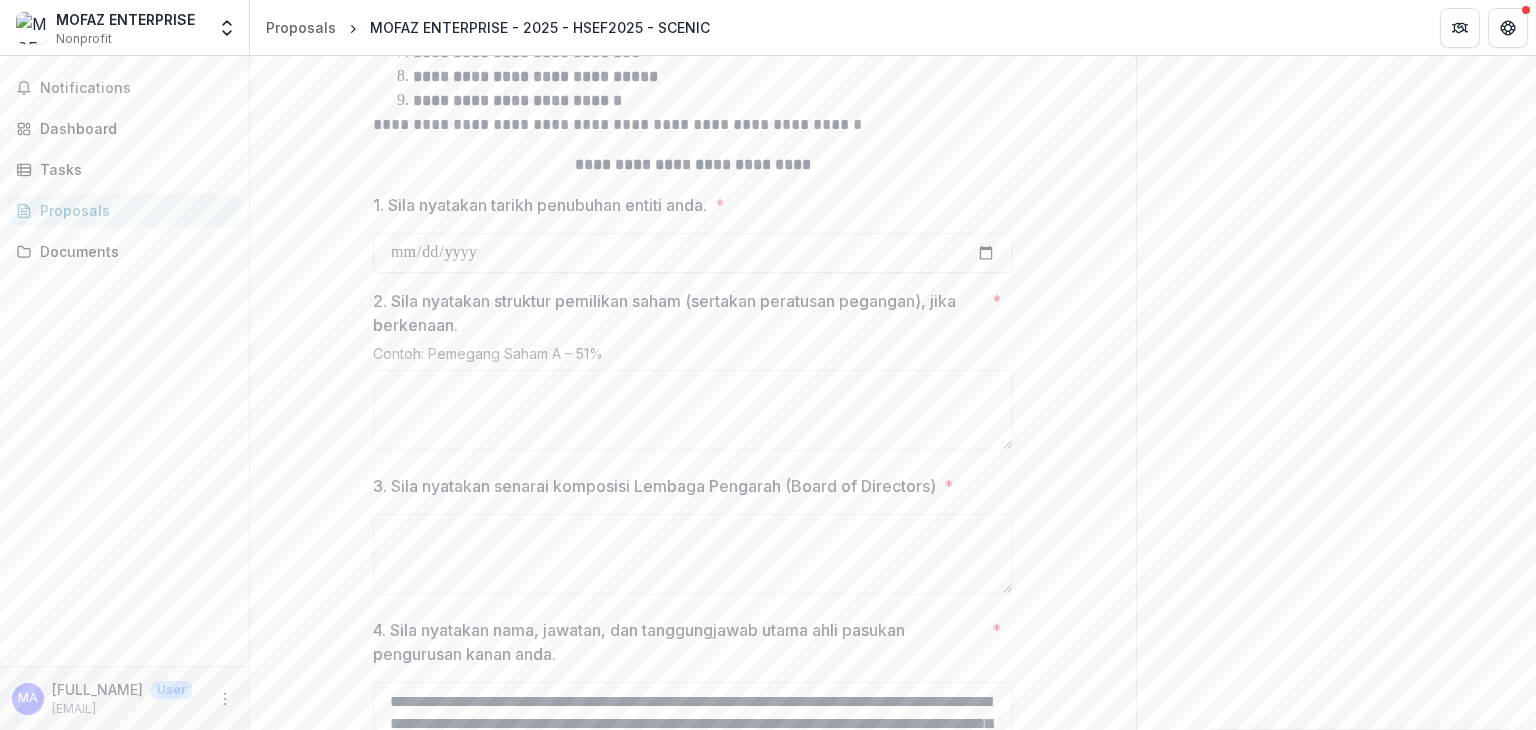 scroll, scrollTop: 692, scrollLeft: 0, axis: vertical 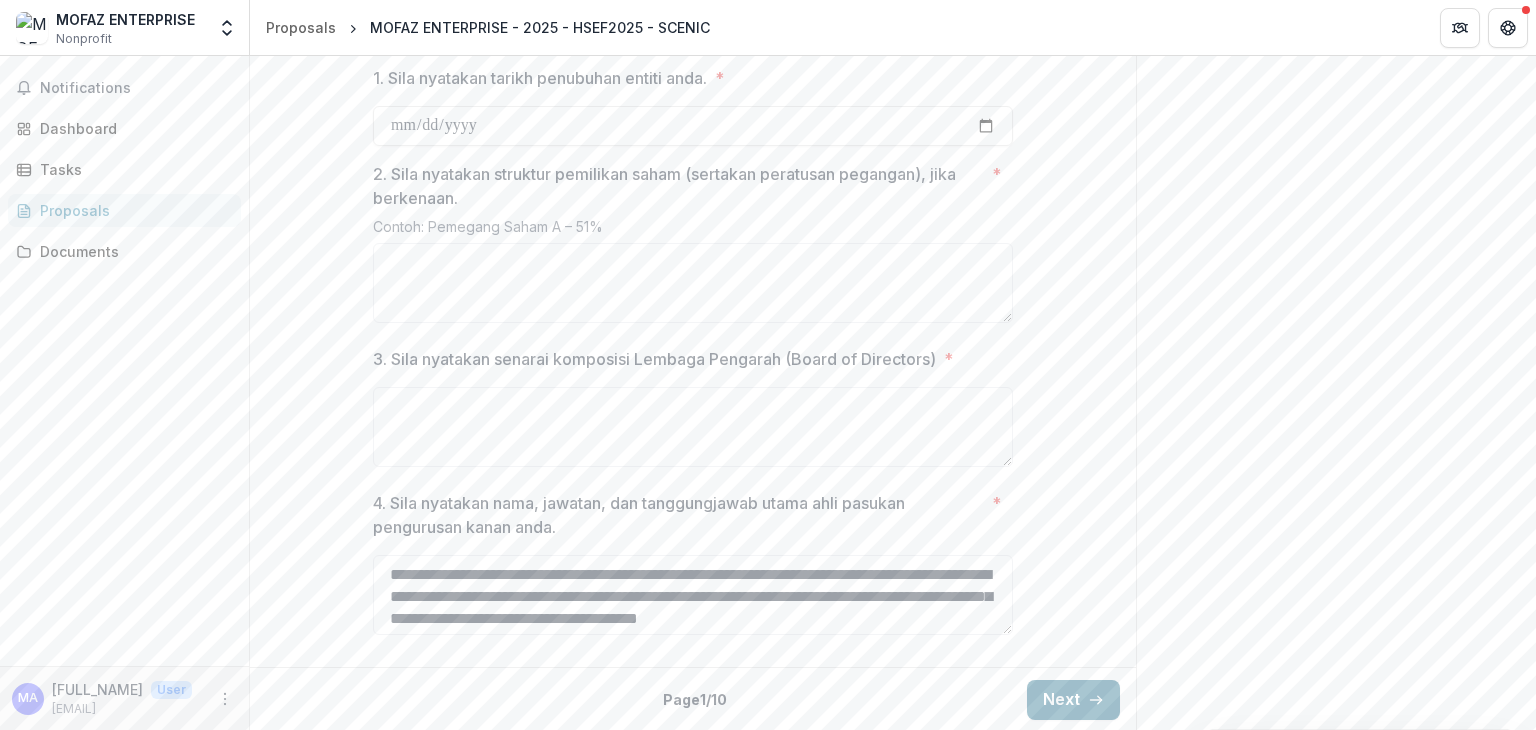 click on "Next" at bounding box center (1073, 700) 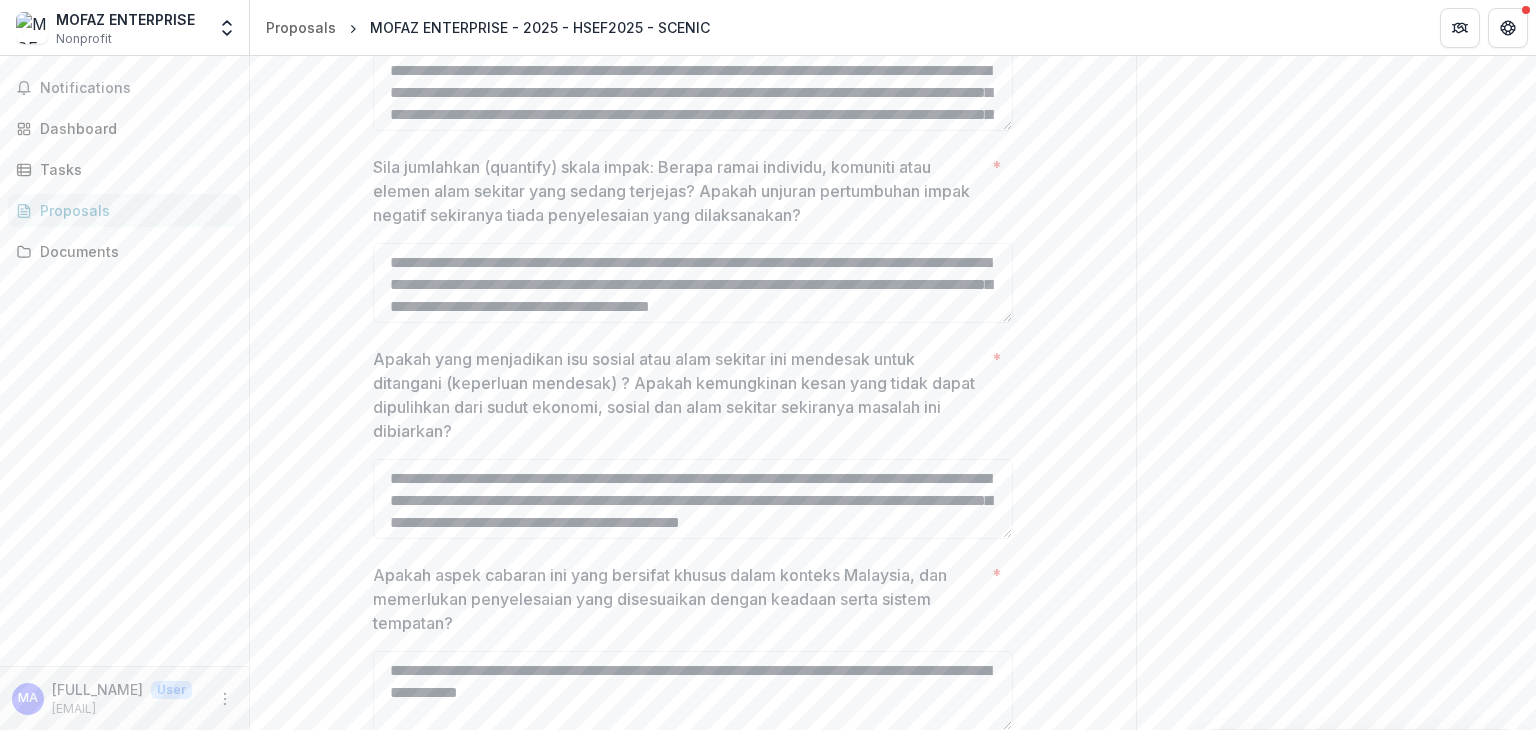 drag, startPoint x: 1535, startPoint y: 441, endPoint x: 1535, endPoint y: 574, distance: 133 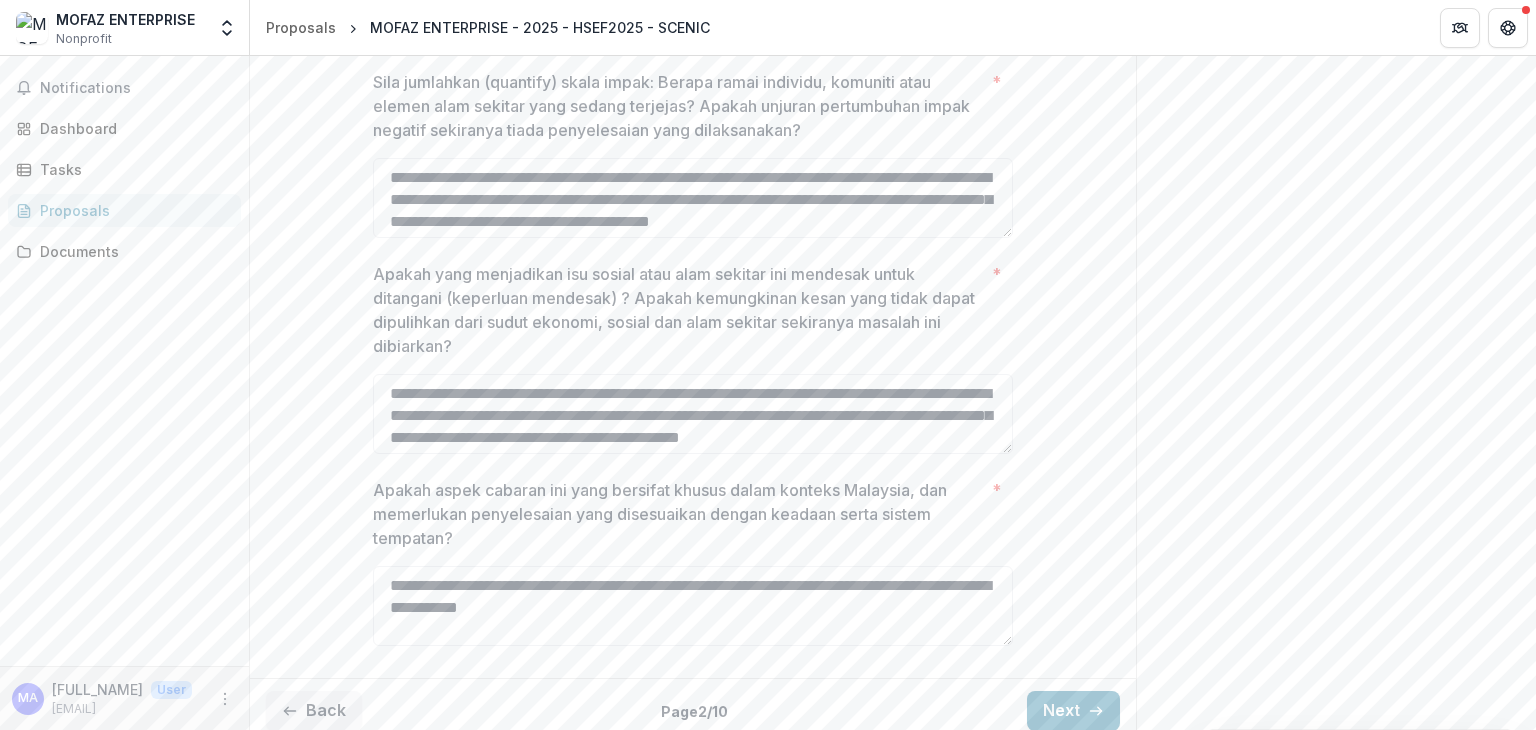 scroll, scrollTop: 912, scrollLeft: 0, axis: vertical 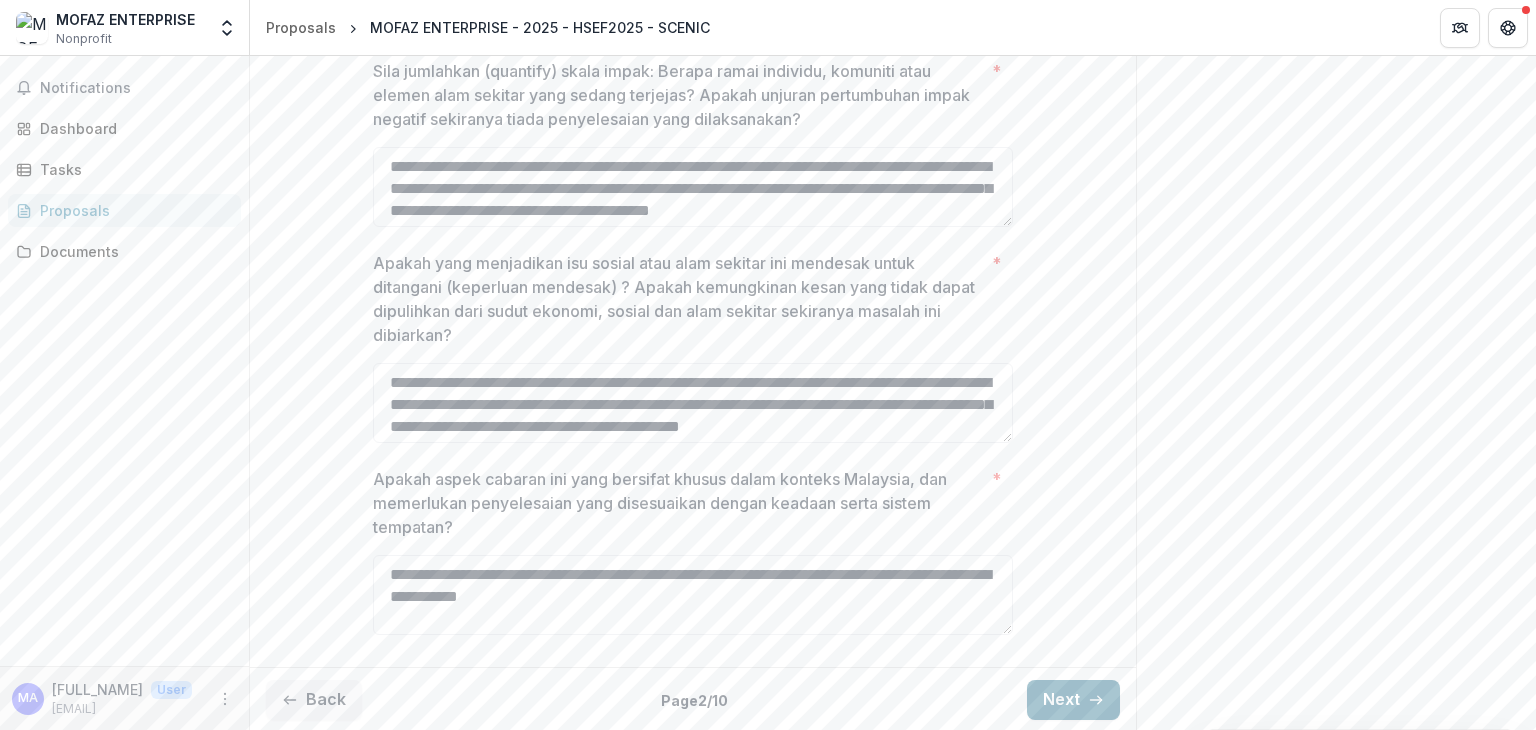 click 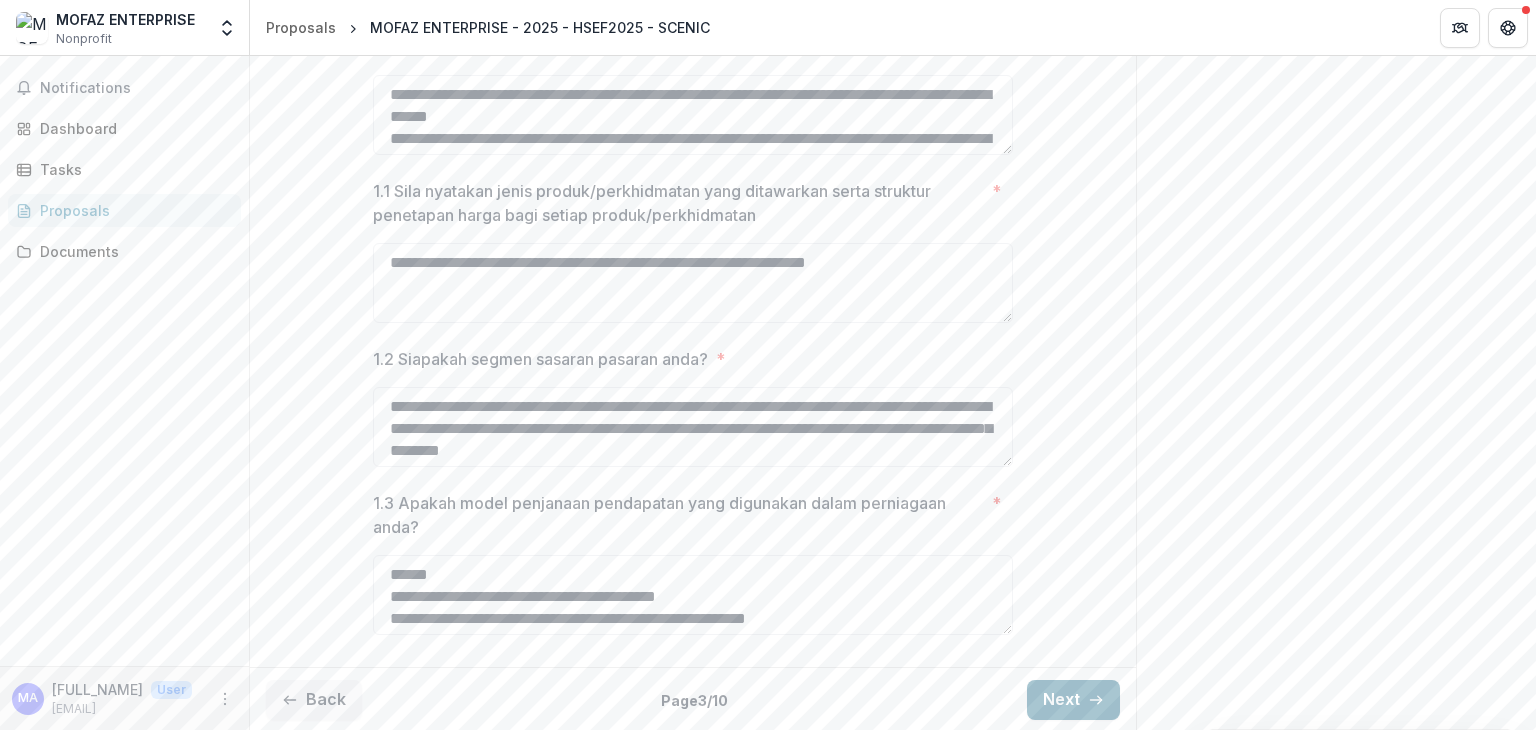 click on "Next" at bounding box center (1073, 700) 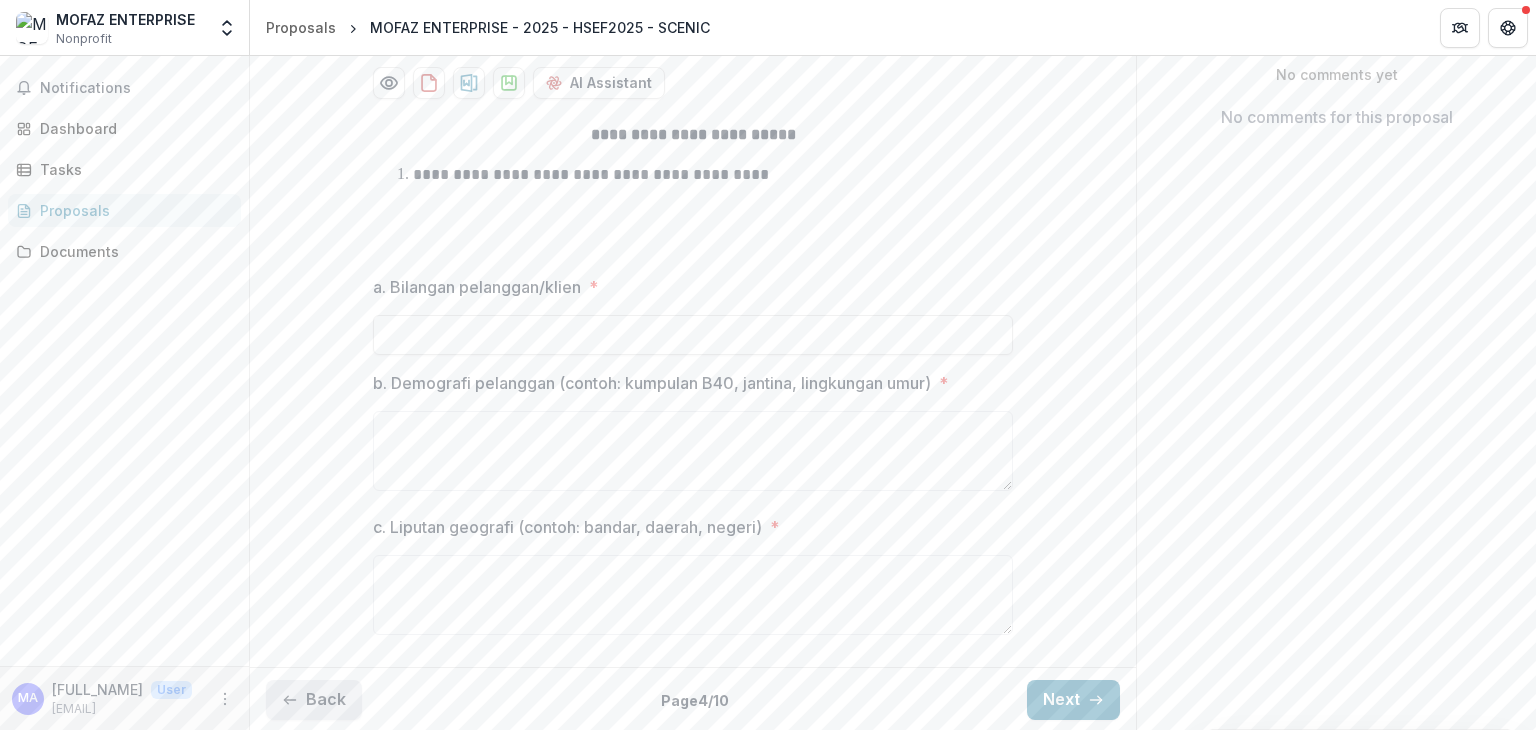click on "Back" at bounding box center [314, 700] 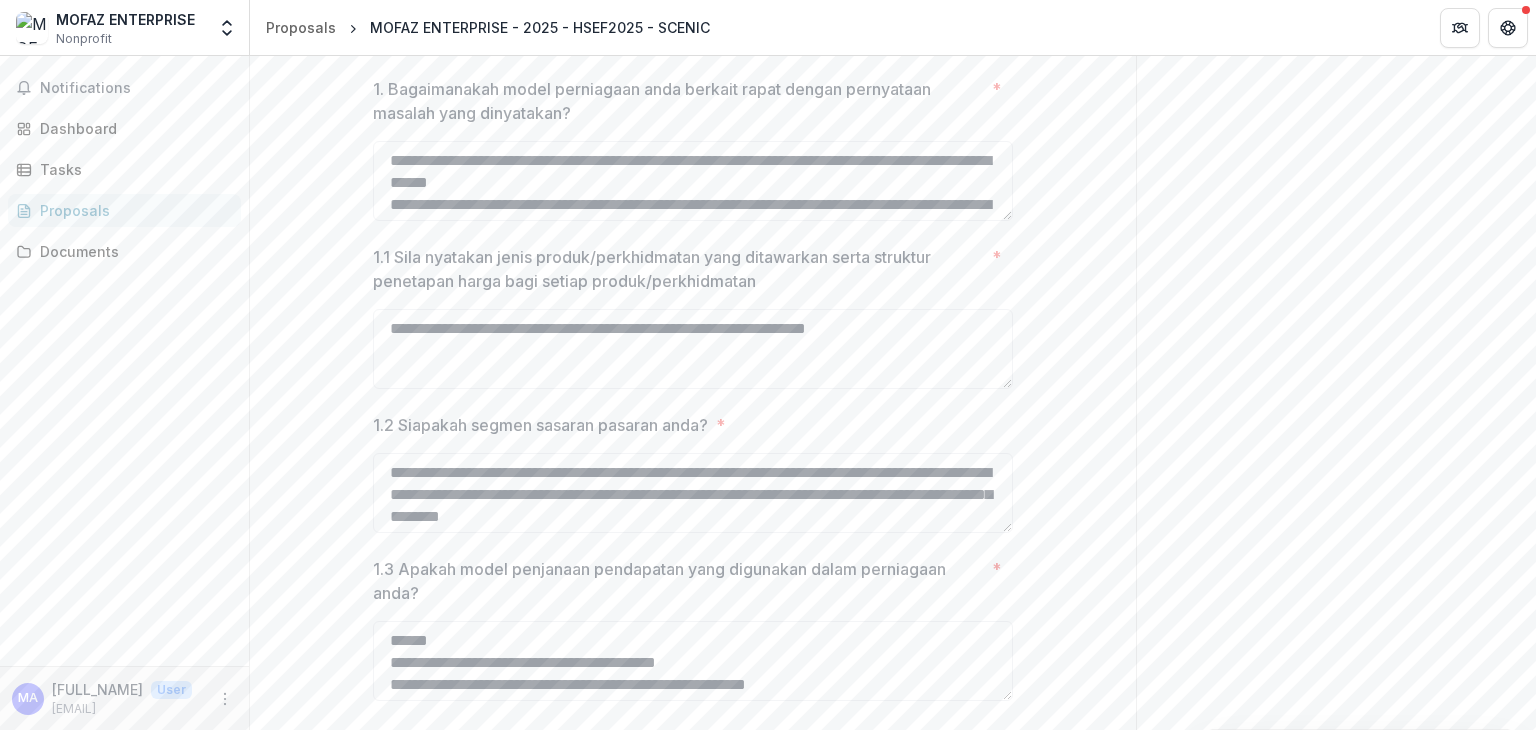 scroll, scrollTop: 536, scrollLeft: 0, axis: vertical 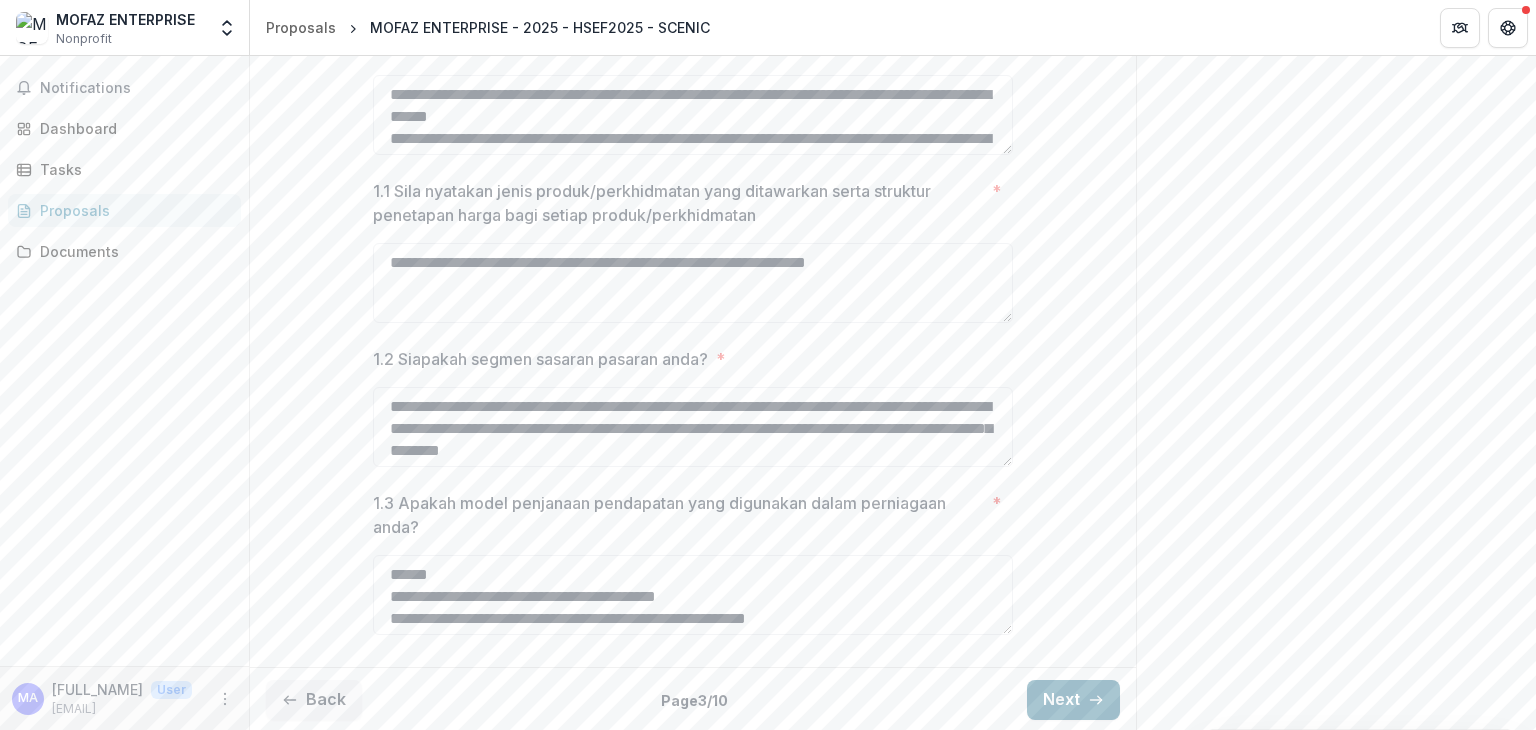 click on "Next" at bounding box center [1073, 700] 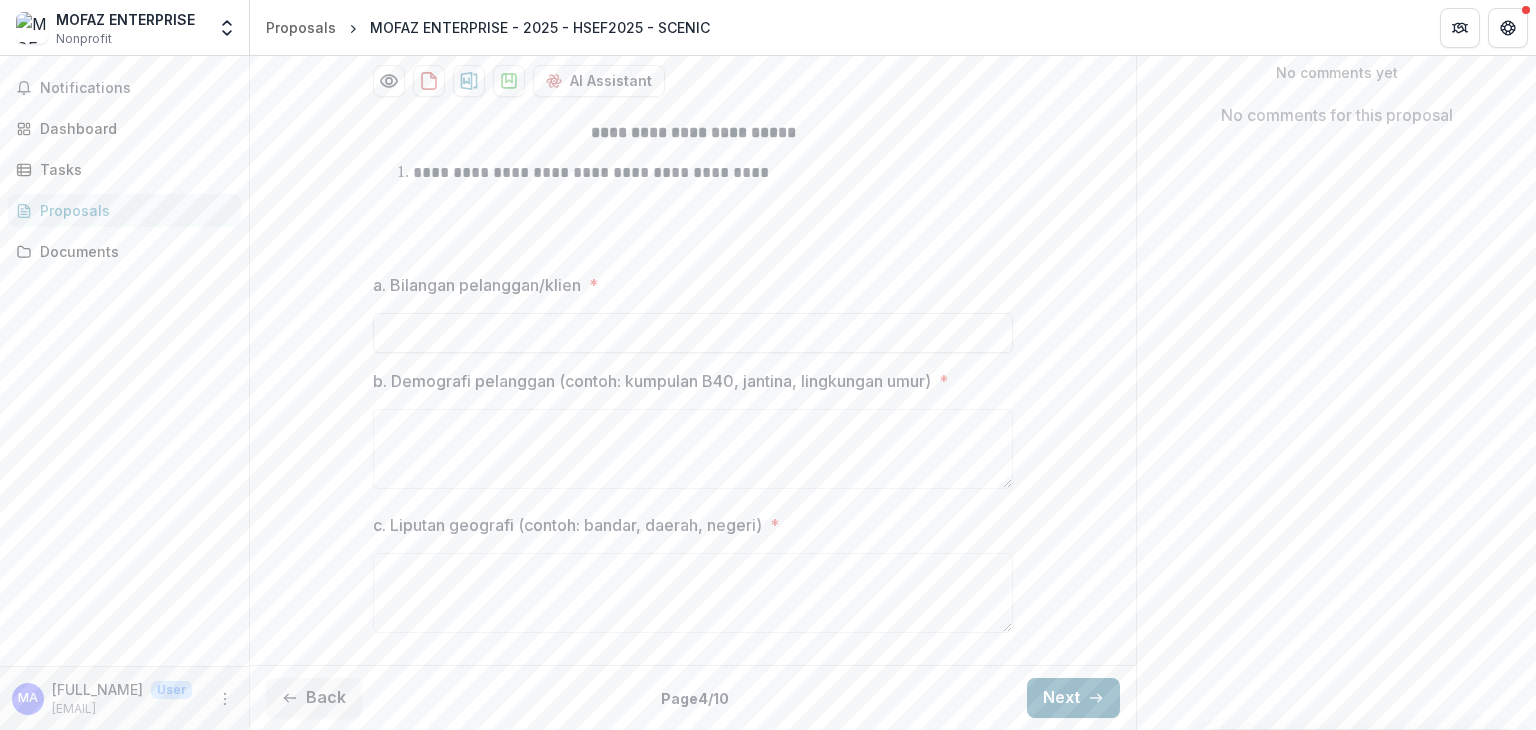 scroll, scrollTop: 384, scrollLeft: 0, axis: vertical 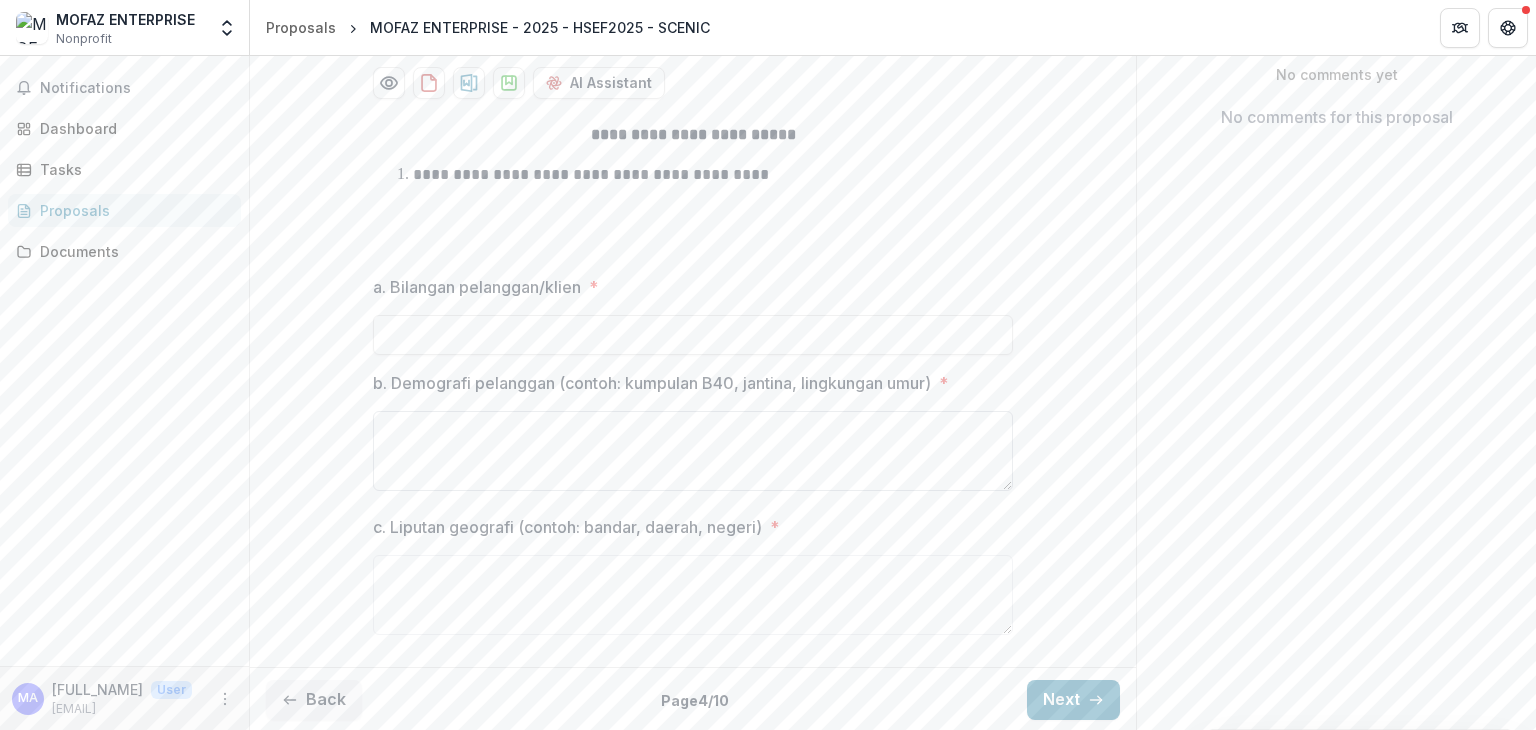 click on "b. Demografi pelanggan (contoh: kumpulan B40, jantina, lingkungan umur) *" at bounding box center (693, 451) 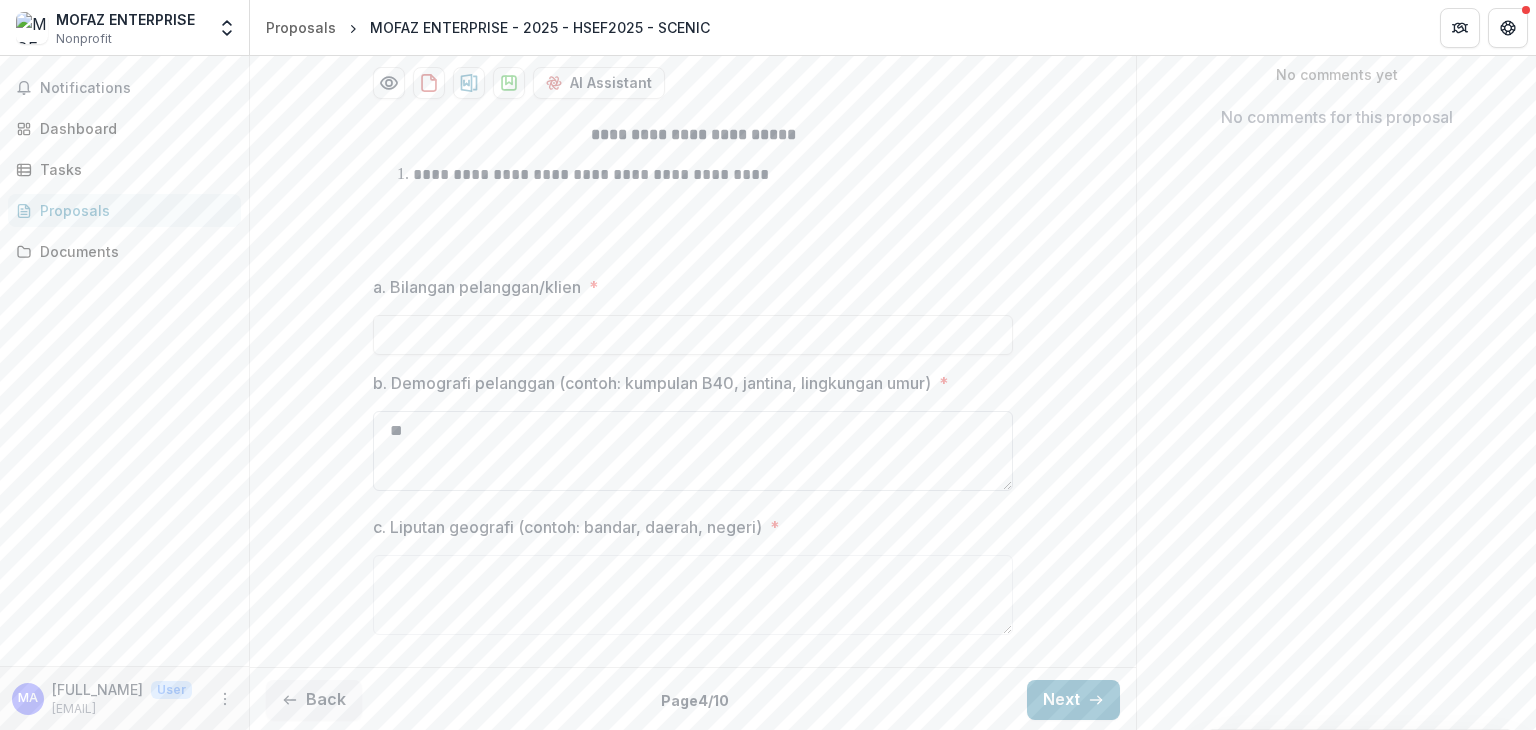 type on "*" 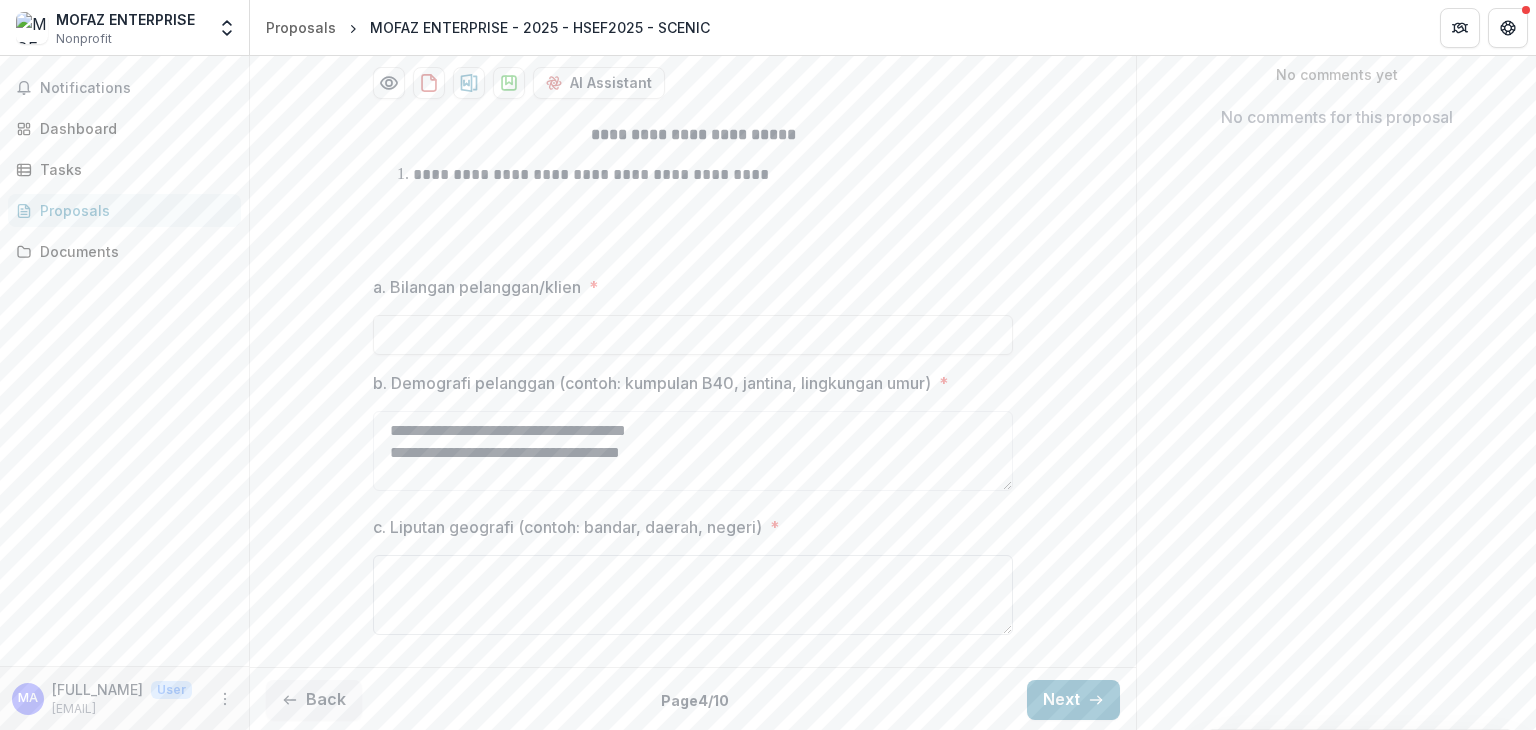 type on "**********" 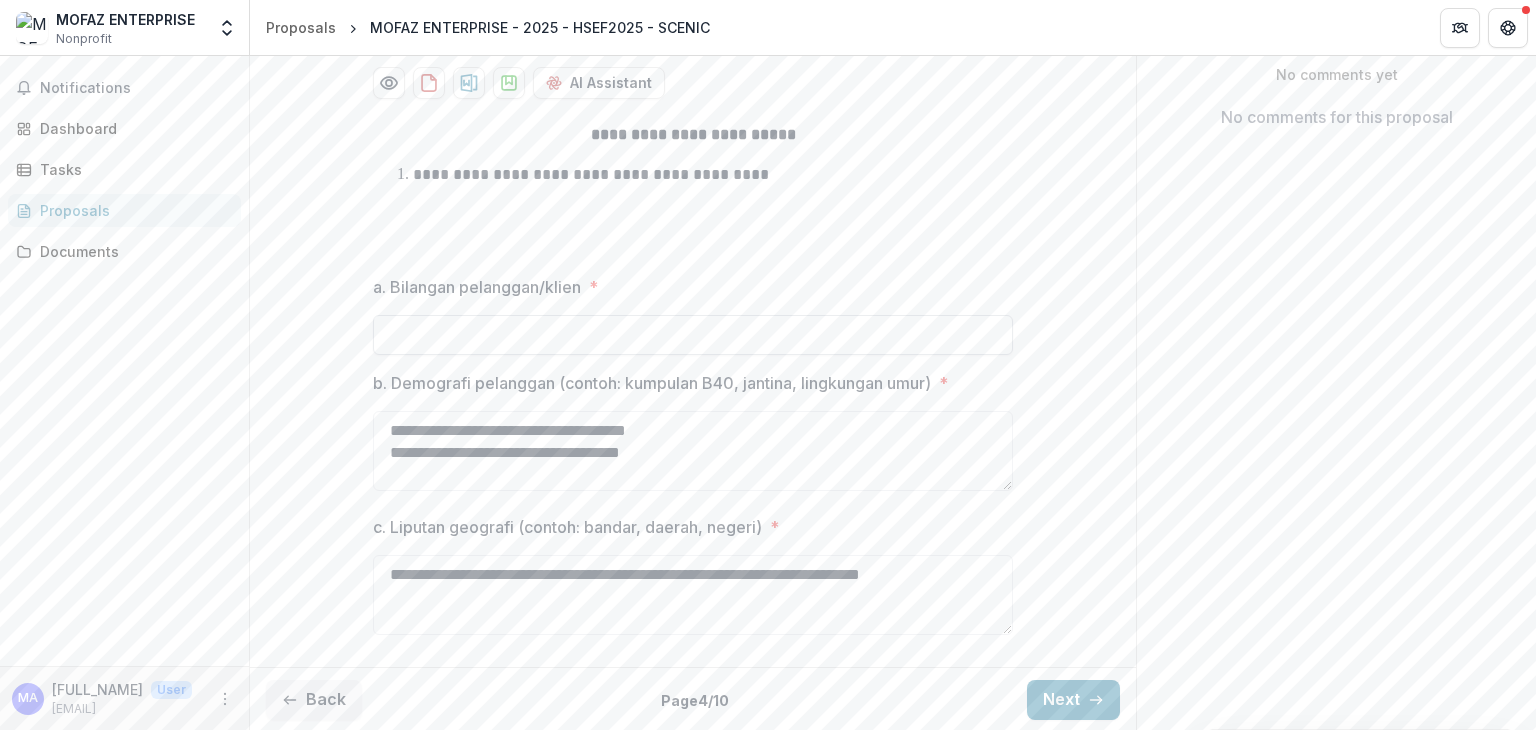 type on "**********" 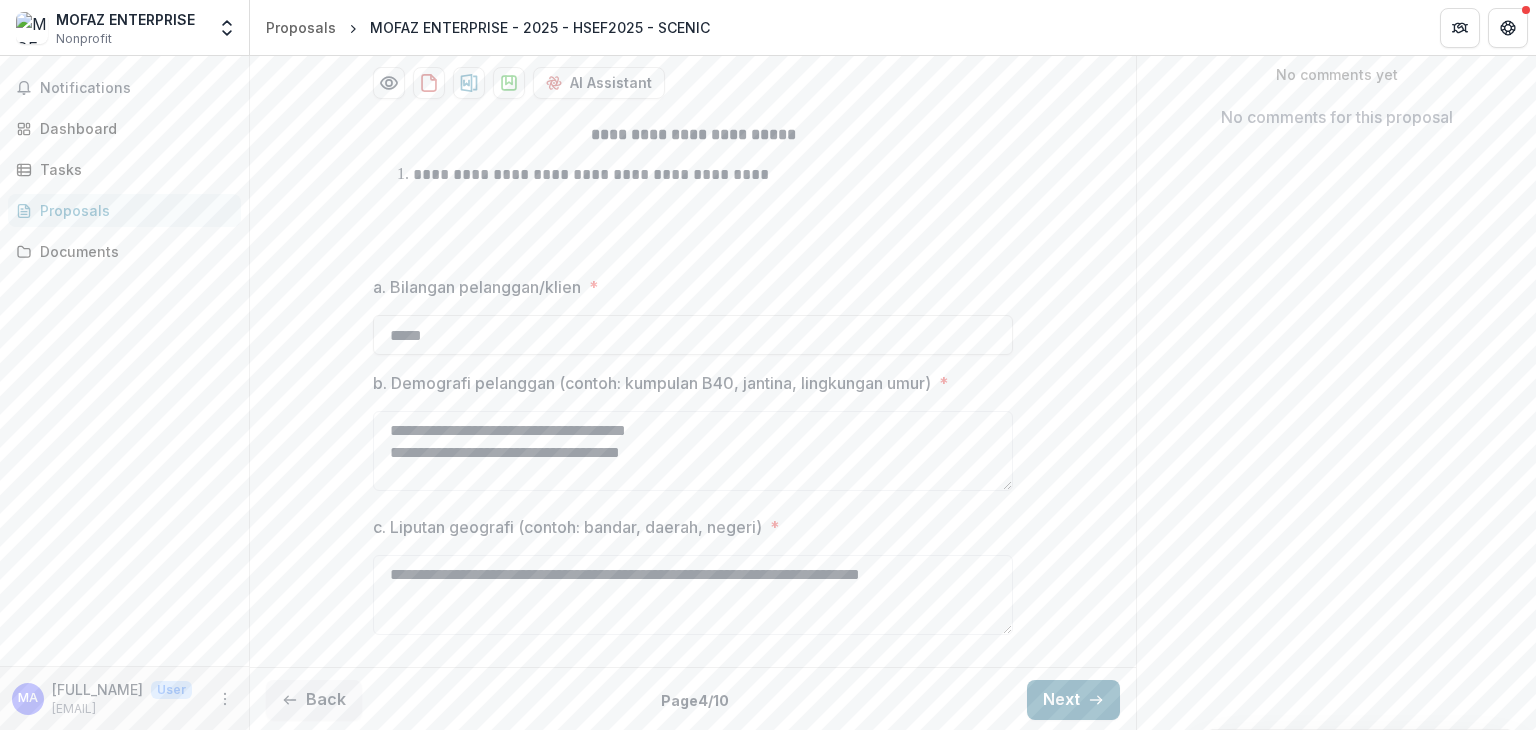 type on "*****" 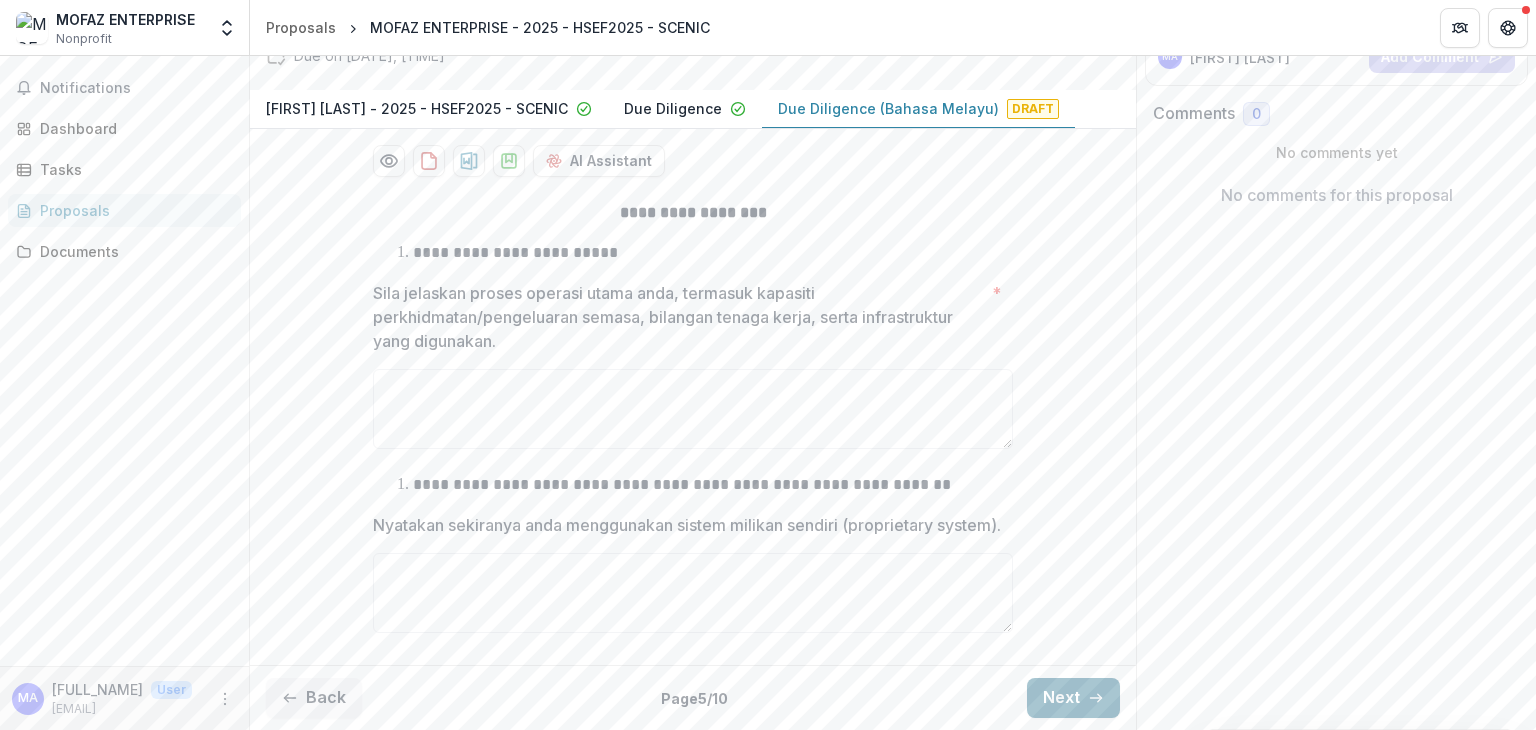 scroll, scrollTop: 328, scrollLeft: 0, axis: vertical 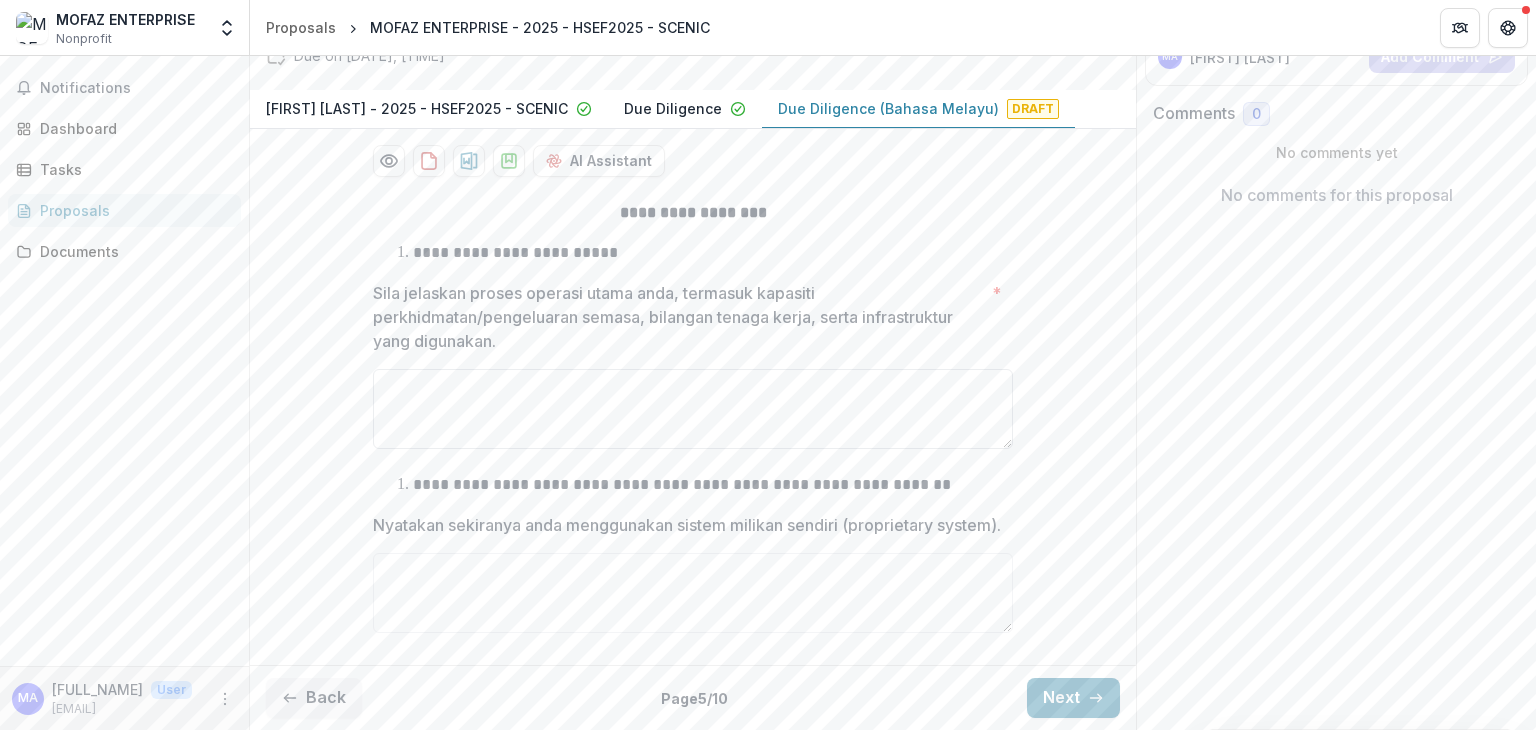 click on "Sila jelaskan proses operasi utama anda, termasuk kapasiti perkhidmatan/pengeluaran semasa, bilangan tenaga kerja, serta infrastruktur yang digunakan. *" at bounding box center (693, 409) 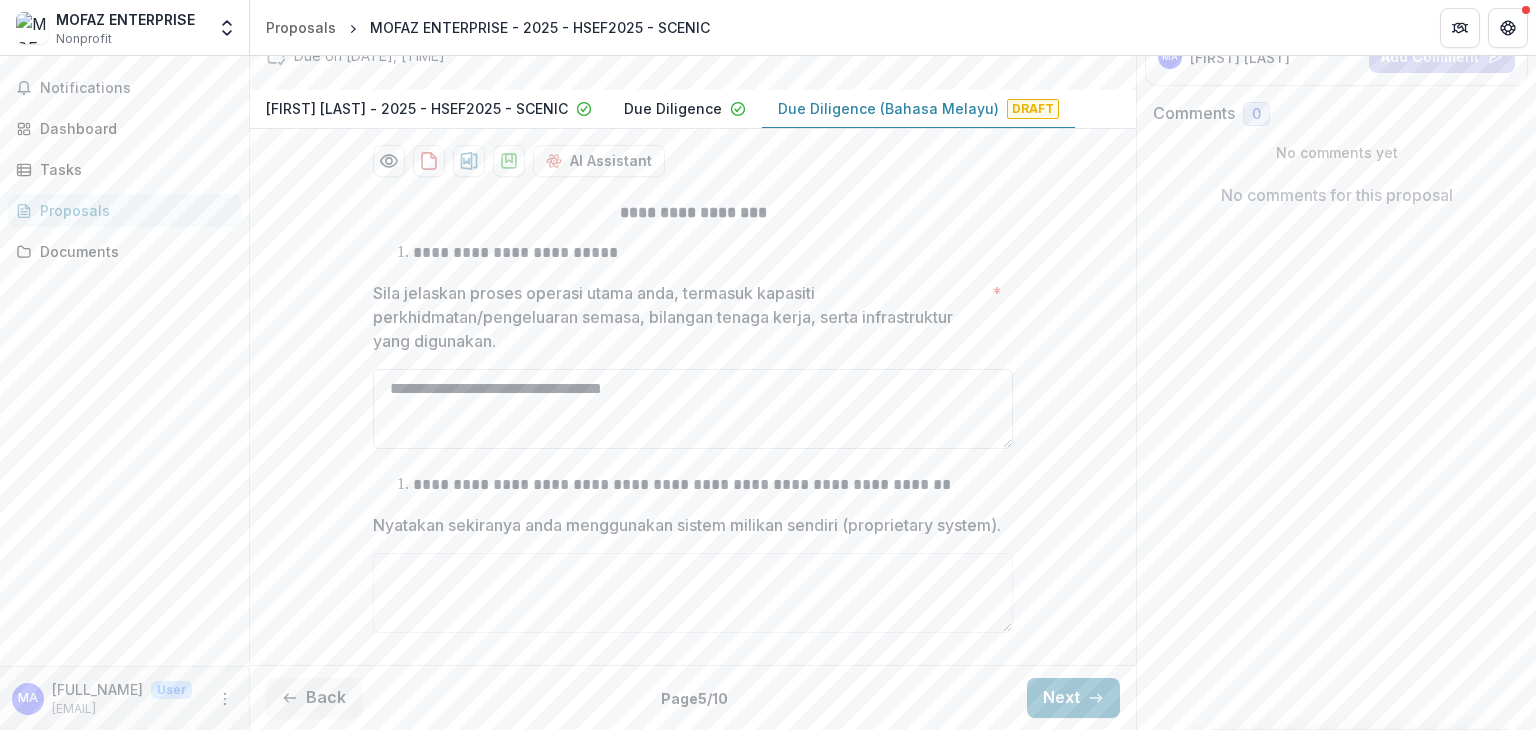 click on "**********" at bounding box center [693, 409] 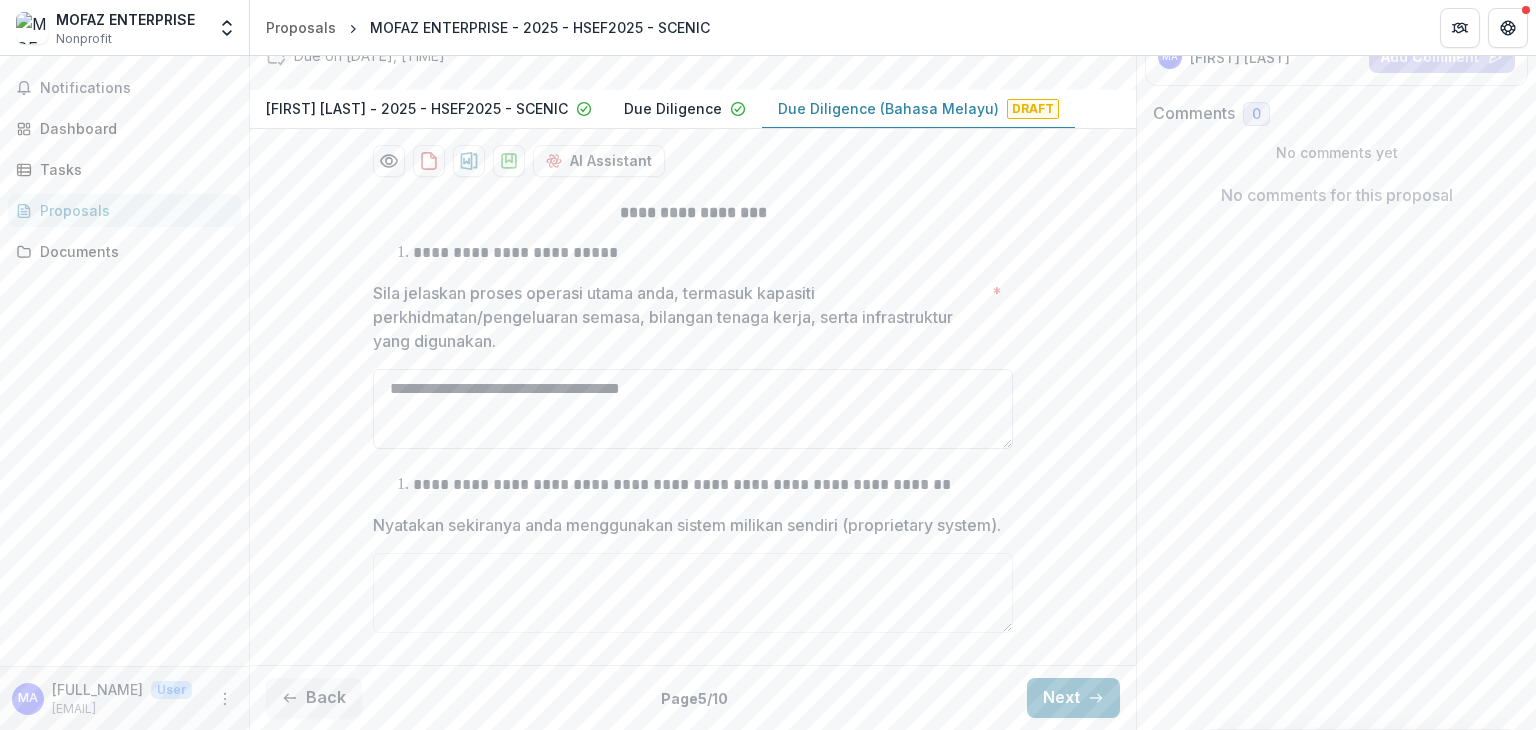 click on "**********" at bounding box center [693, 409] 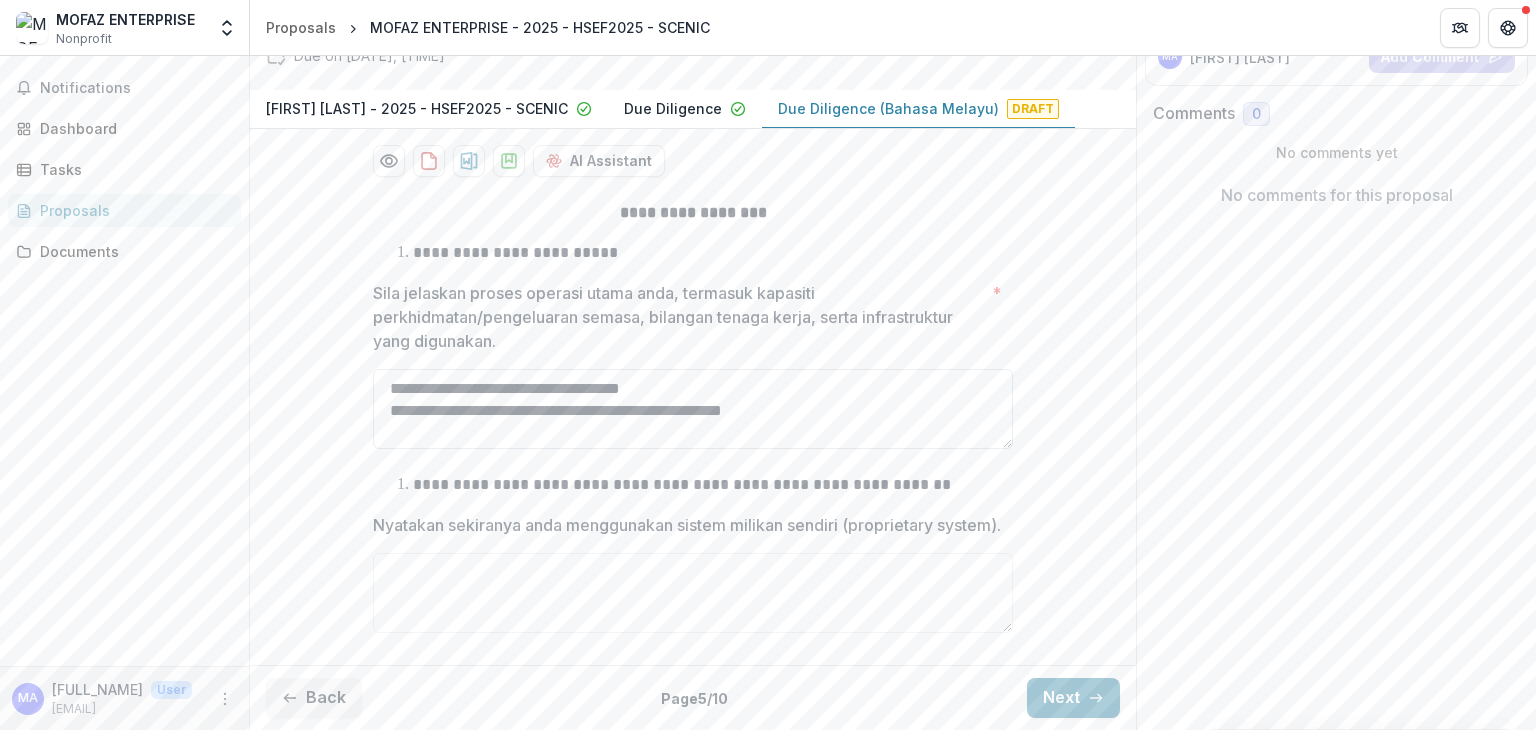 click on "**********" at bounding box center [693, 409] 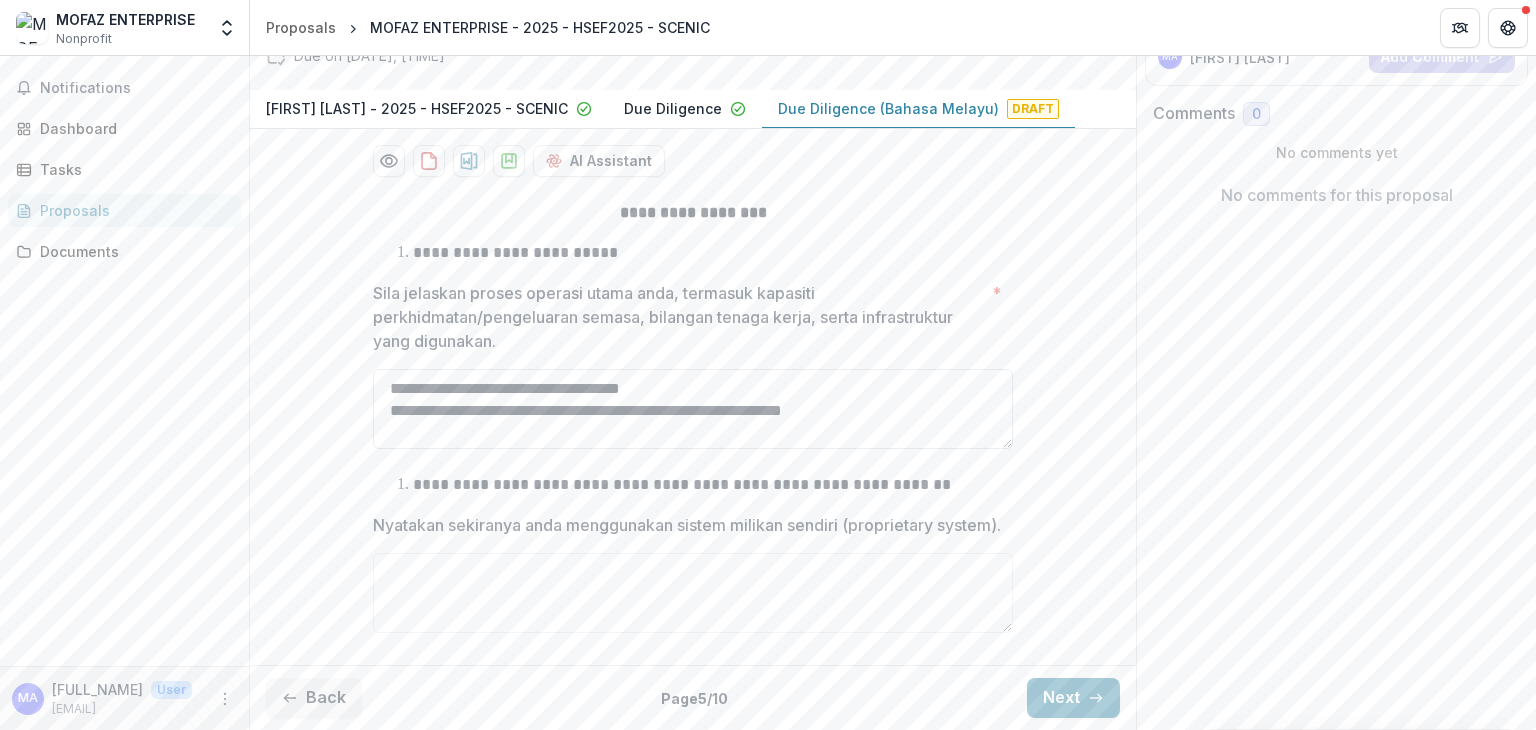 click on "**********" at bounding box center (693, 409) 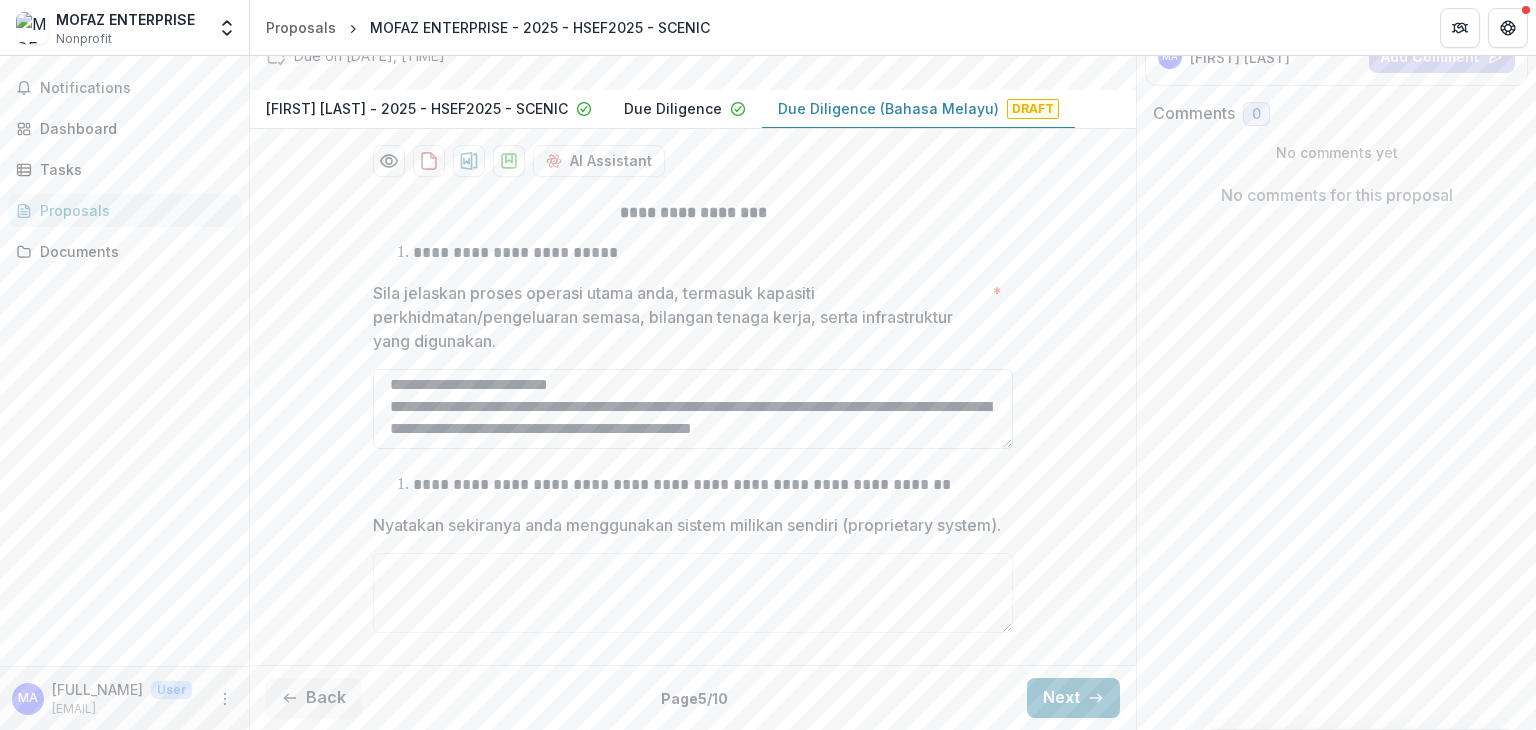 scroll, scrollTop: 632, scrollLeft: 0, axis: vertical 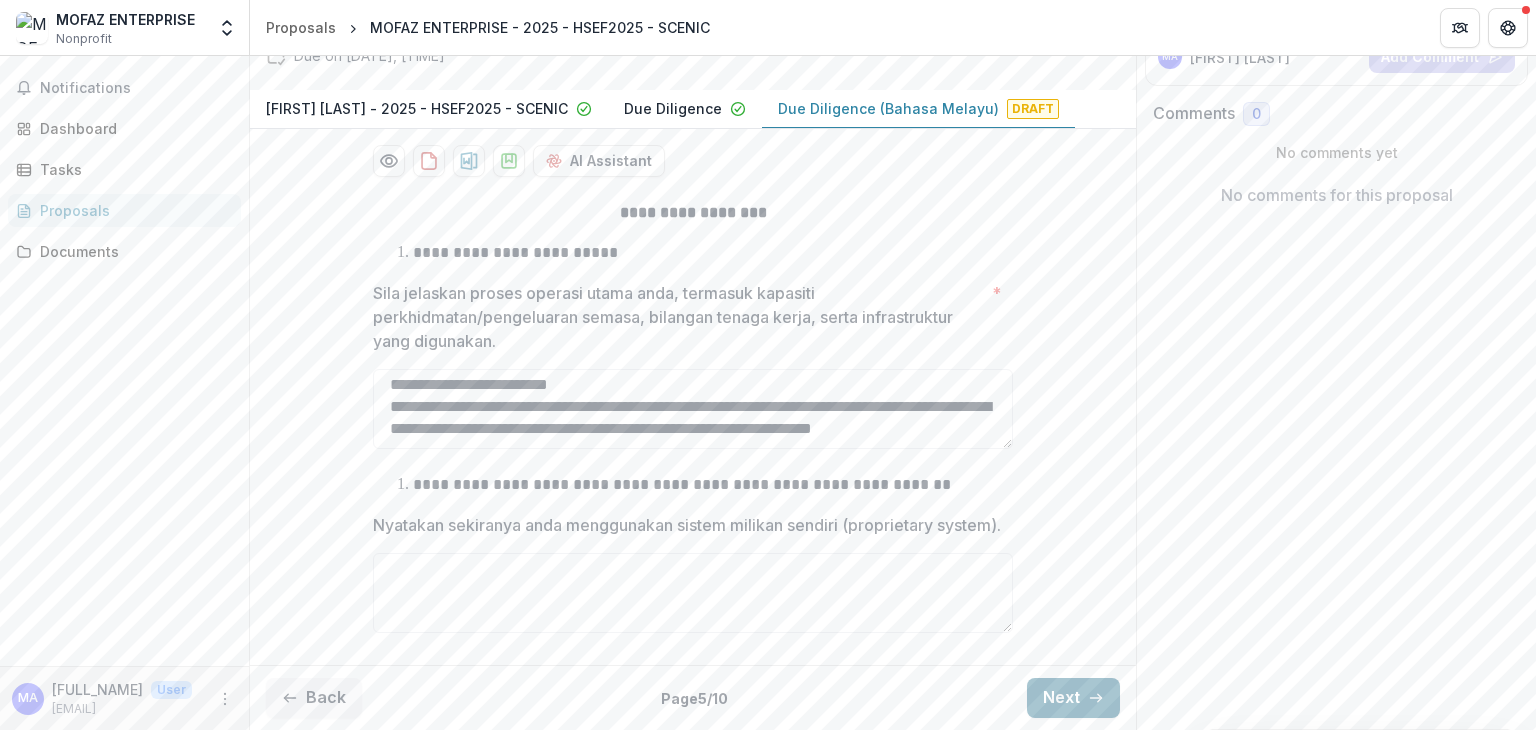 type on "**********" 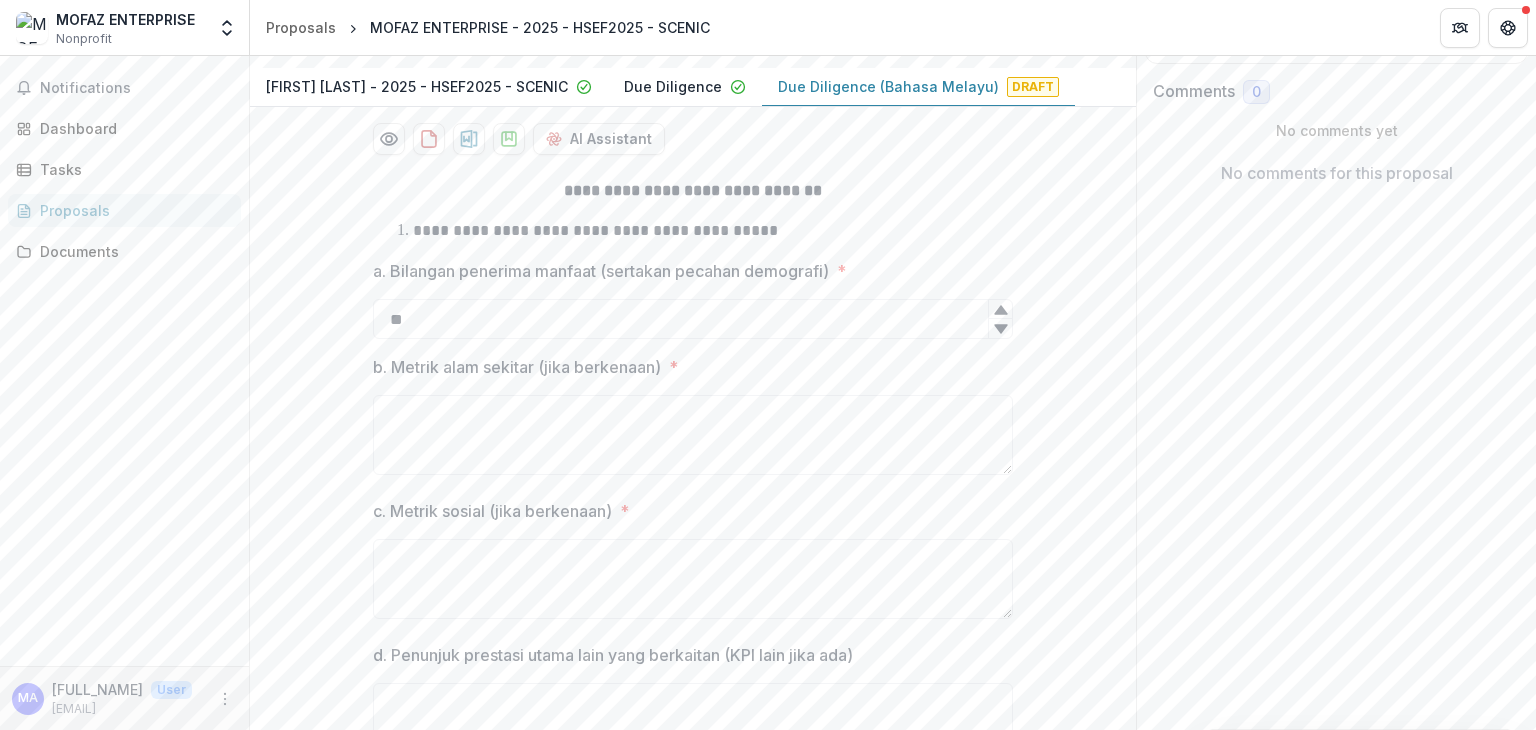 click 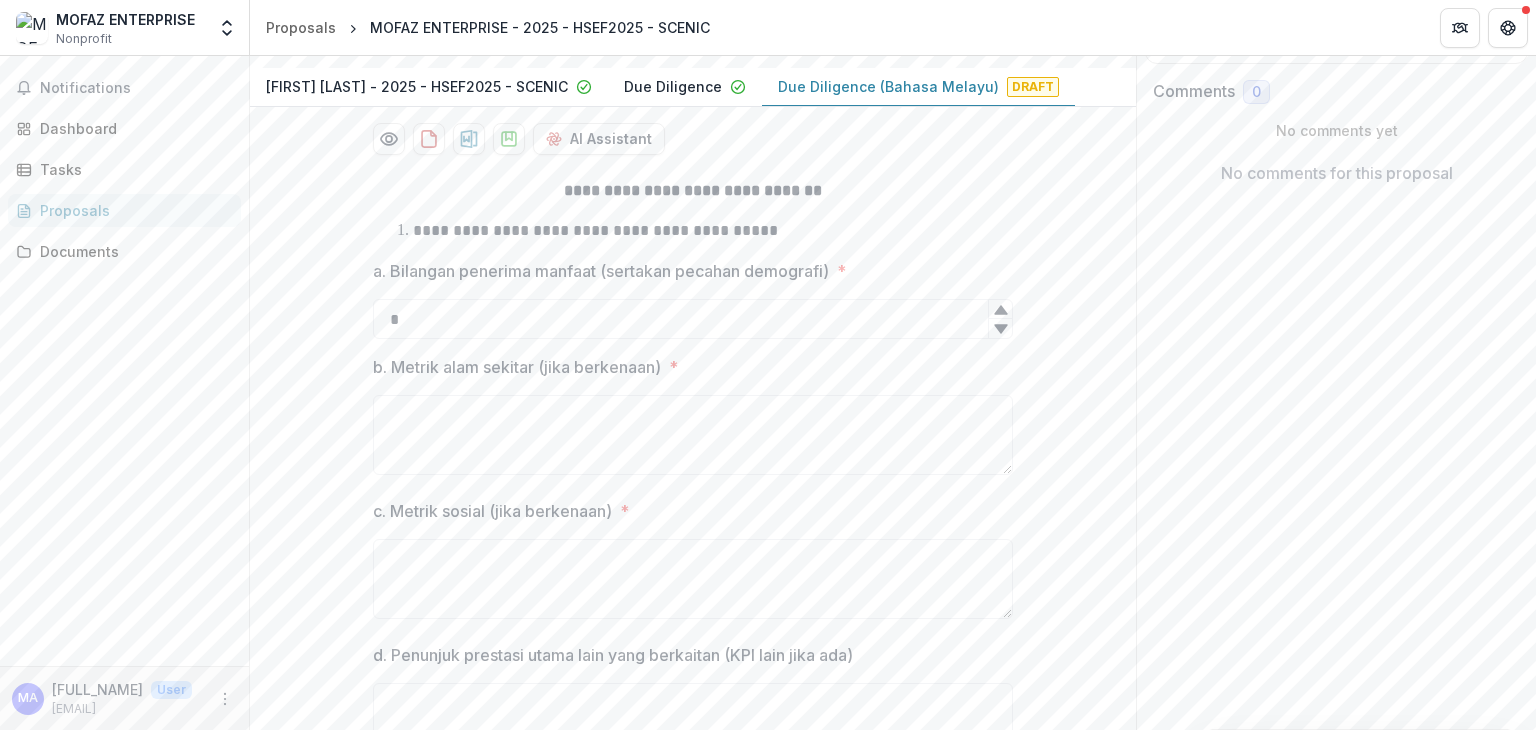 click 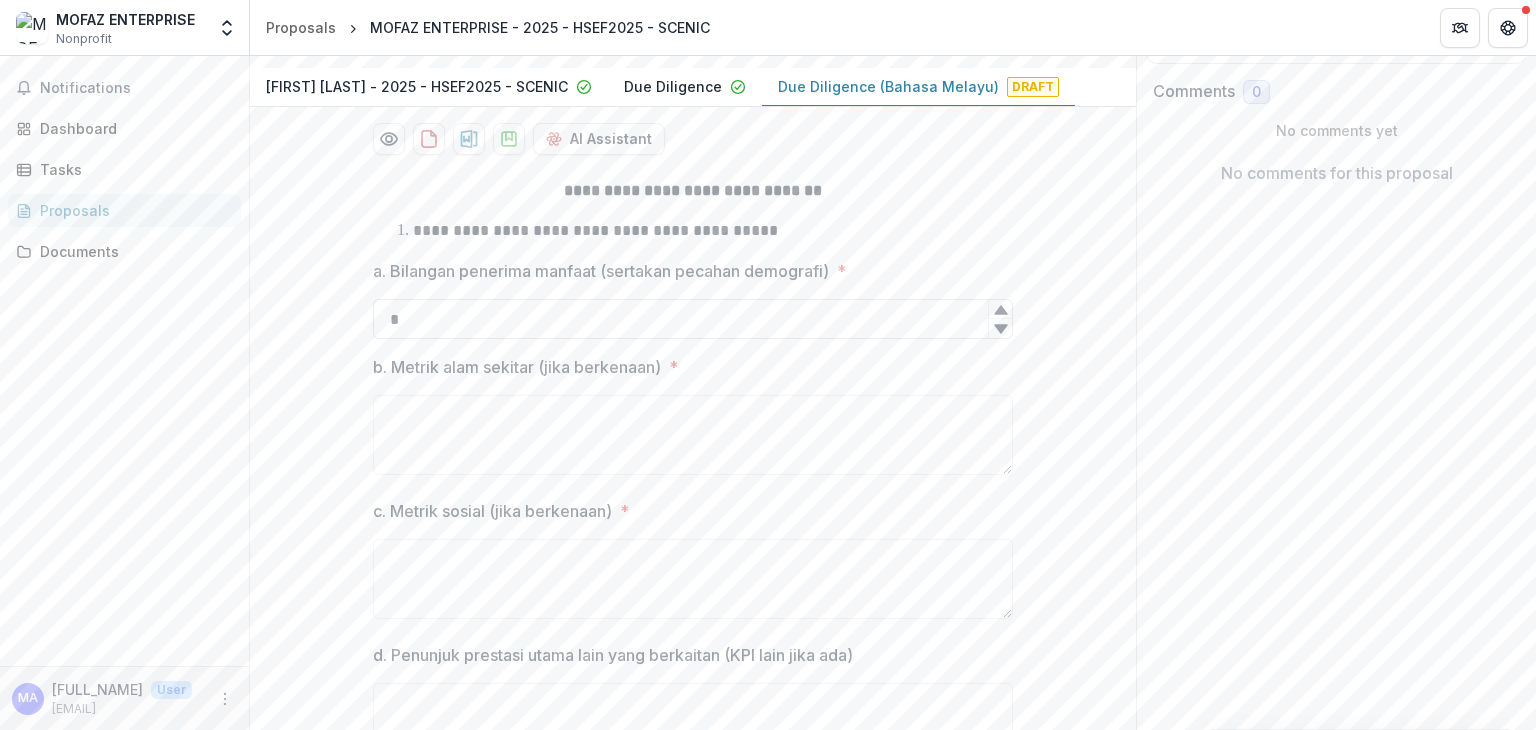 click on "*" at bounding box center (693, 319) 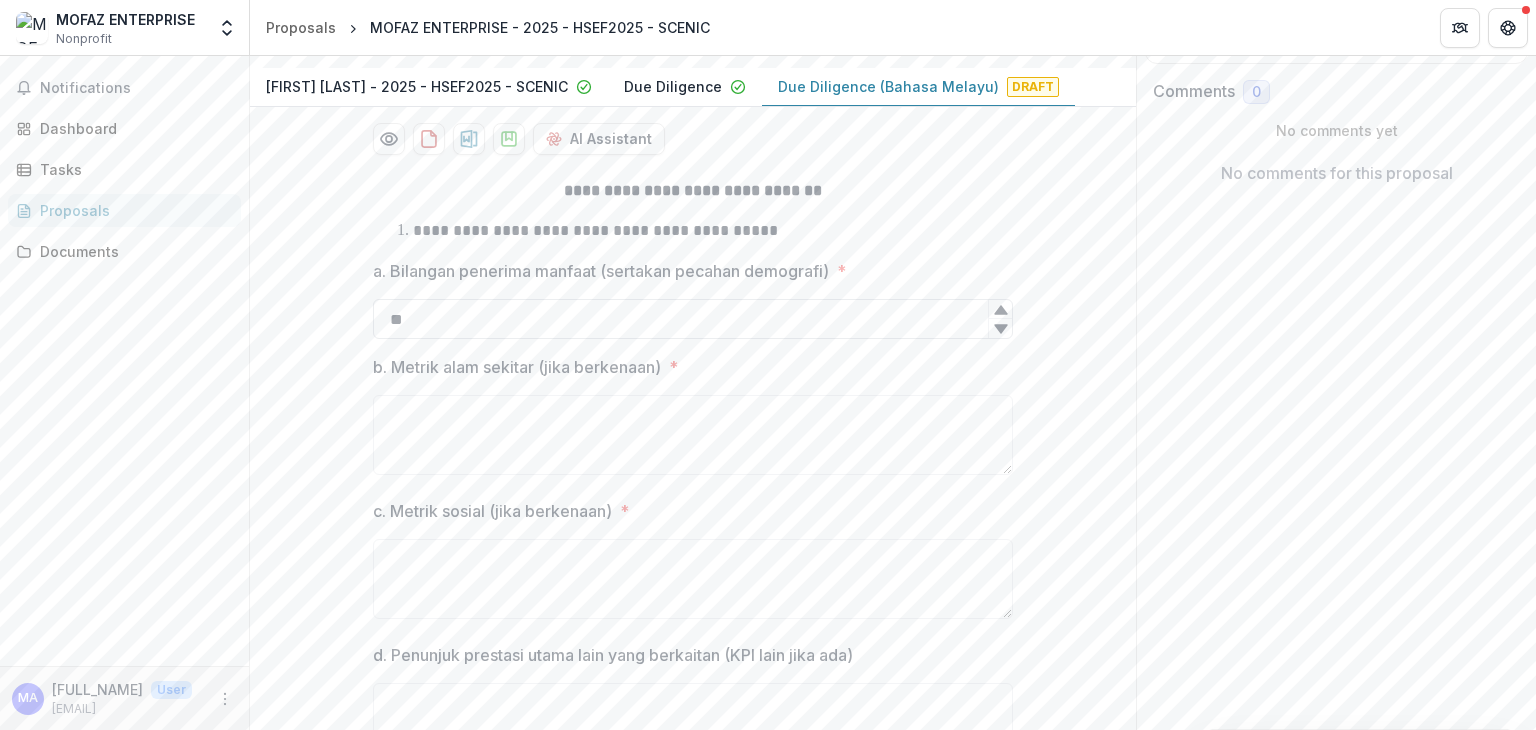 type on "*" 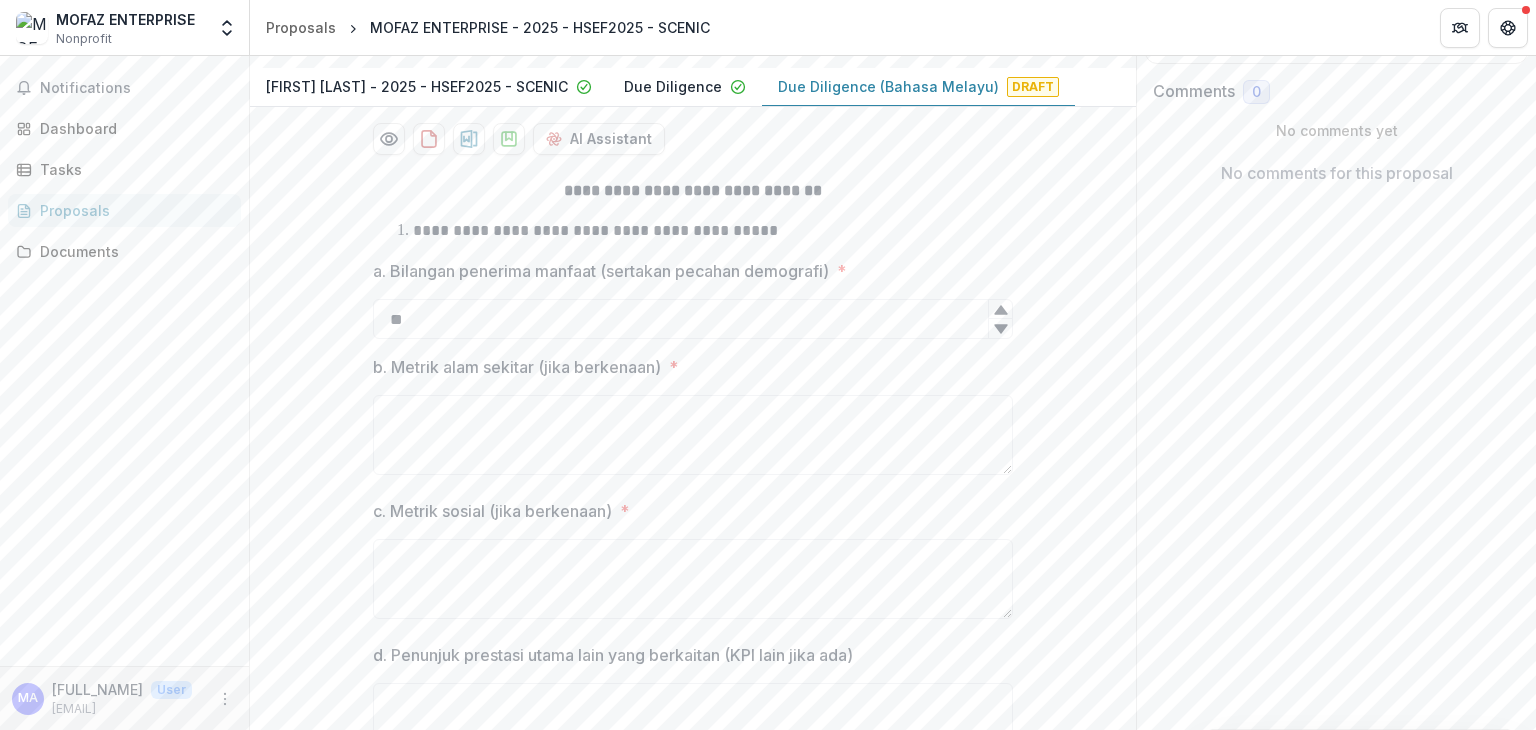 type on "**" 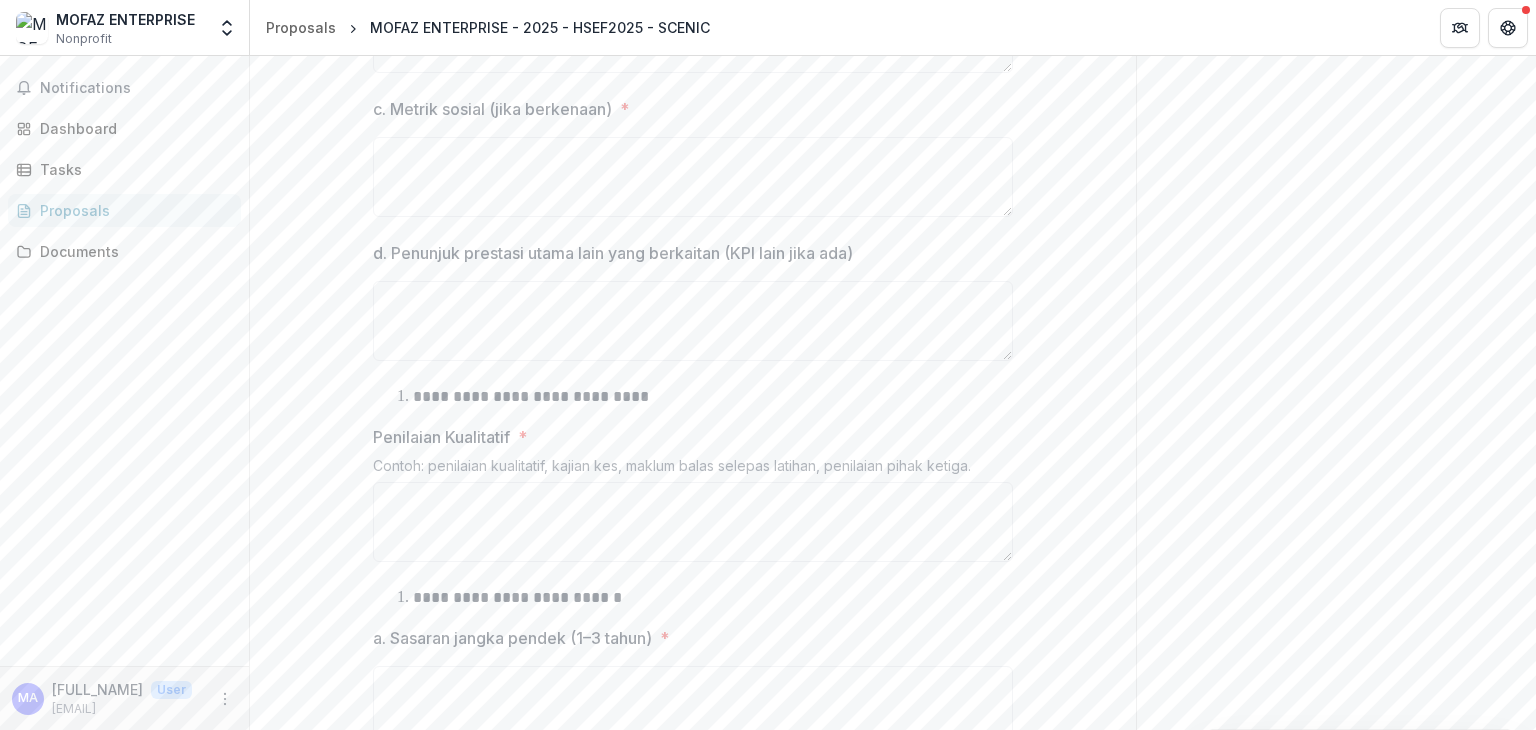 scroll, scrollTop: 727, scrollLeft: 0, axis: vertical 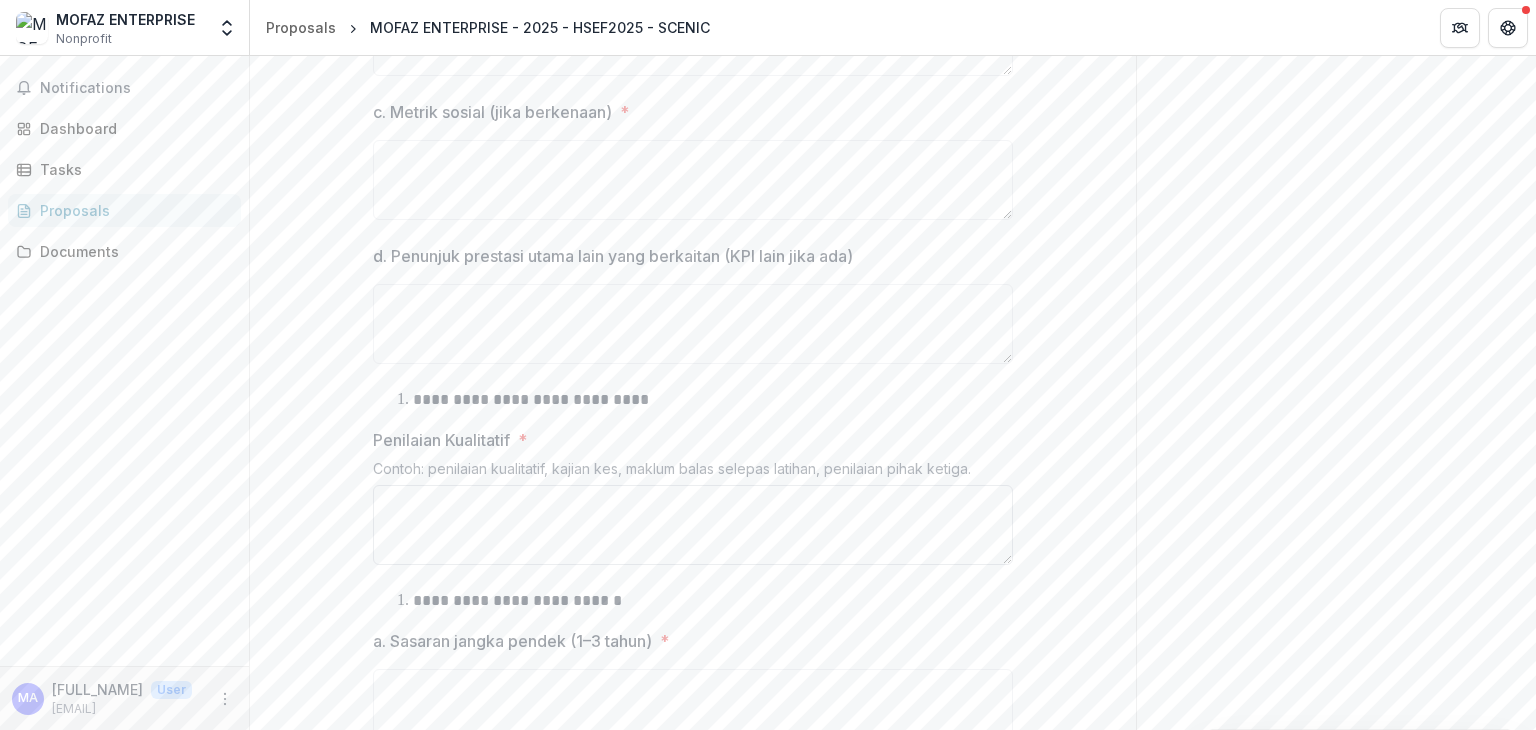 click on "Penilaian Kualitatif *" at bounding box center (693, 525) 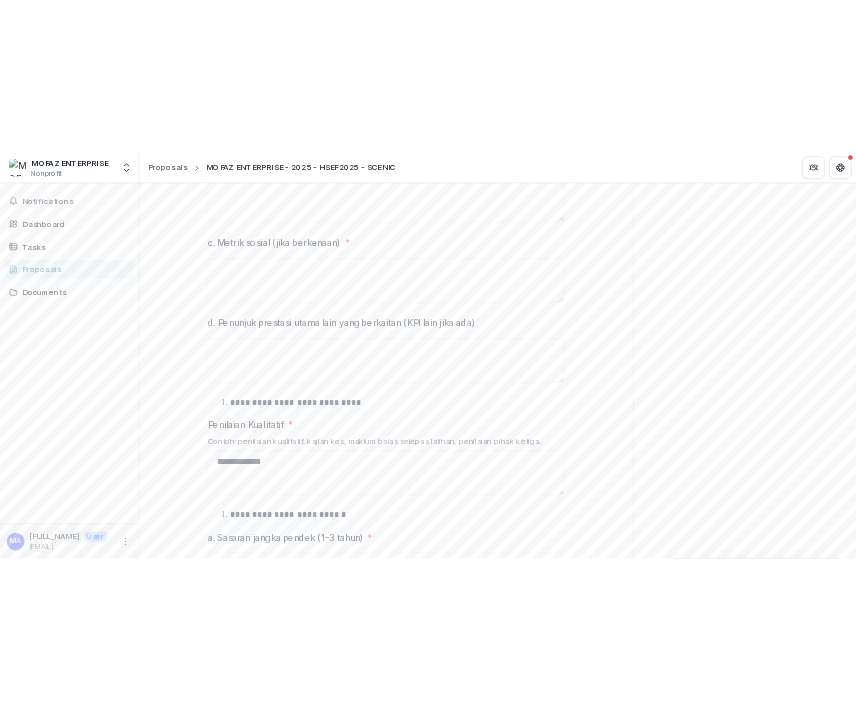 scroll, scrollTop: 670, scrollLeft: 0, axis: vertical 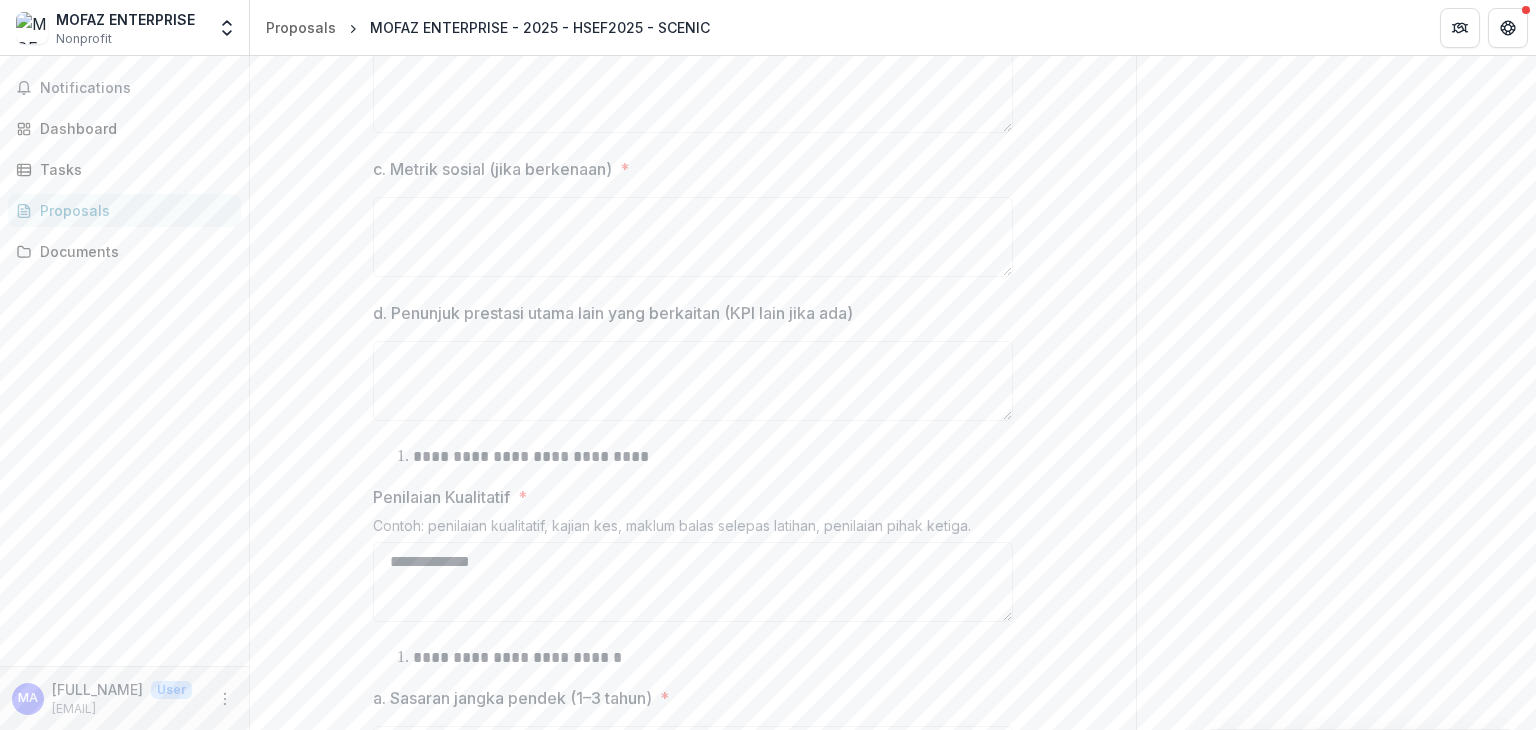 type on "**********" 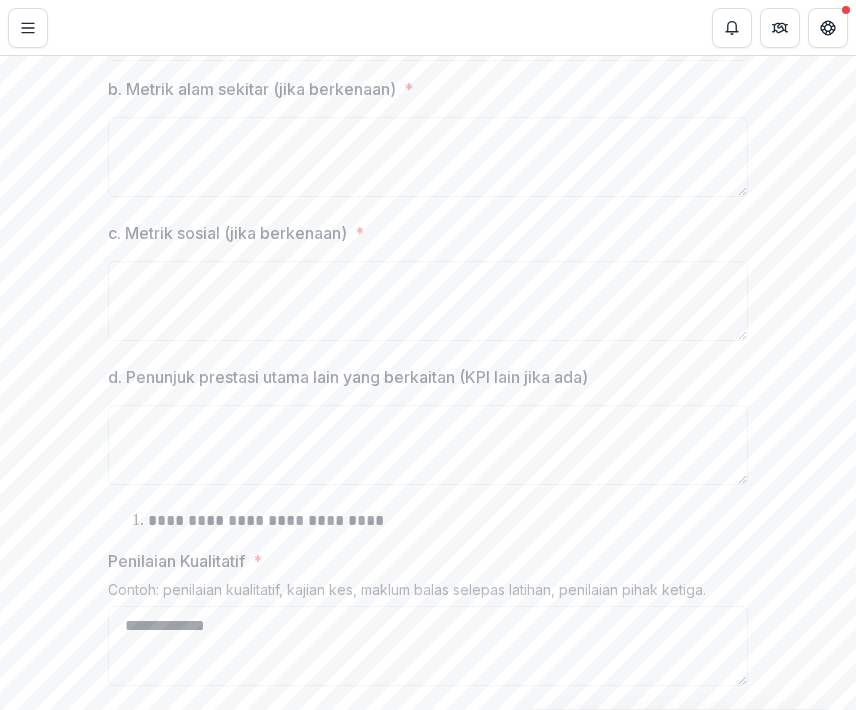 scroll, scrollTop: 749, scrollLeft: 0, axis: vertical 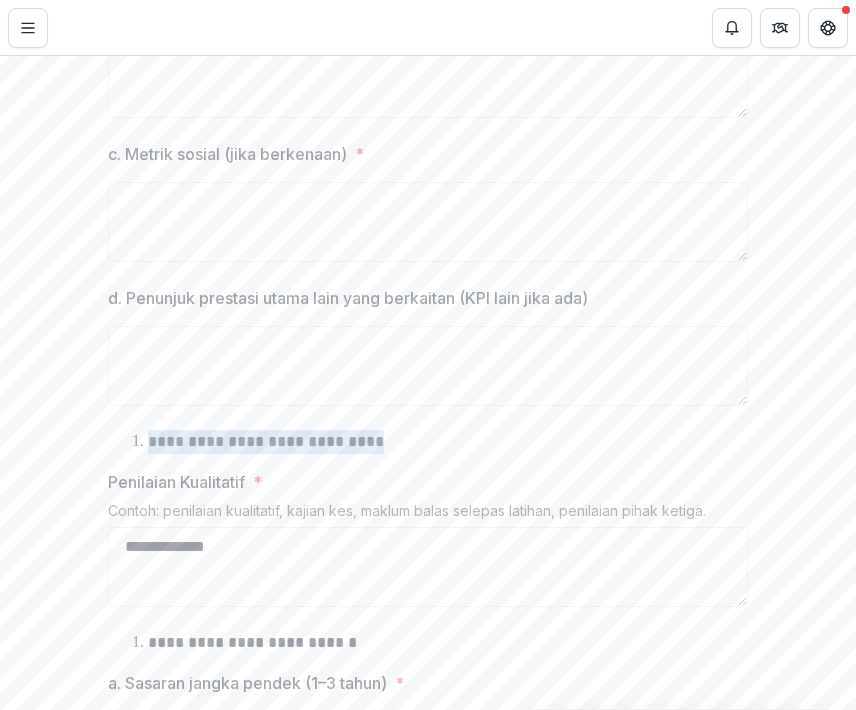 drag, startPoint x: 849, startPoint y: 369, endPoint x: 854, endPoint y: 464, distance: 95.131485 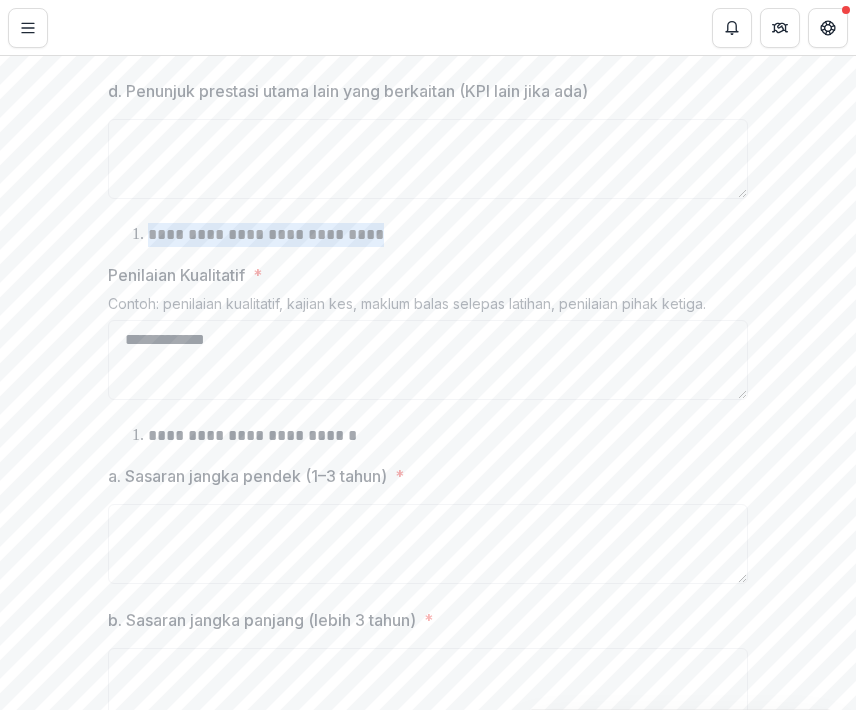 scroll, scrollTop: 1046, scrollLeft: 0, axis: vertical 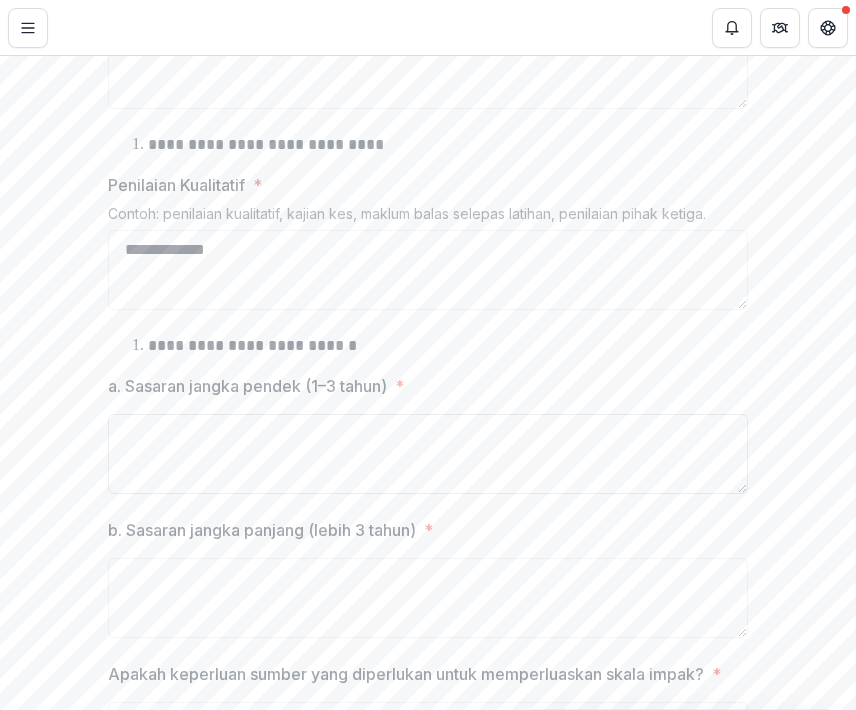 click on "a. Sasaran jangka pendek (1–3 tahun) *" at bounding box center [428, 454] 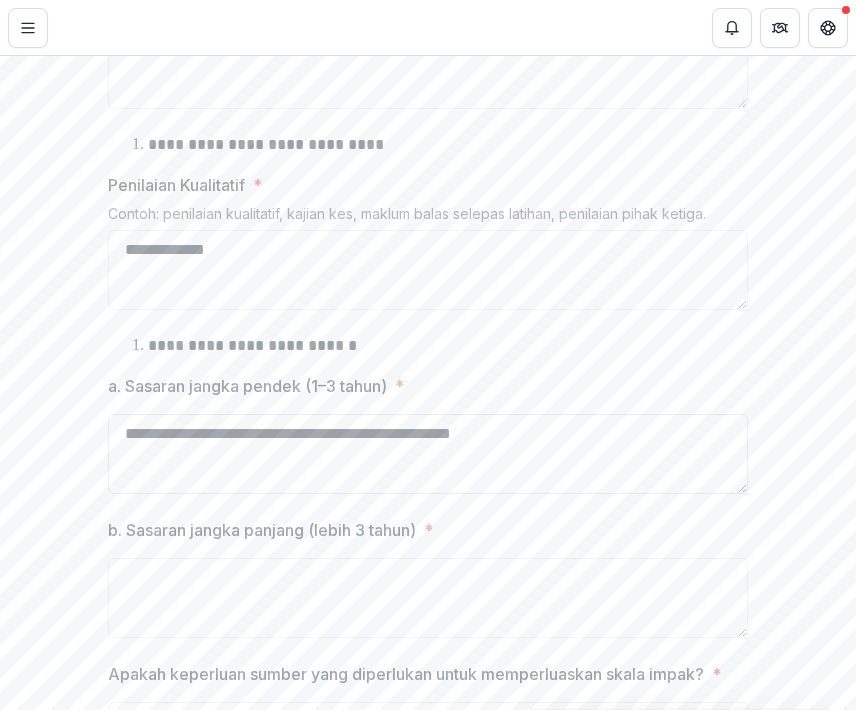 click on "**********" at bounding box center (428, 454) 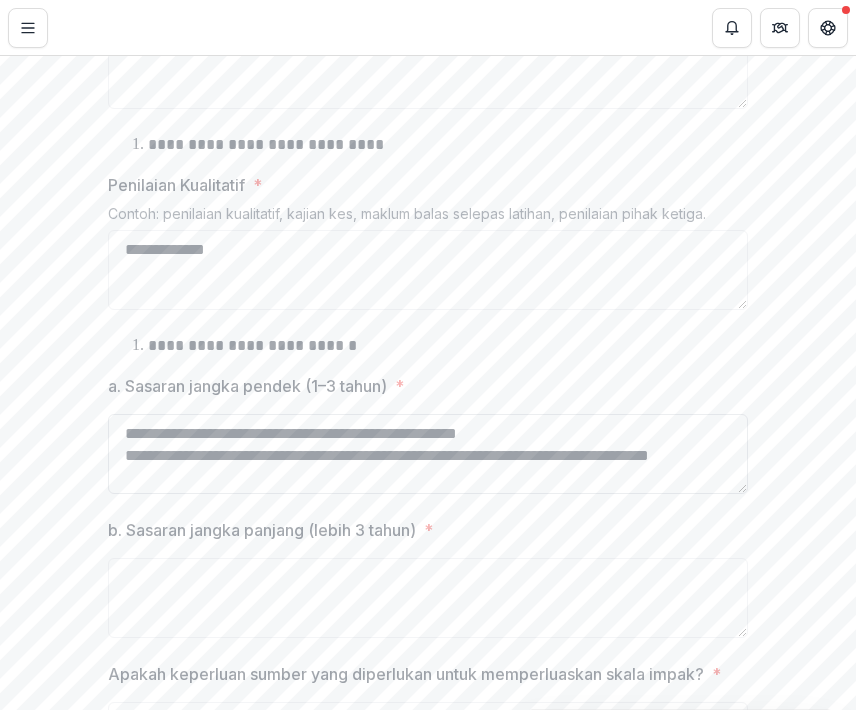 click on "**********" at bounding box center (428, 454) 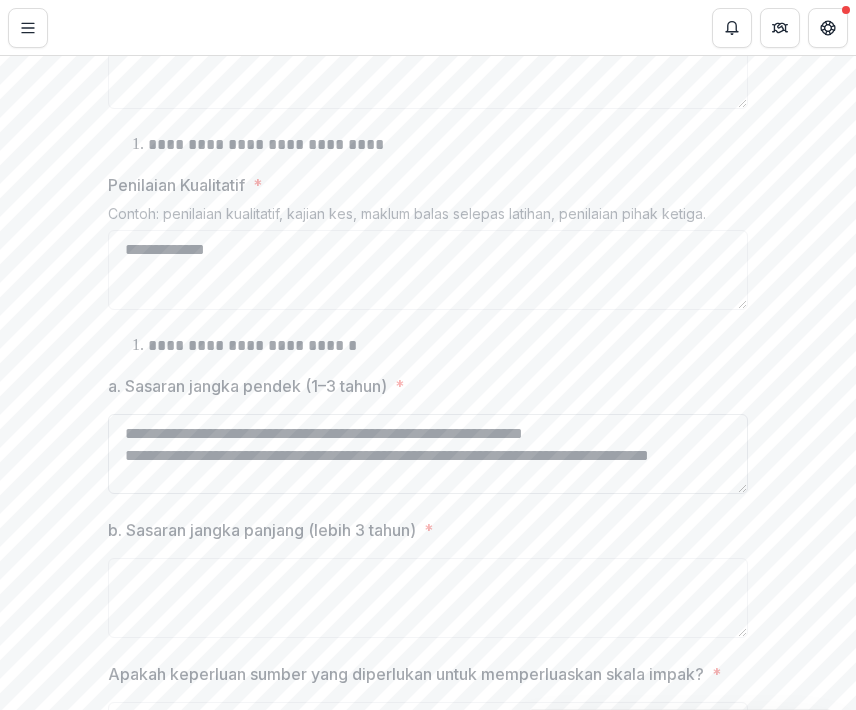 click on "**********" at bounding box center [428, 454] 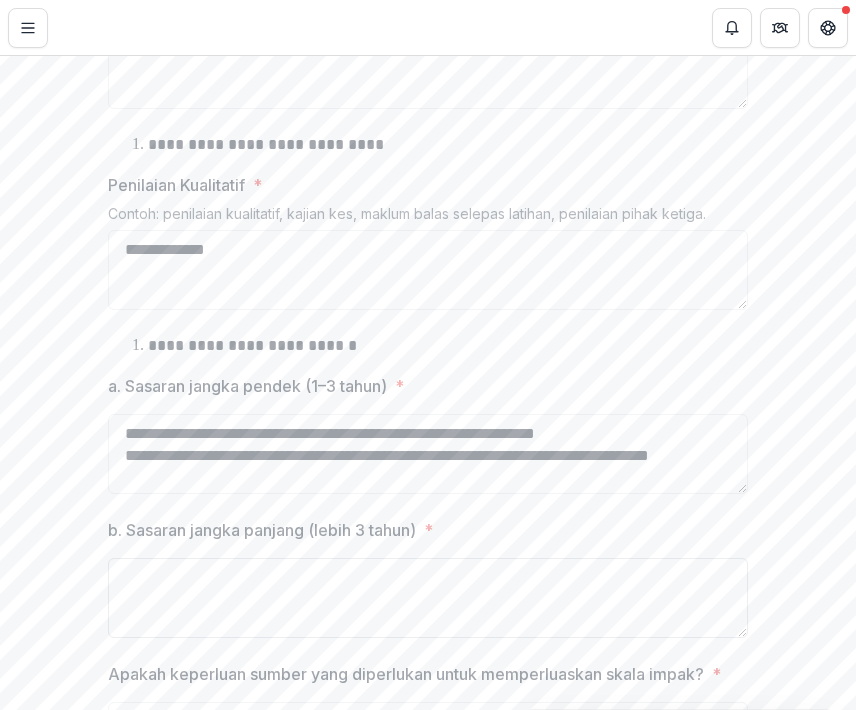 type on "**********" 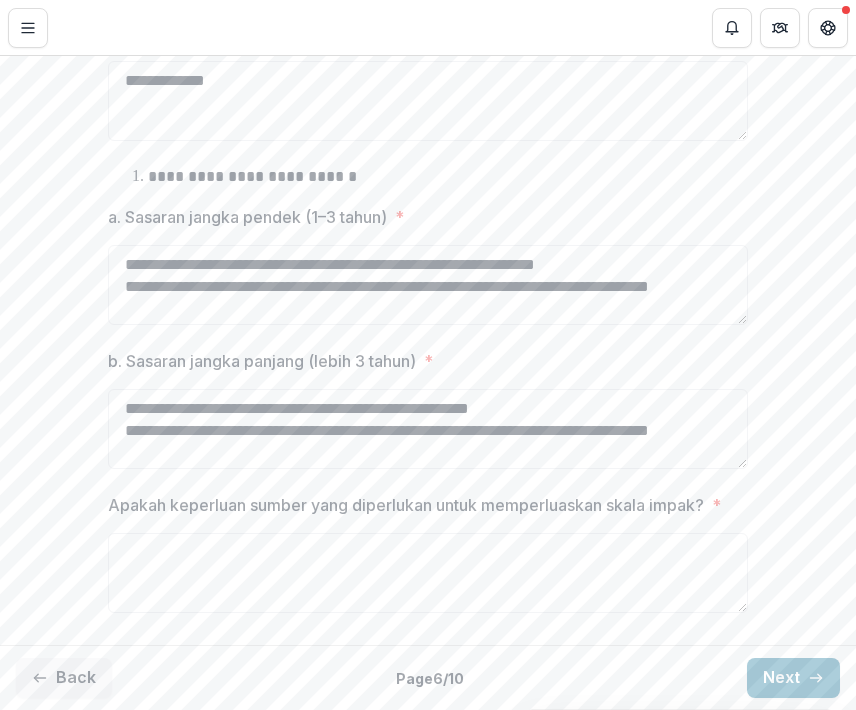 scroll, scrollTop: 1228, scrollLeft: 0, axis: vertical 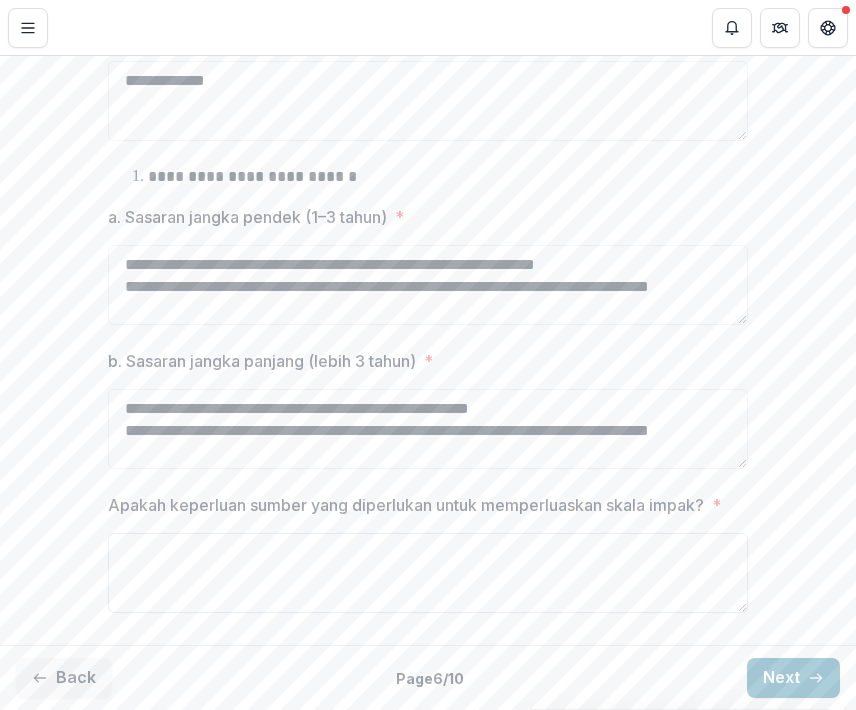 type on "**********" 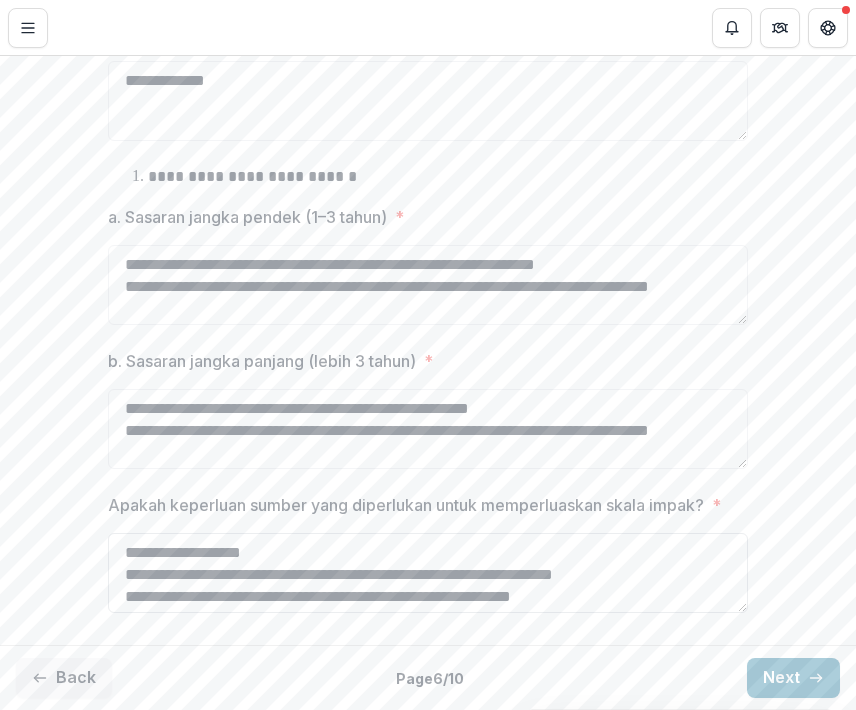 click on "**********" at bounding box center (428, 573) 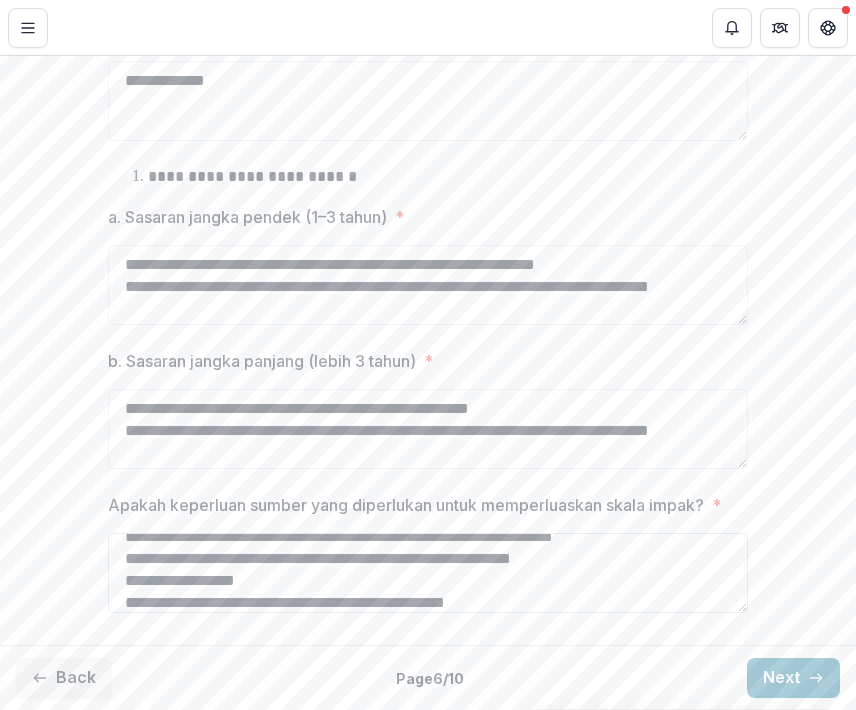 scroll, scrollTop: 60, scrollLeft: 0, axis: vertical 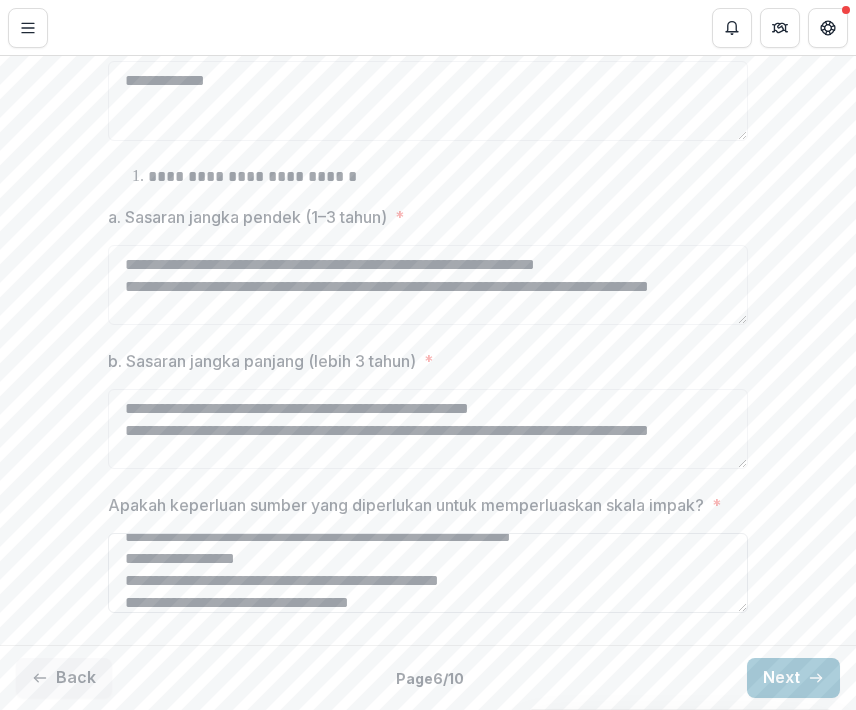 click on "**********" at bounding box center [428, 573] 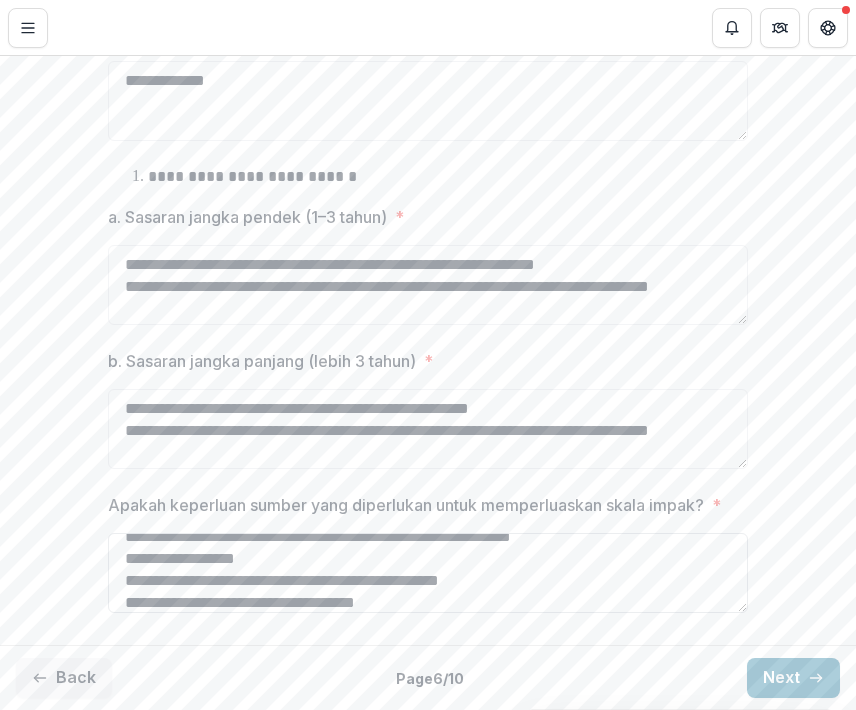 scroll, scrollTop: 82, scrollLeft: 0, axis: vertical 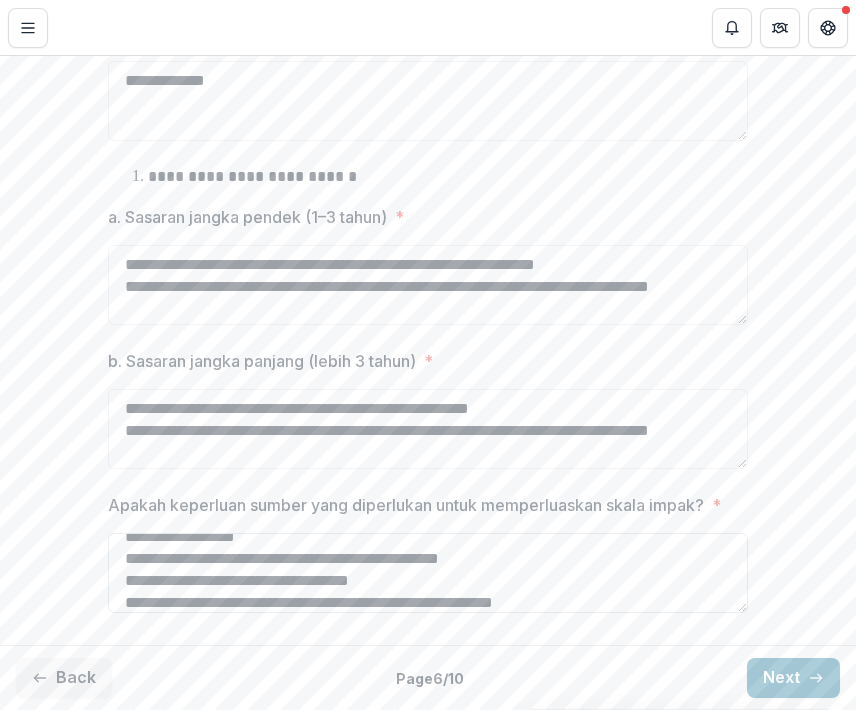 click on "**********" at bounding box center [428, 573] 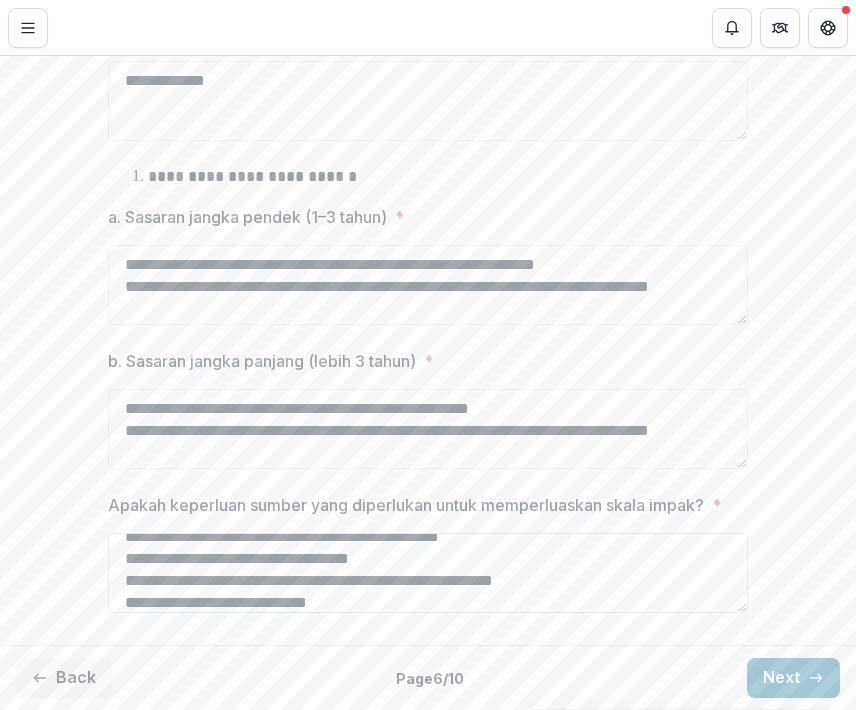 scroll, scrollTop: 126, scrollLeft: 0, axis: vertical 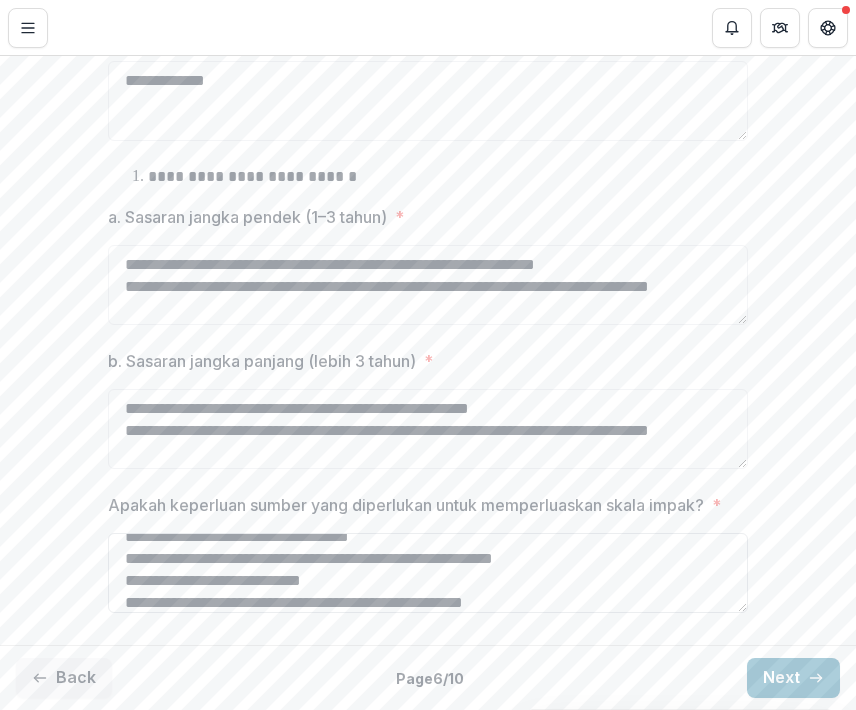 click on "**********" at bounding box center (428, 573) 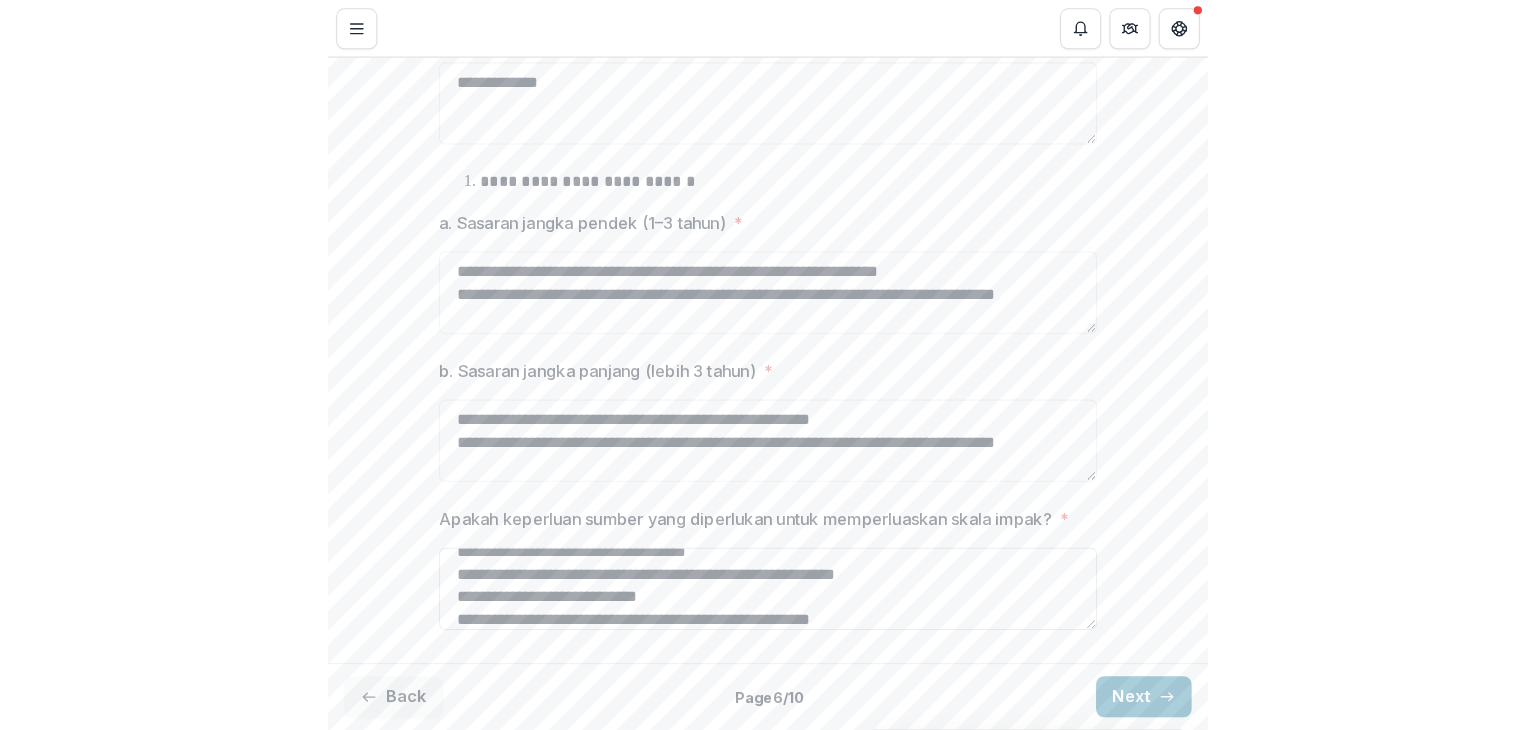 scroll, scrollTop: 148, scrollLeft: 0, axis: vertical 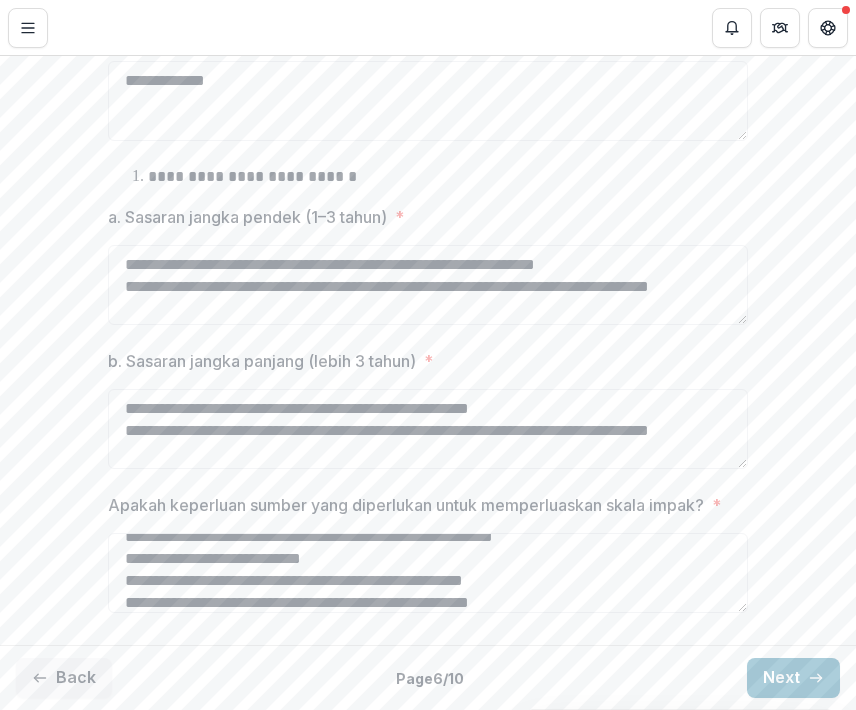 type on "**********" 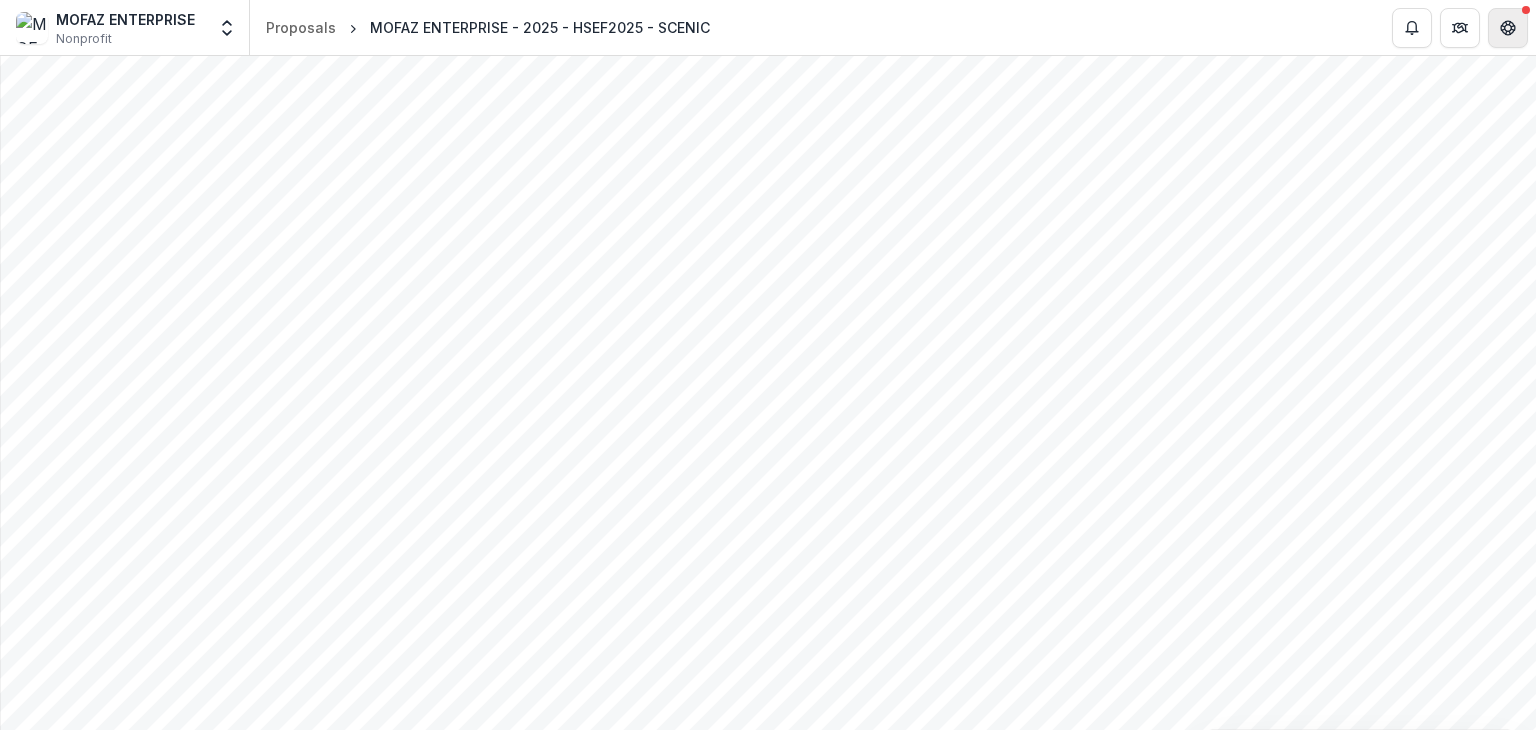 scroll, scrollTop: 1129, scrollLeft: 0, axis: vertical 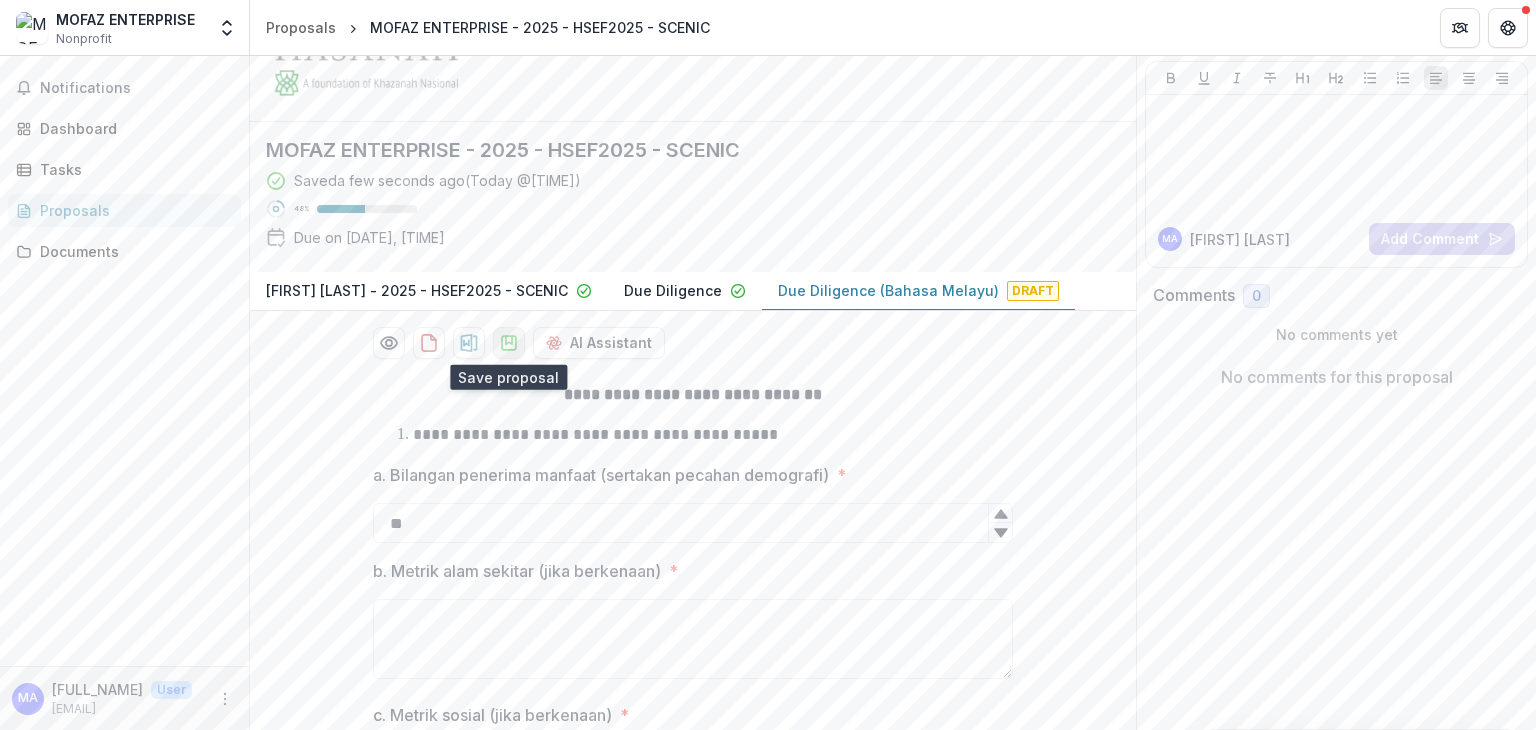 click at bounding box center (509, 343) 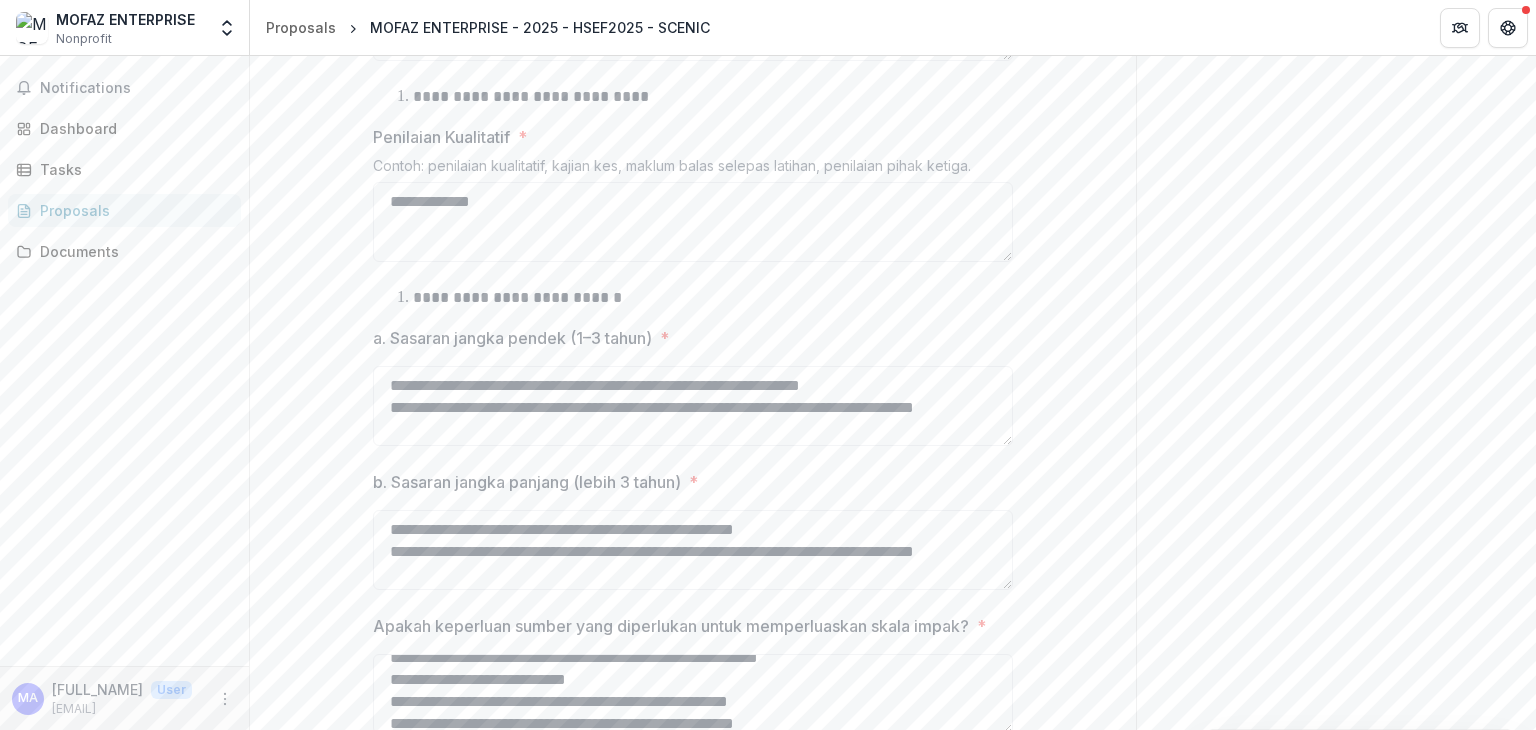 scroll, scrollTop: 1129, scrollLeft: 0, axis: vertical 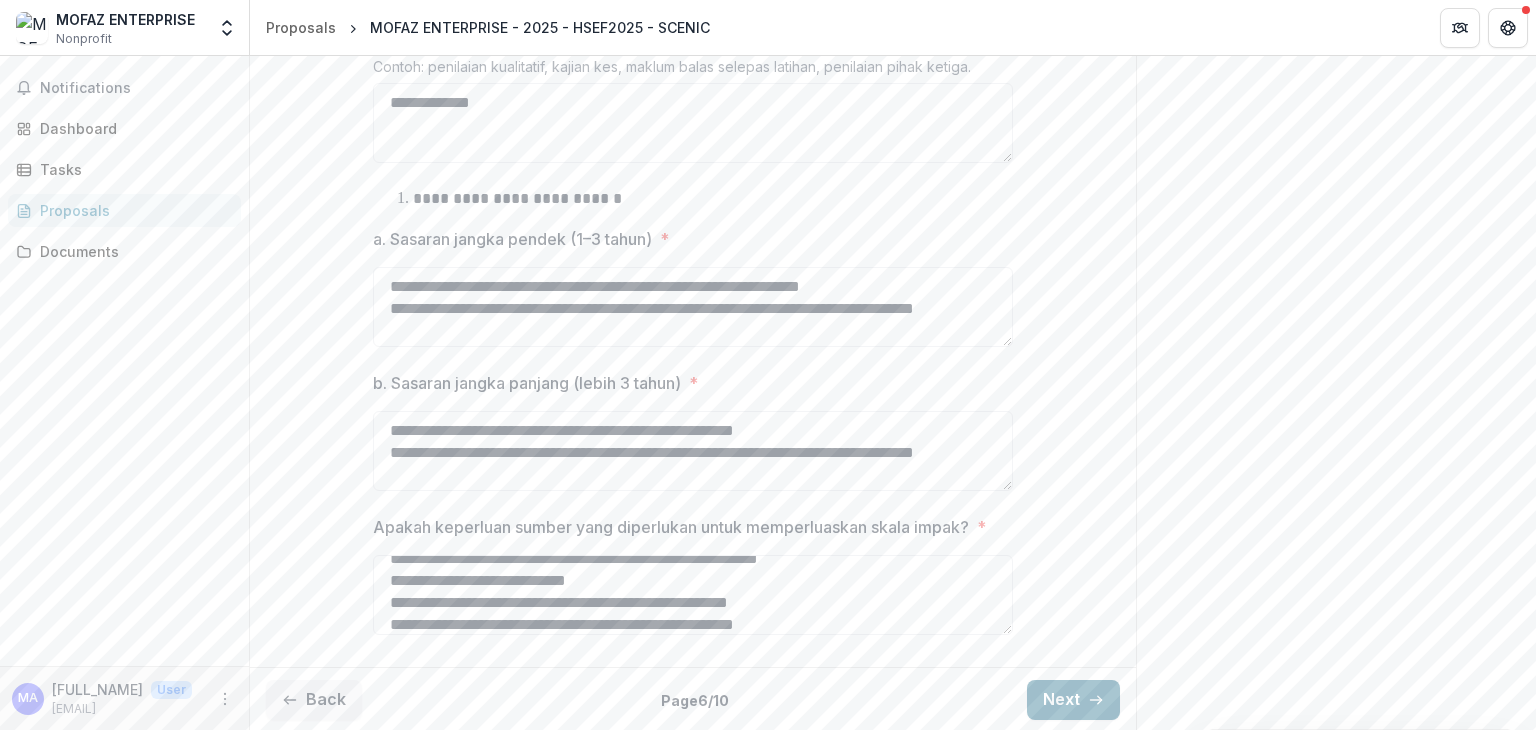 click on "Next" at bounding box center [1073, 700] 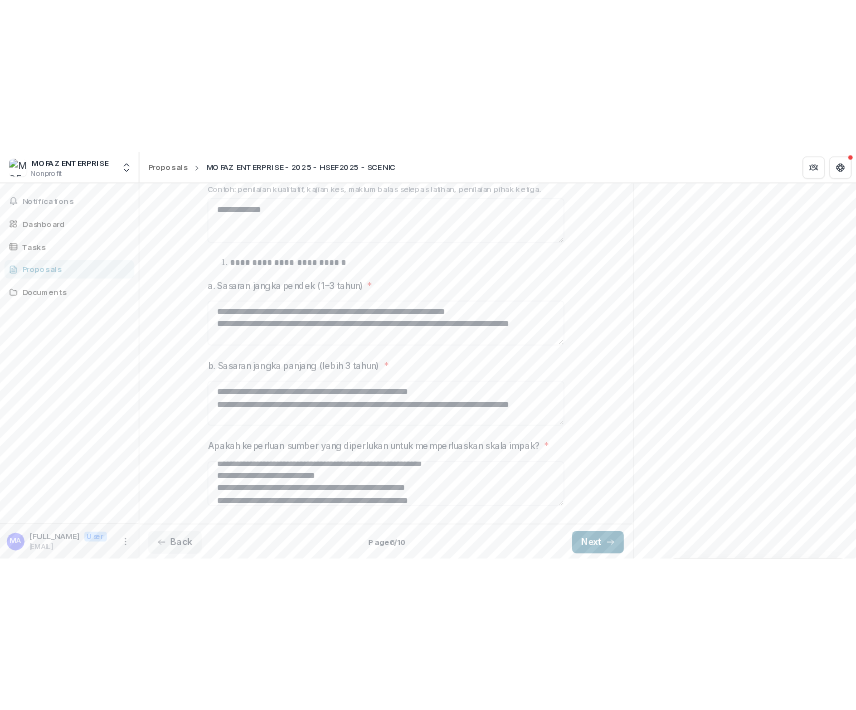 scroll, scrollTop: 366, scrollLeft: 0, axis: vertical 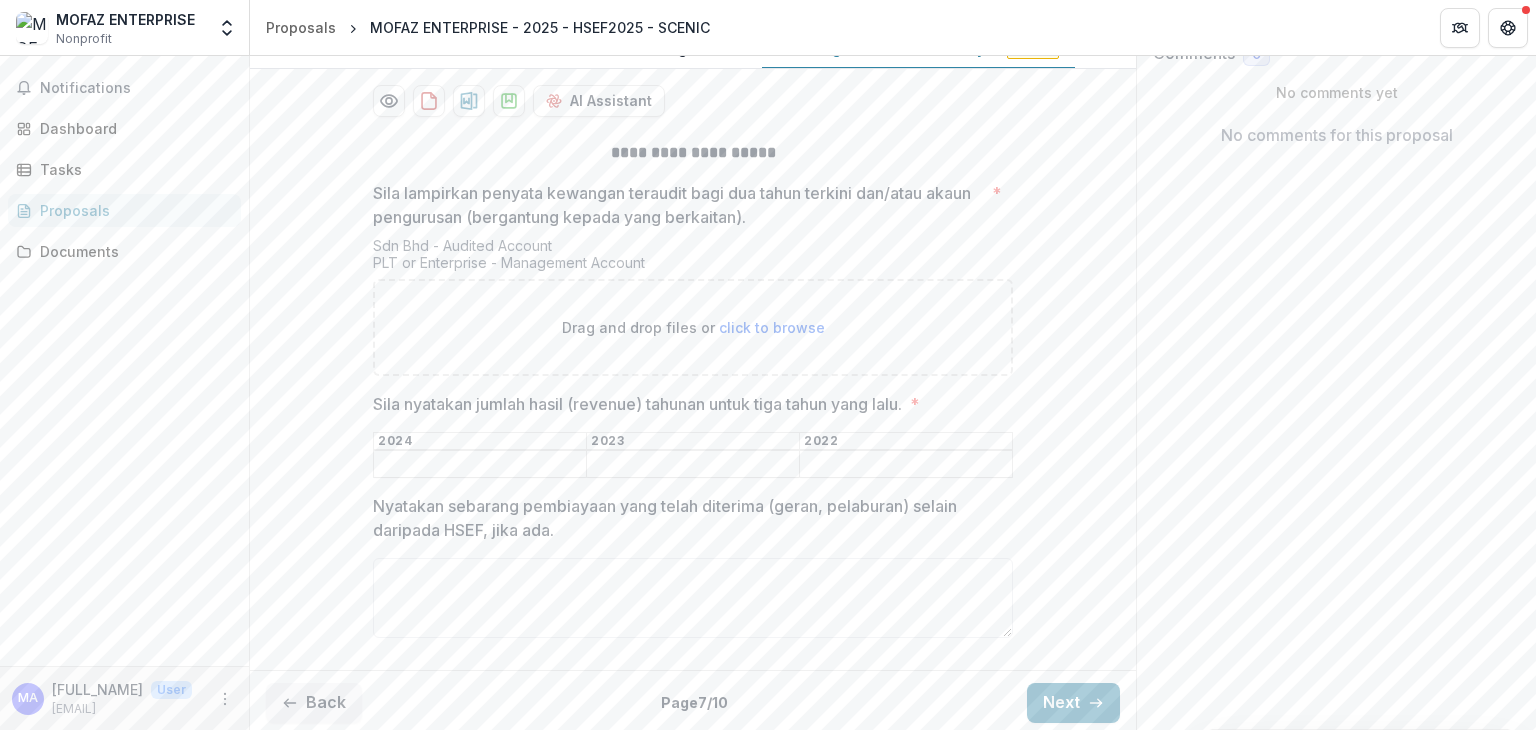 drag, startPoint x: 1535, startPoint y: 442, endPoint x: 1535, endPoint y: 516, distance: 74 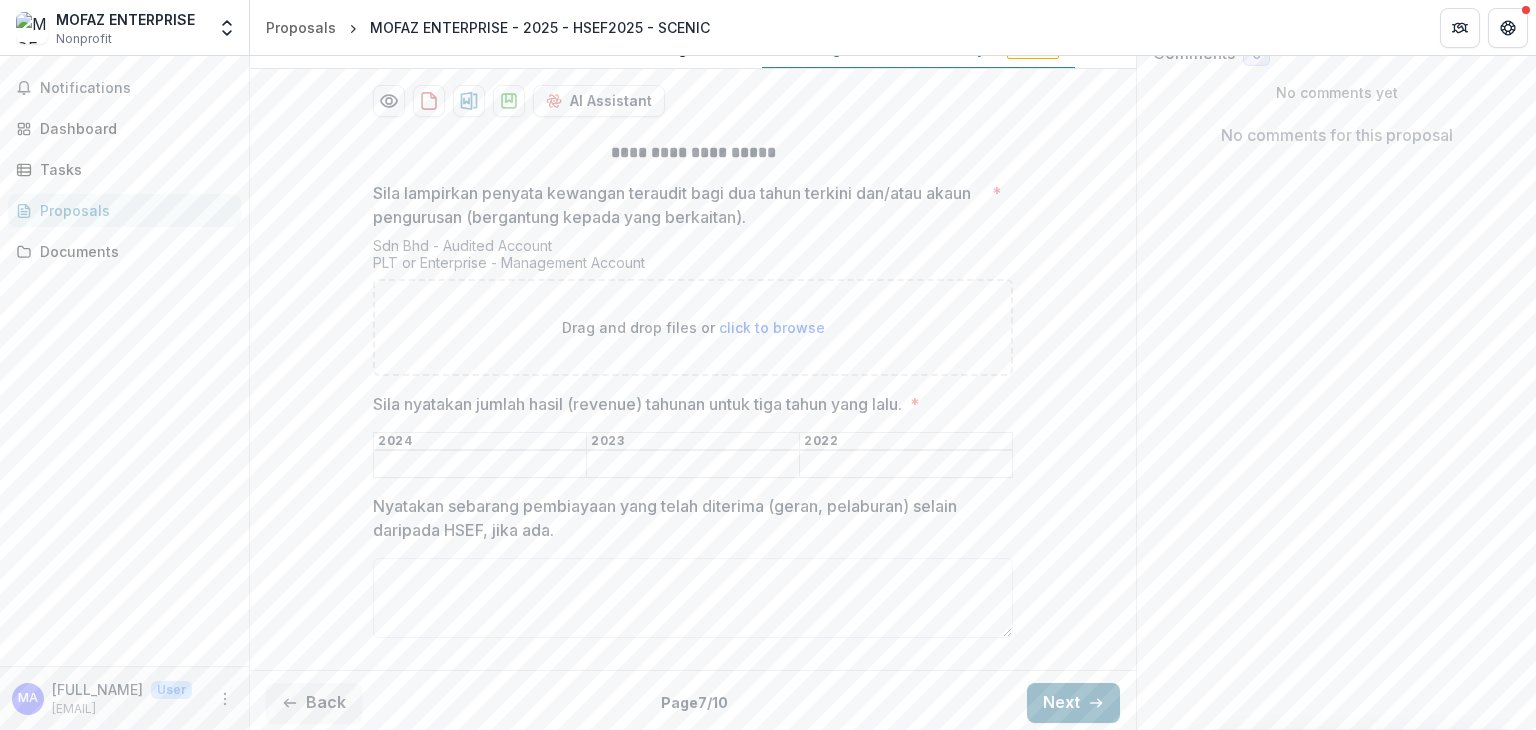 click on "Next" at bounding box center [1073, 703] 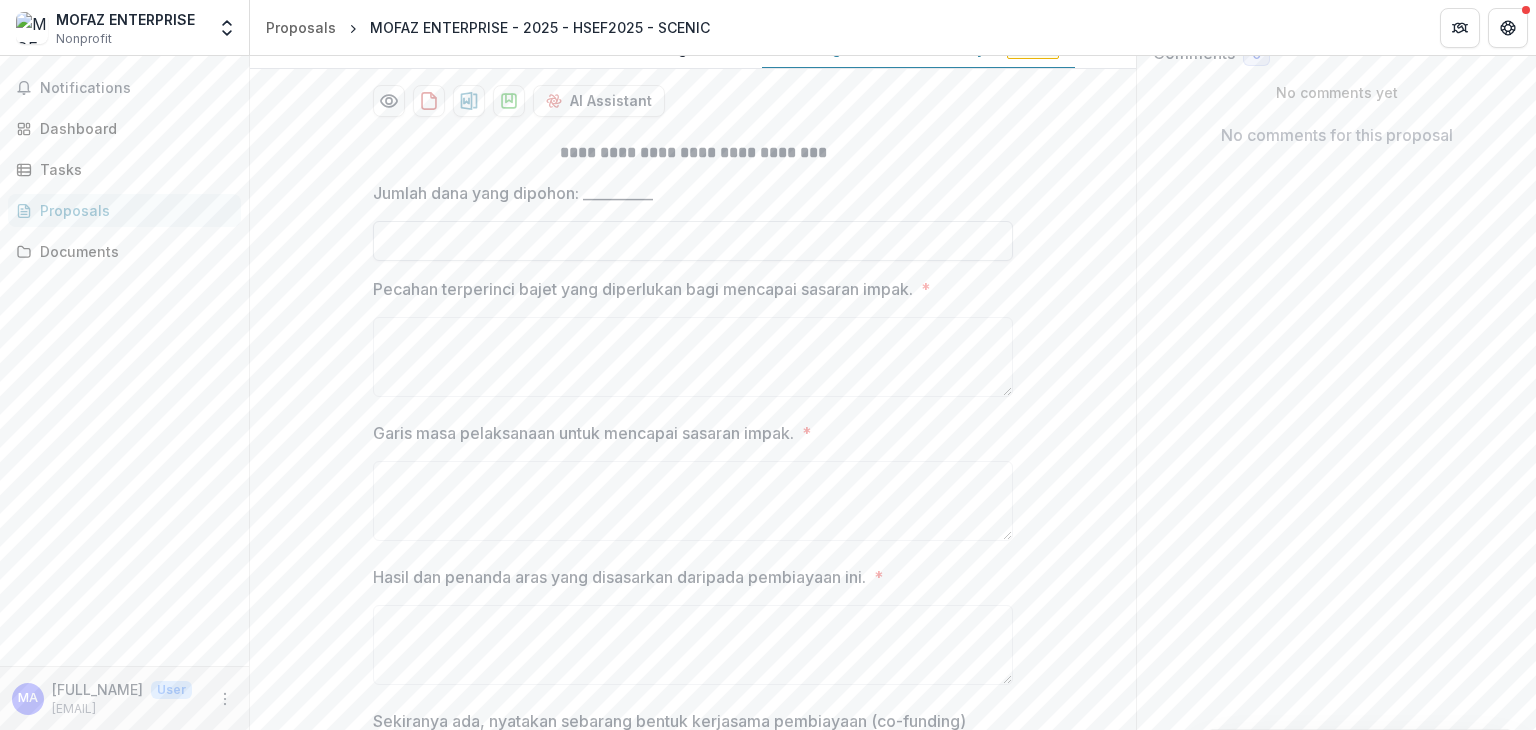 click on "Jumlah dana yang dipohon: __________" at bounding box center [693, 241] 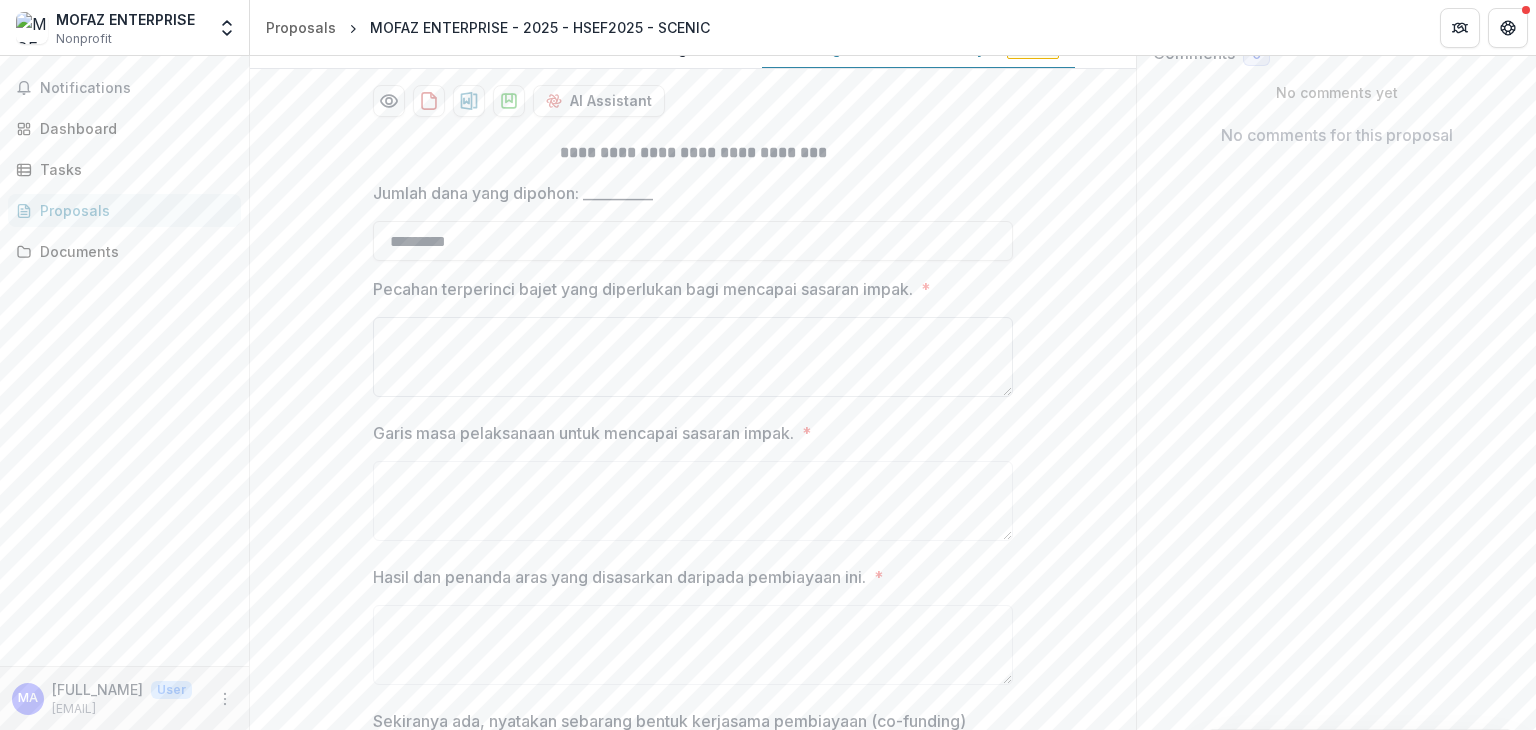 type on "*********" 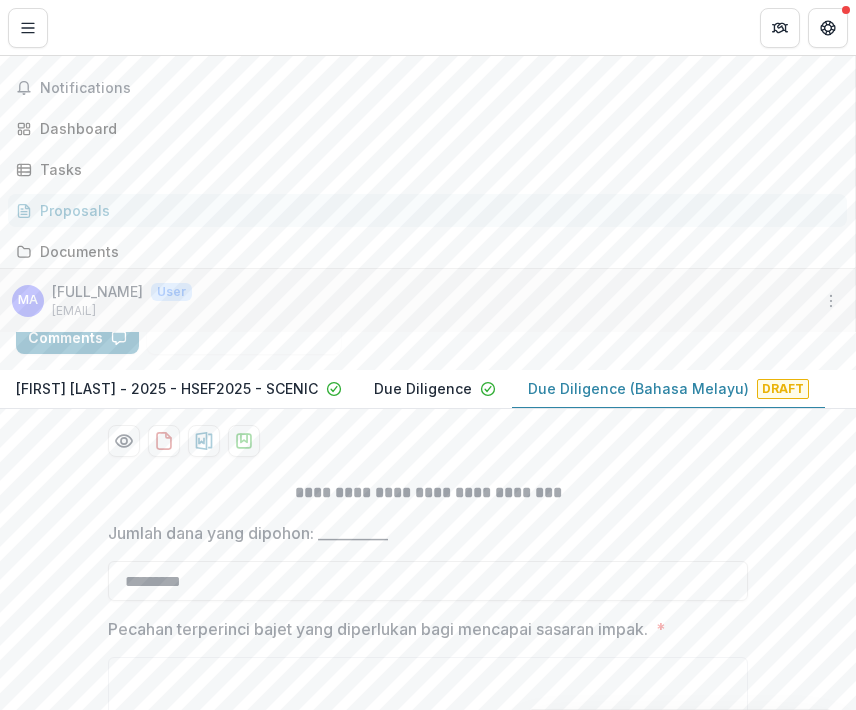 scroll, scrollTop: 445, scrollLeft: 0, axis: vertical 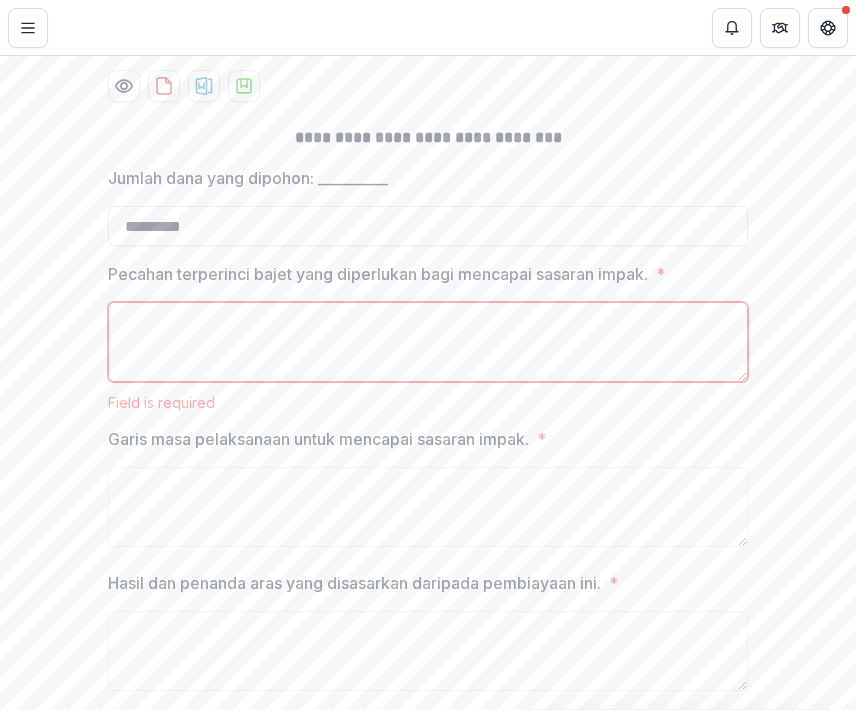 click on "Pecahan terperinci bajet yang diperlukan bagi mencapai sasaran impak. *" at bounding box center (428, 342) 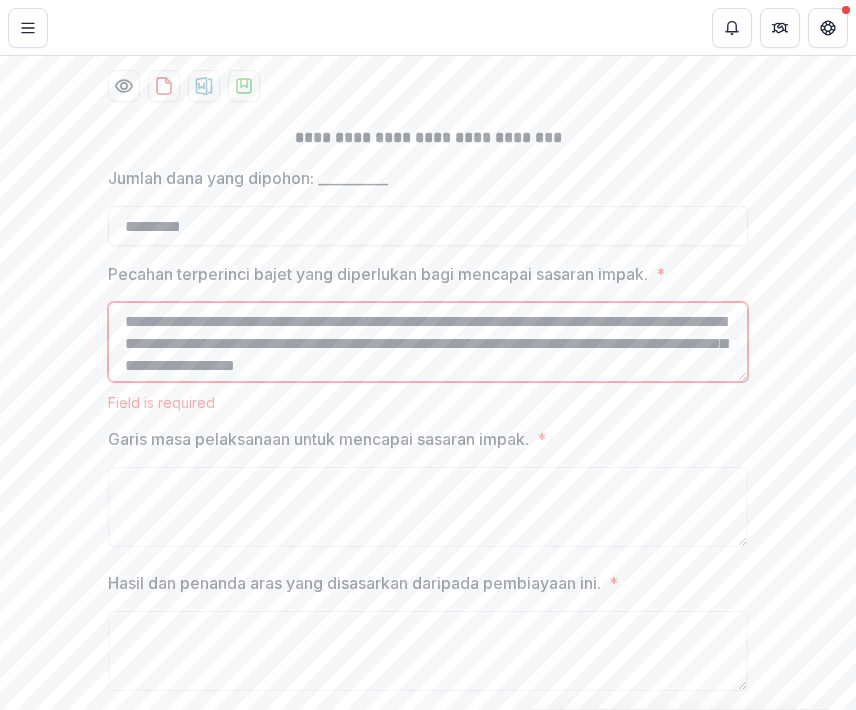 scroll, scrollTop: 16, scrollLeft: 0, axis: vertical 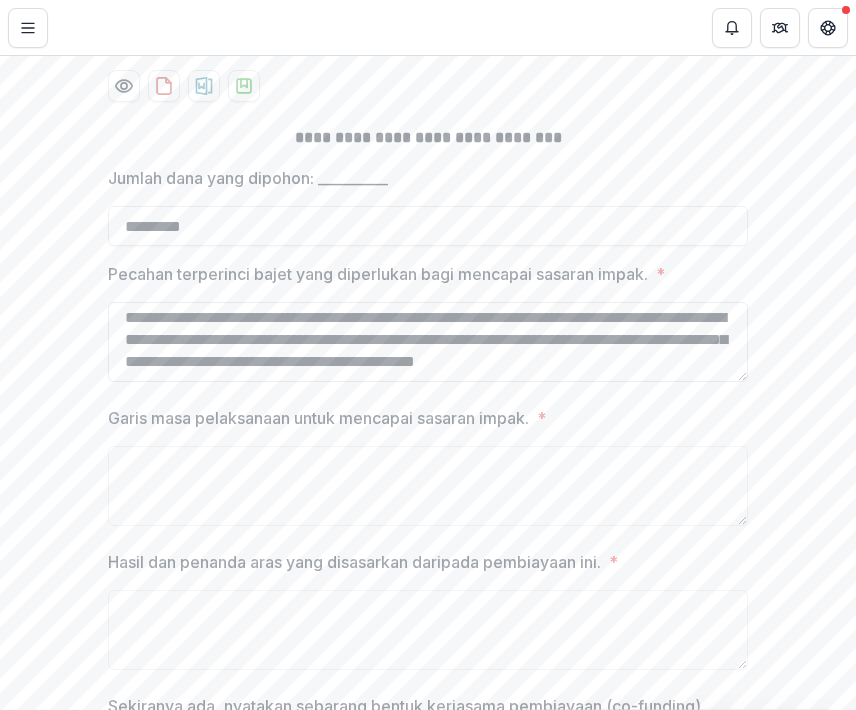 click on "**********" at bounding box center [428, 342] 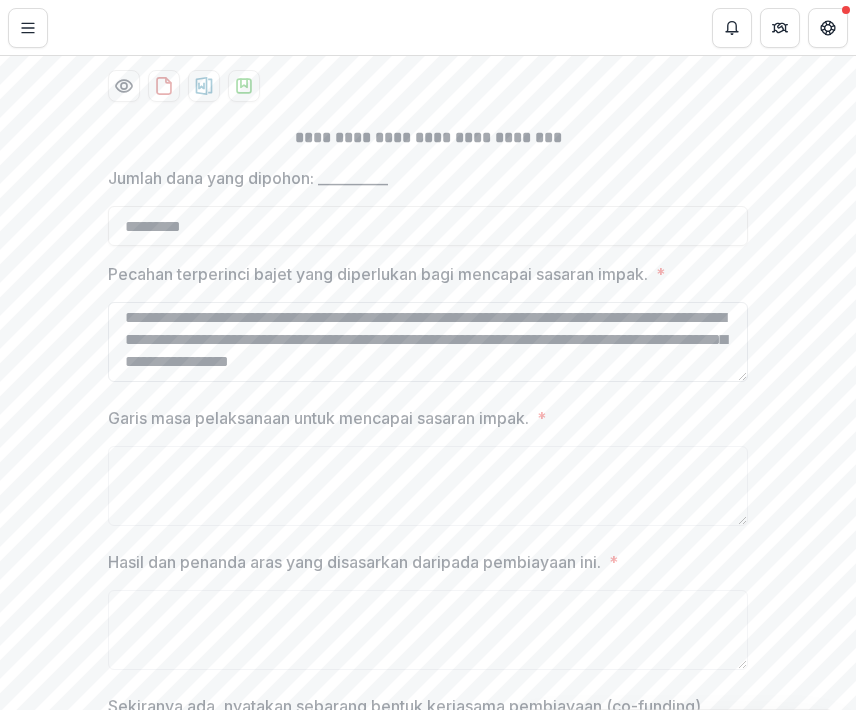 scroll, scrollTop: 126, scrollLeft: 0, axis: vertical 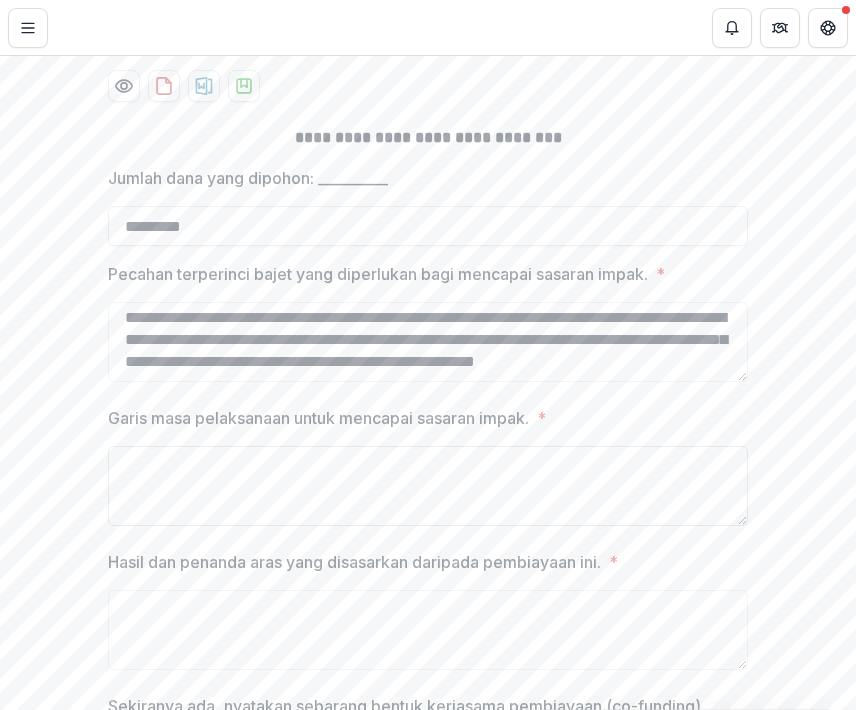 type on "**********" 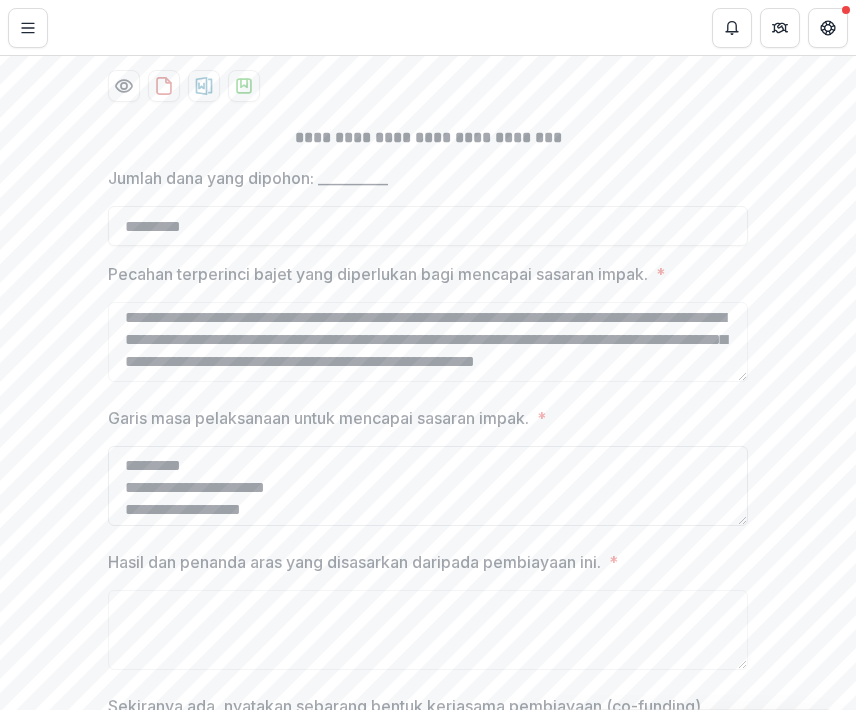 click on "**********" at bounding box center [428, 486] 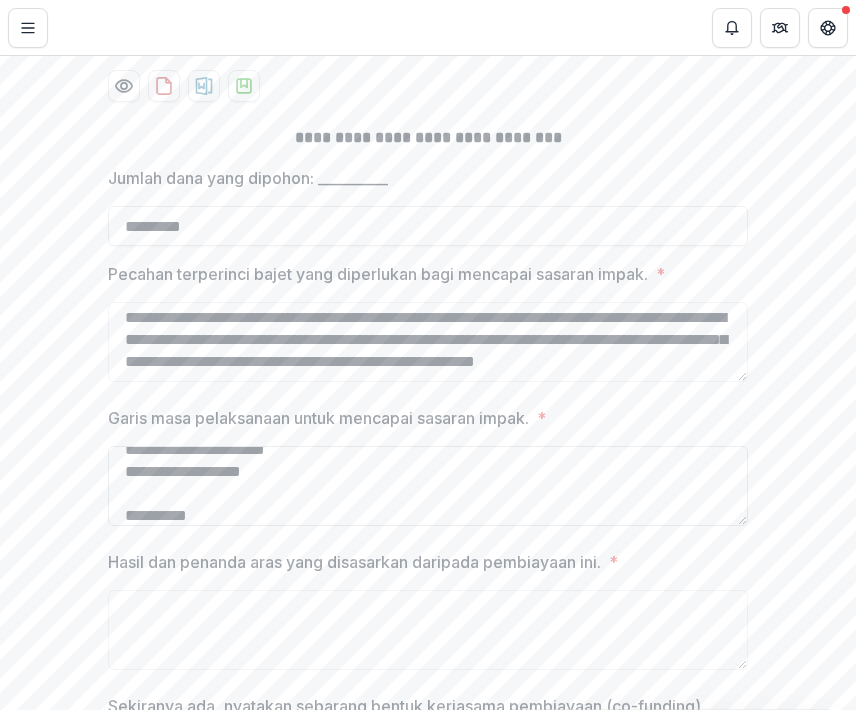 scroll, scrollTop: 60, scrollLeft: 0, axis: vertical 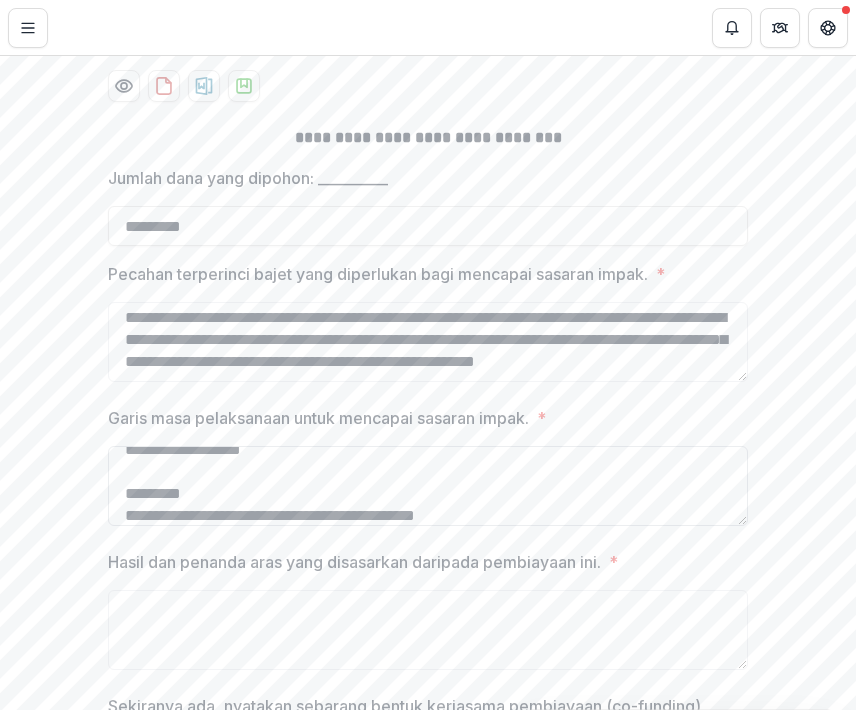 click on "**********" at bounding box center [428, 486] 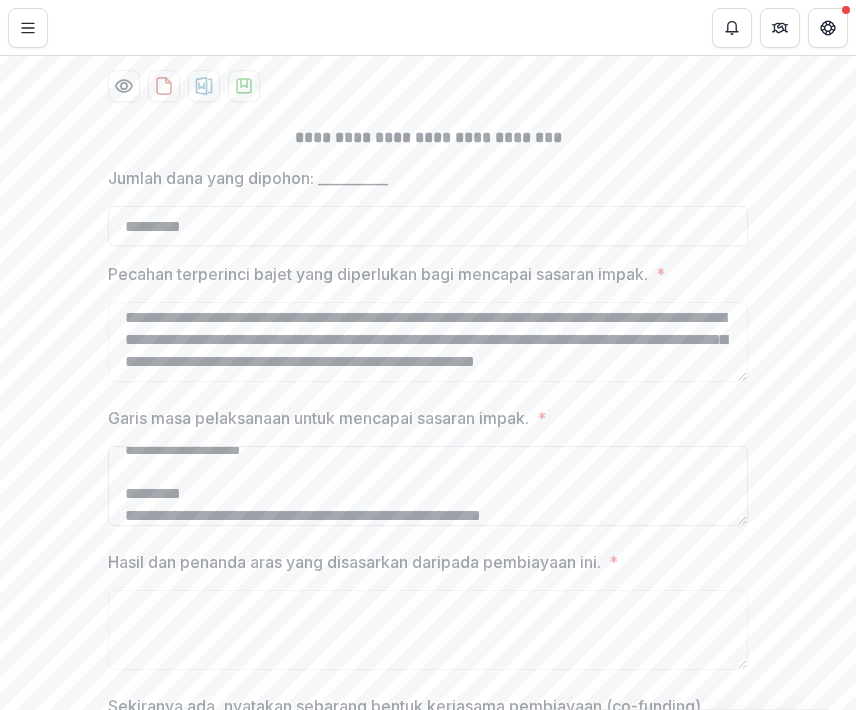click on "**********" at bounding box center (428, 486) 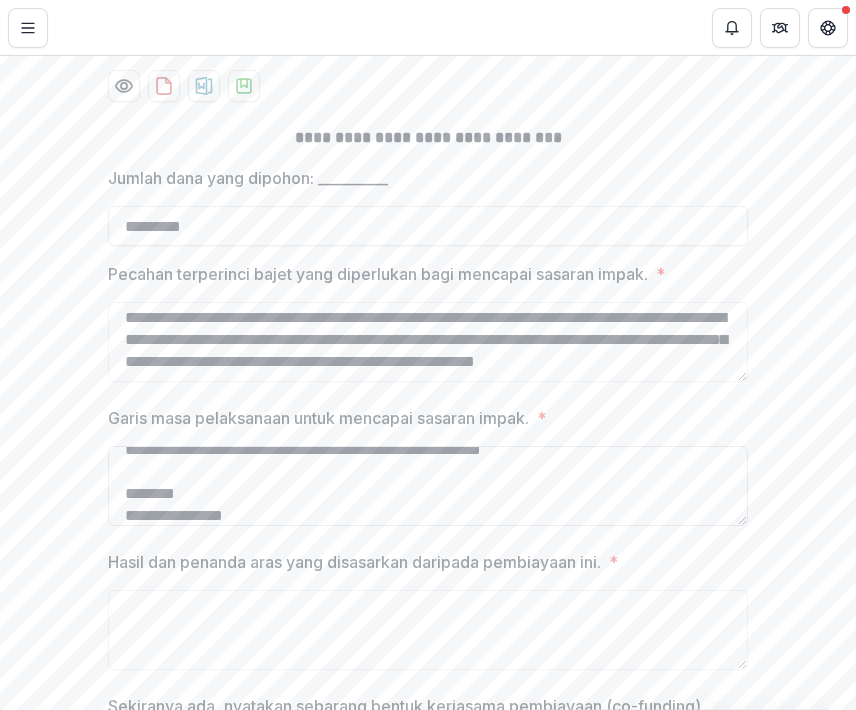 scroll, scrollTop: 148, scrollLeft: 0, axis: vertical 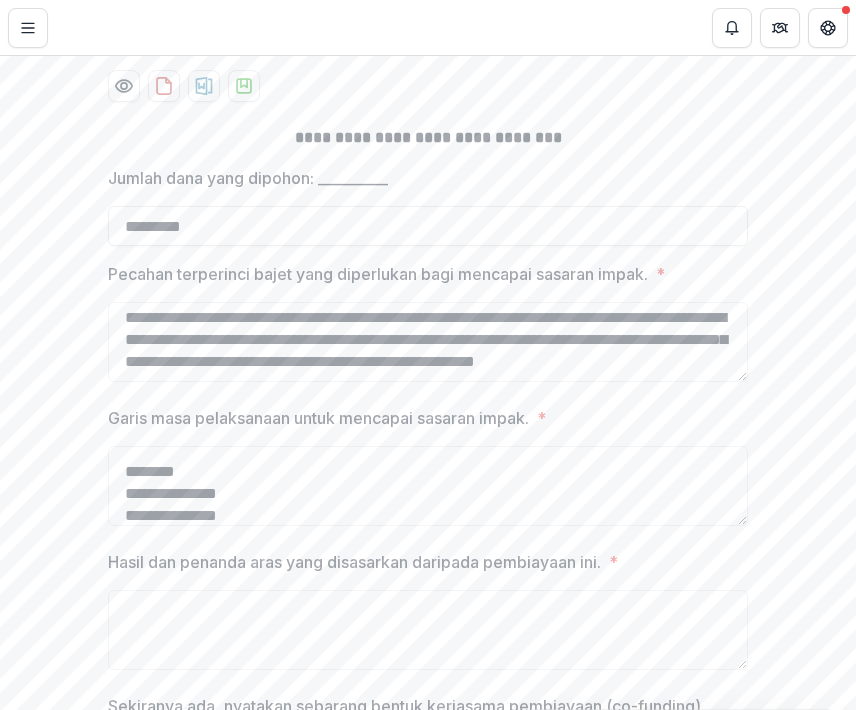 type on "**********" 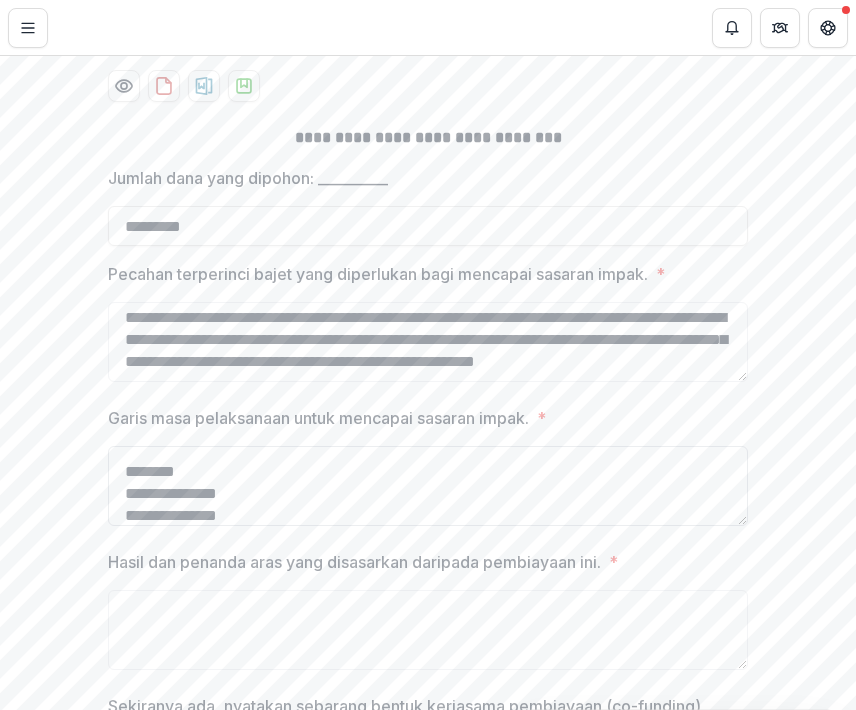 click on "**********" at bounding box center (428, 486) 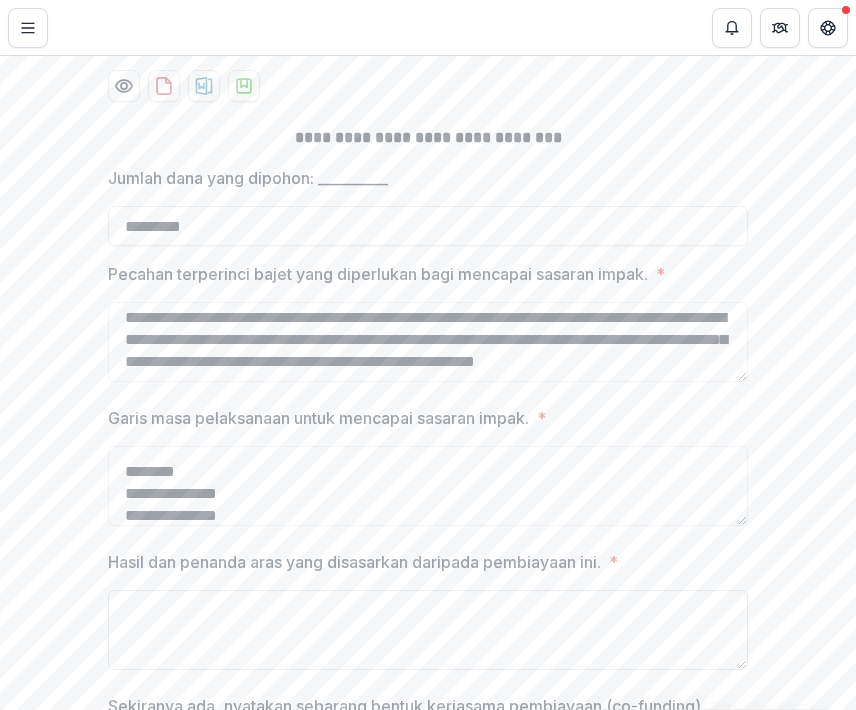 click on "Hasil dan penanda aras yang disasarkan daripada pembiayaan ini. *" at bounding box center (428, 630) 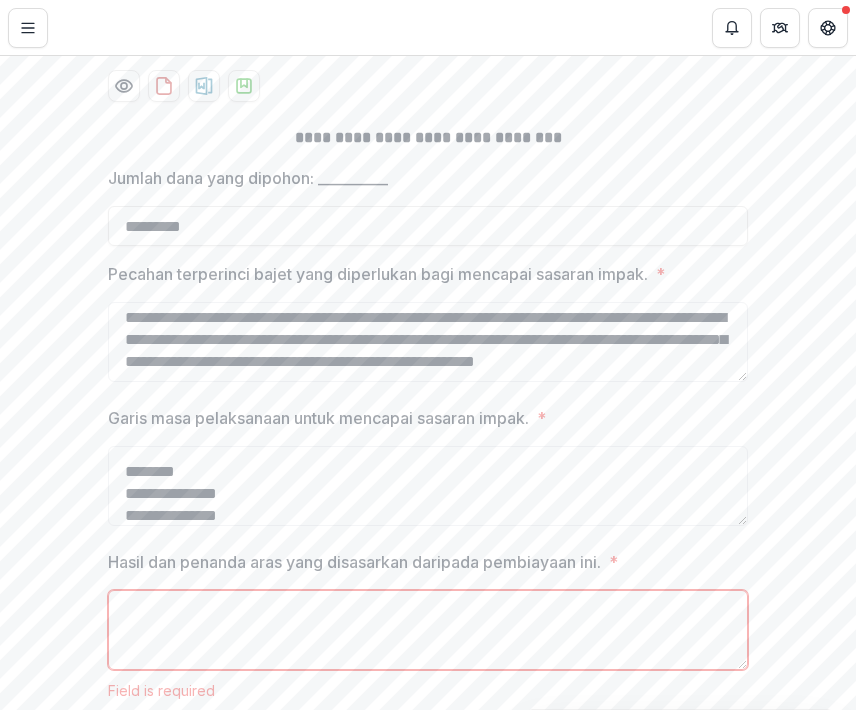 click on "Hasil dan penanda aras yang disasarkan daripada pembiayaan ini. *" at bounding box center (428, 630) 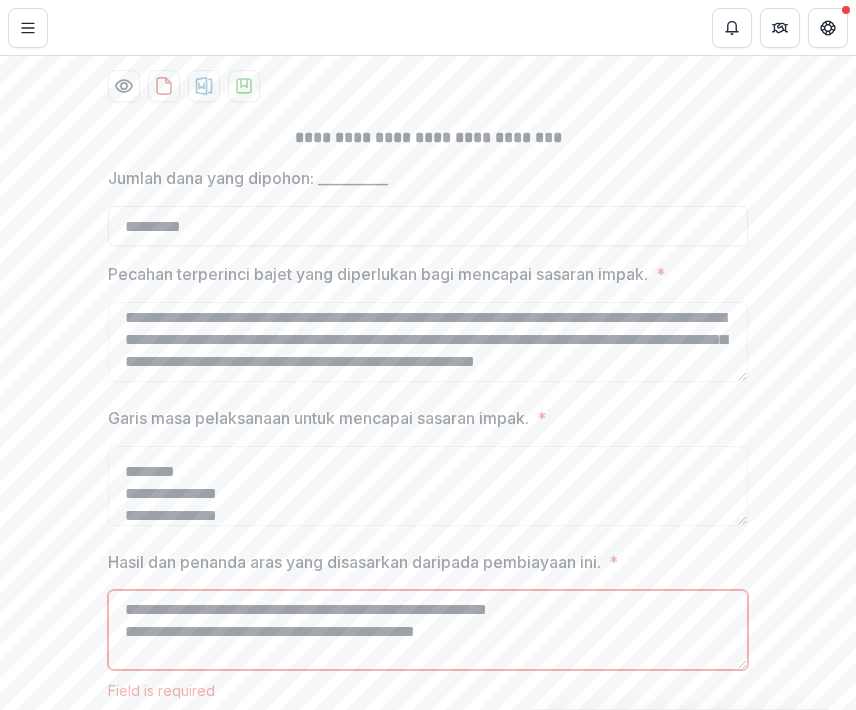 click on "**********" at bounding box center [428, 630] 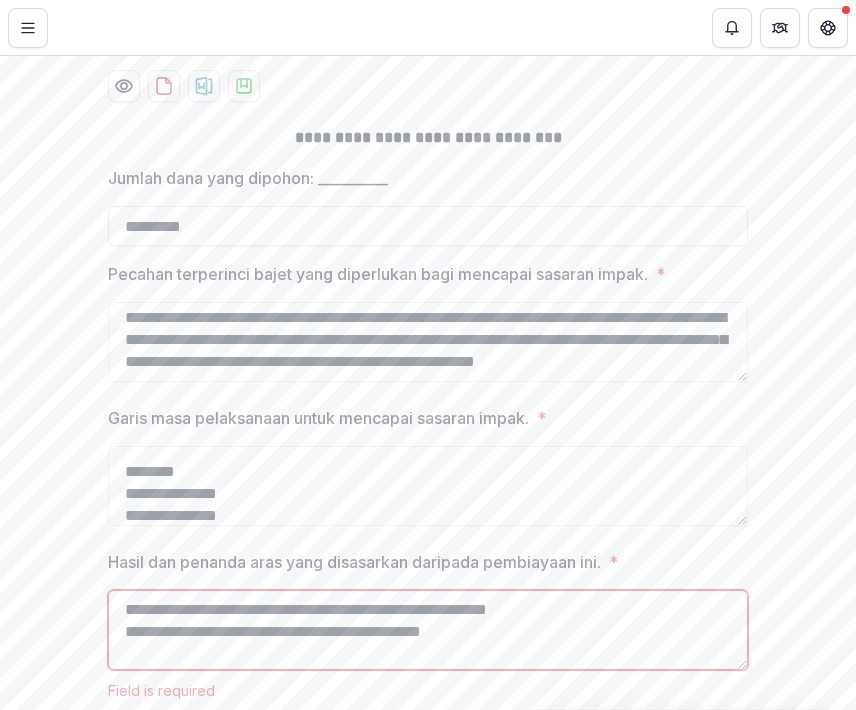 click on "**********" at bounding box center (428, 630) 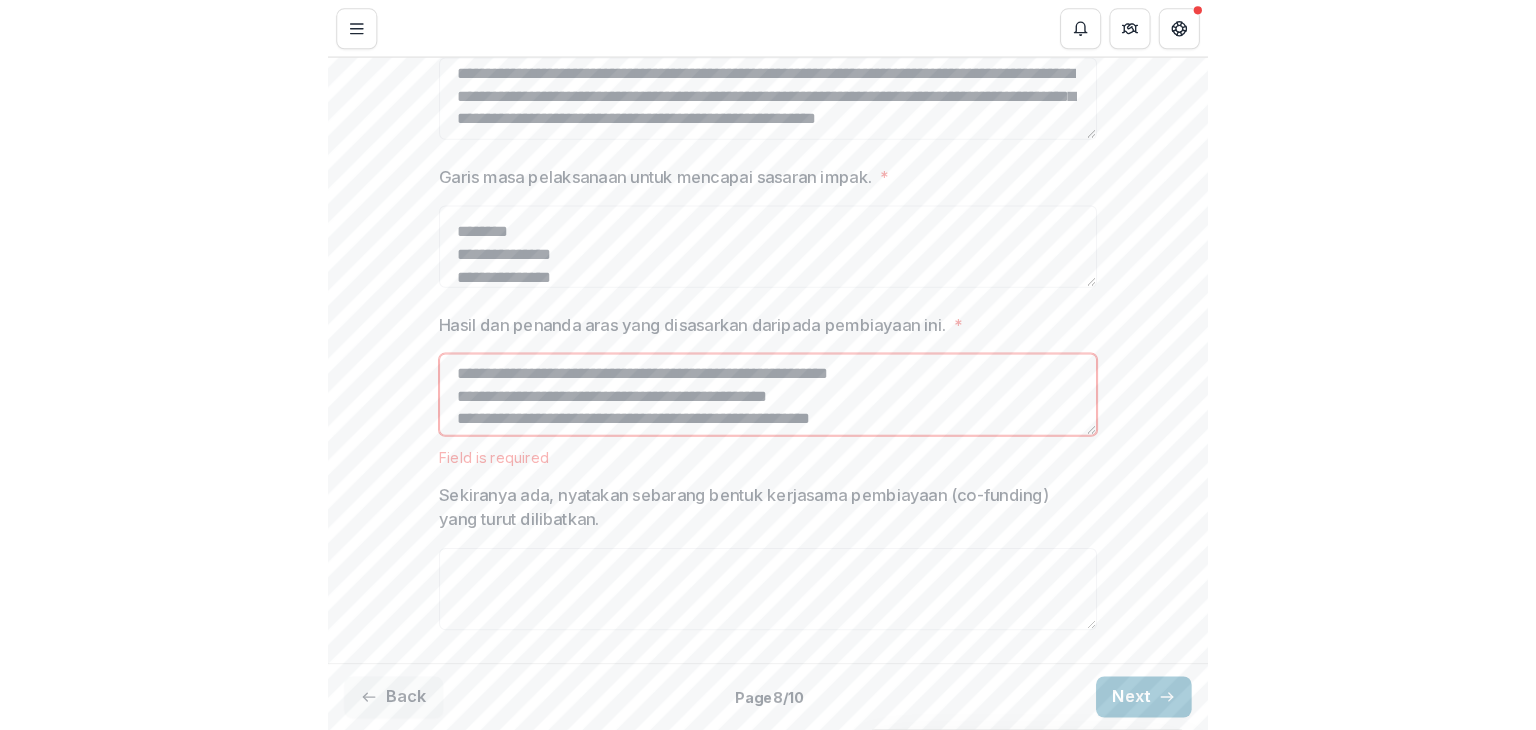 scroll, scrollTop: 704, scrollLeft: 0, axis: vertical 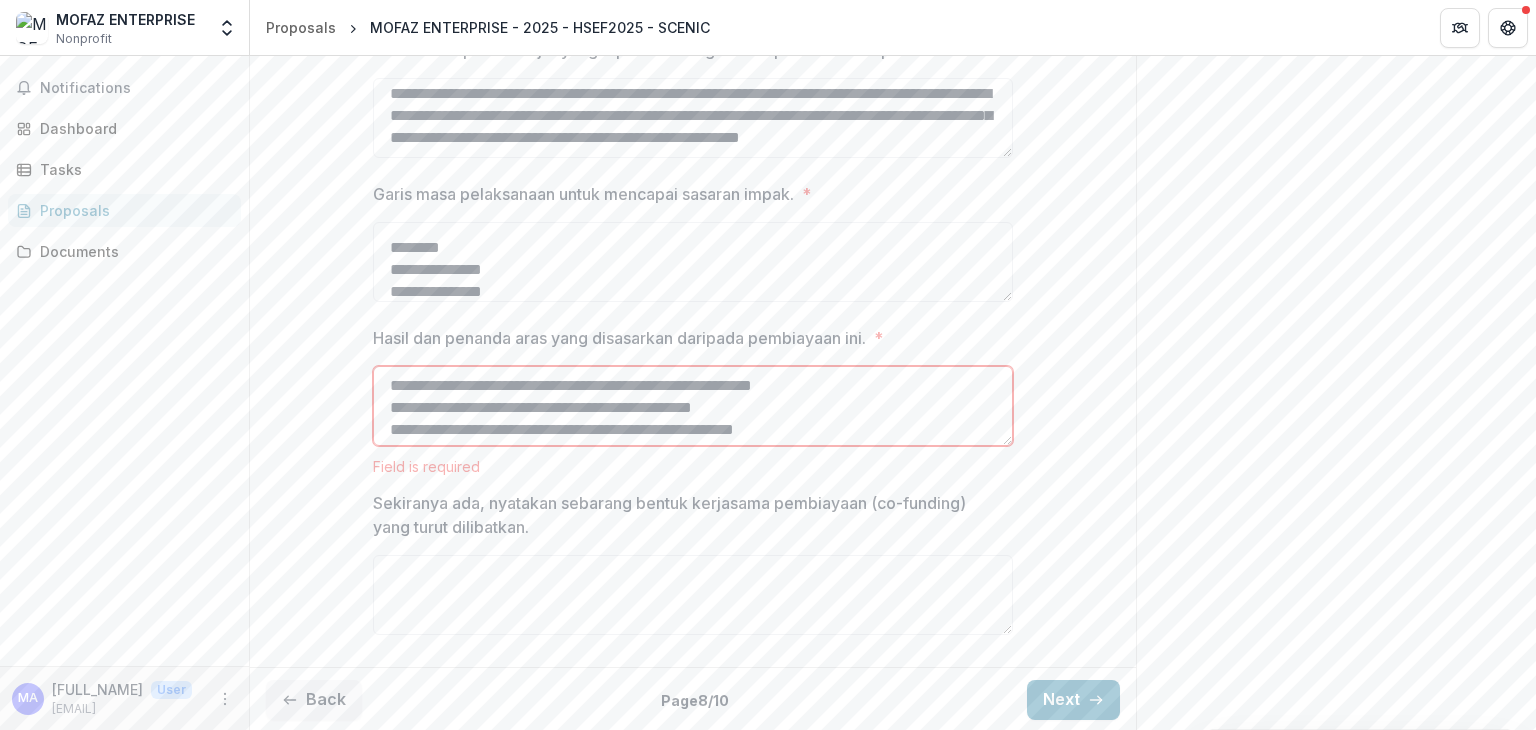 type on "**********" 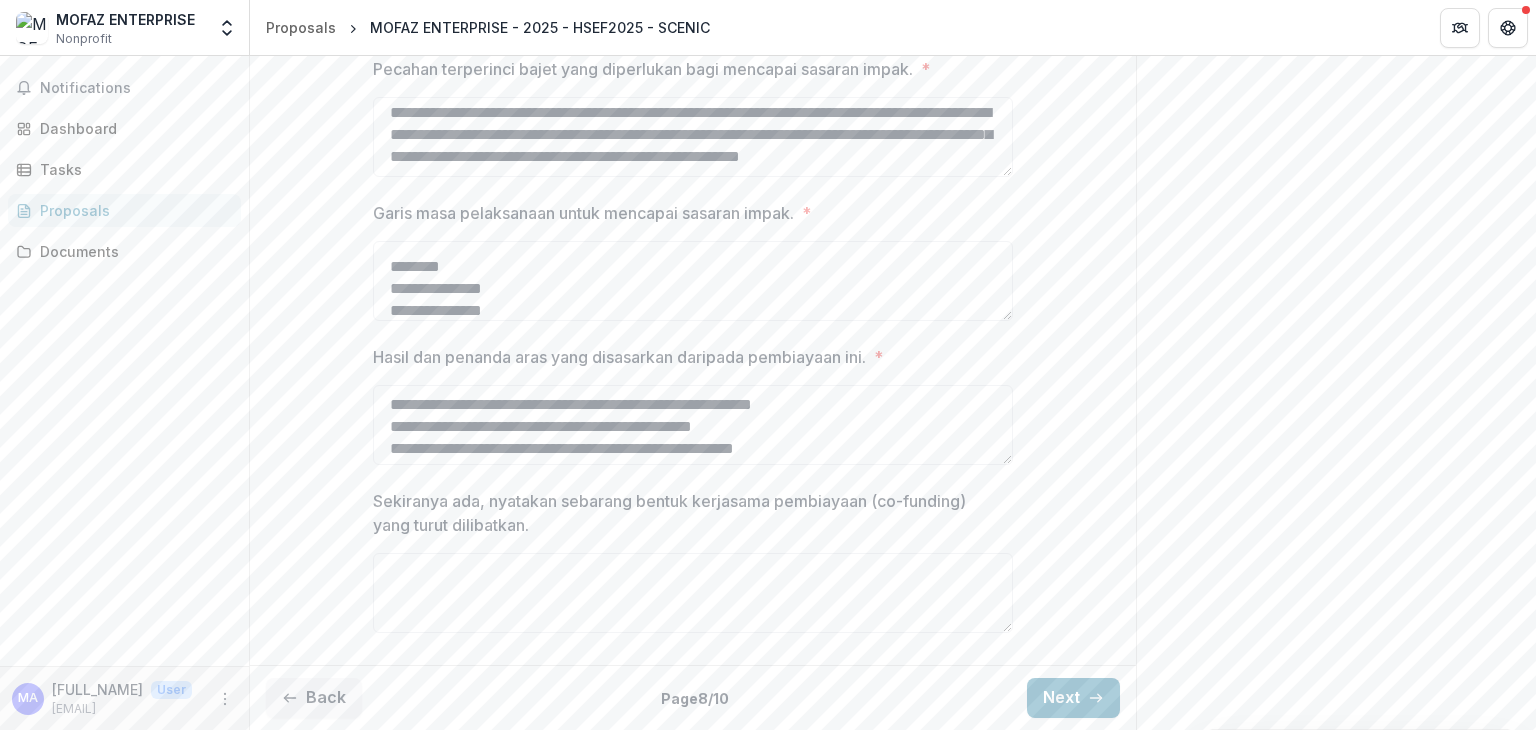 scroll, scrollTop: 584, scrollLeft: 0, axis: vertical 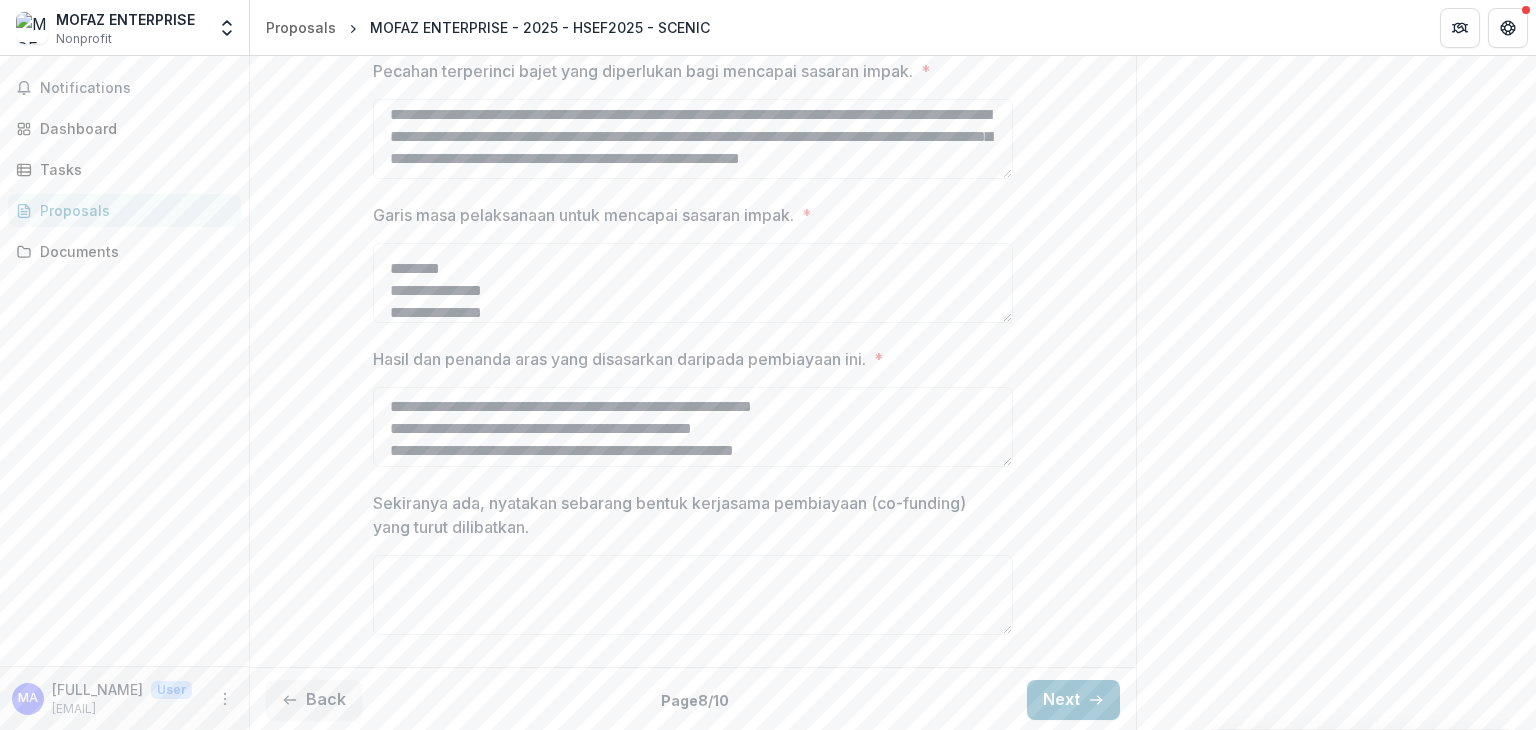 drag, startPoint x: 1535, startPoint y: 440, endPoint x: 1532, endPoint y: 370, distance: 70.064255 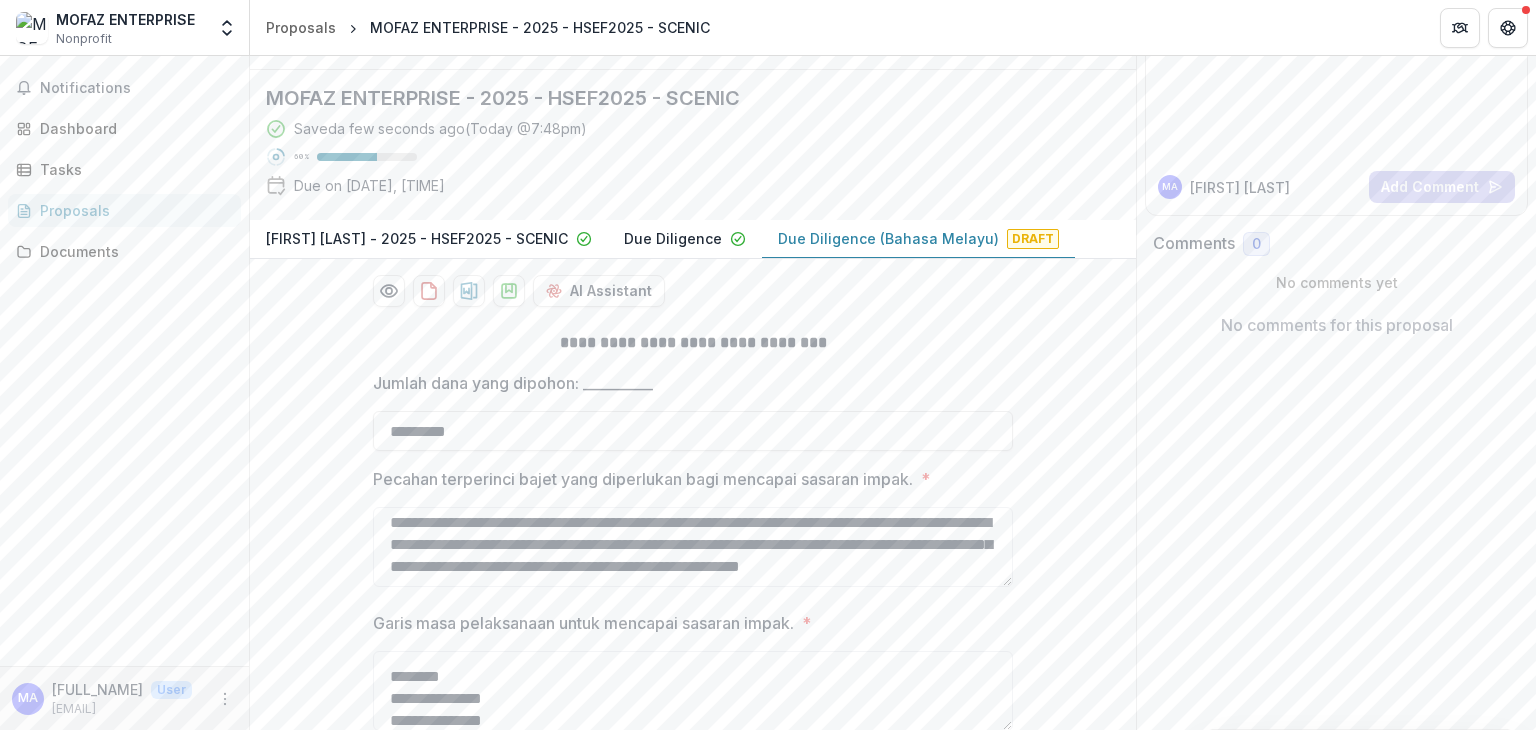 scroll, scrollTop: 108, scrollLeft: 0, axis: vertical 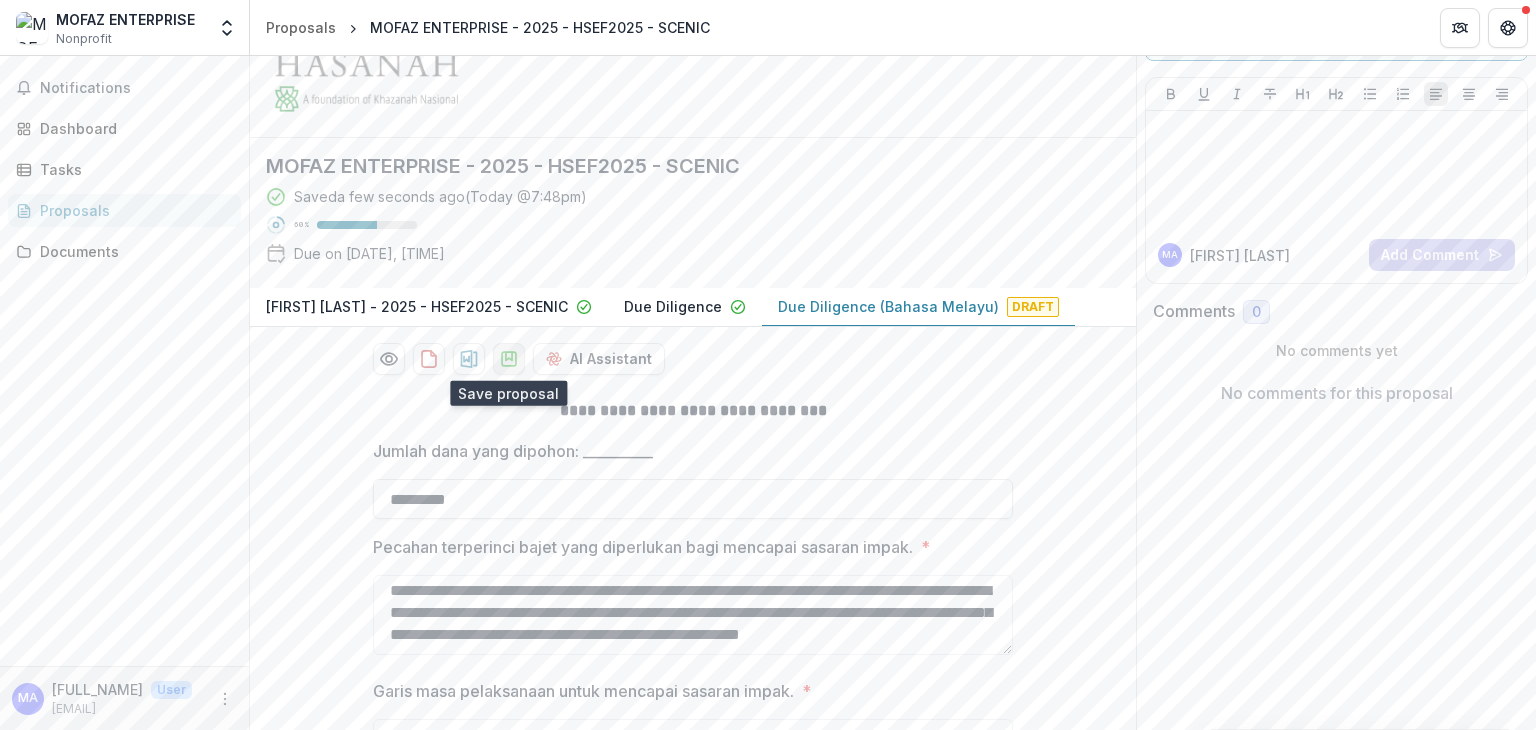 click 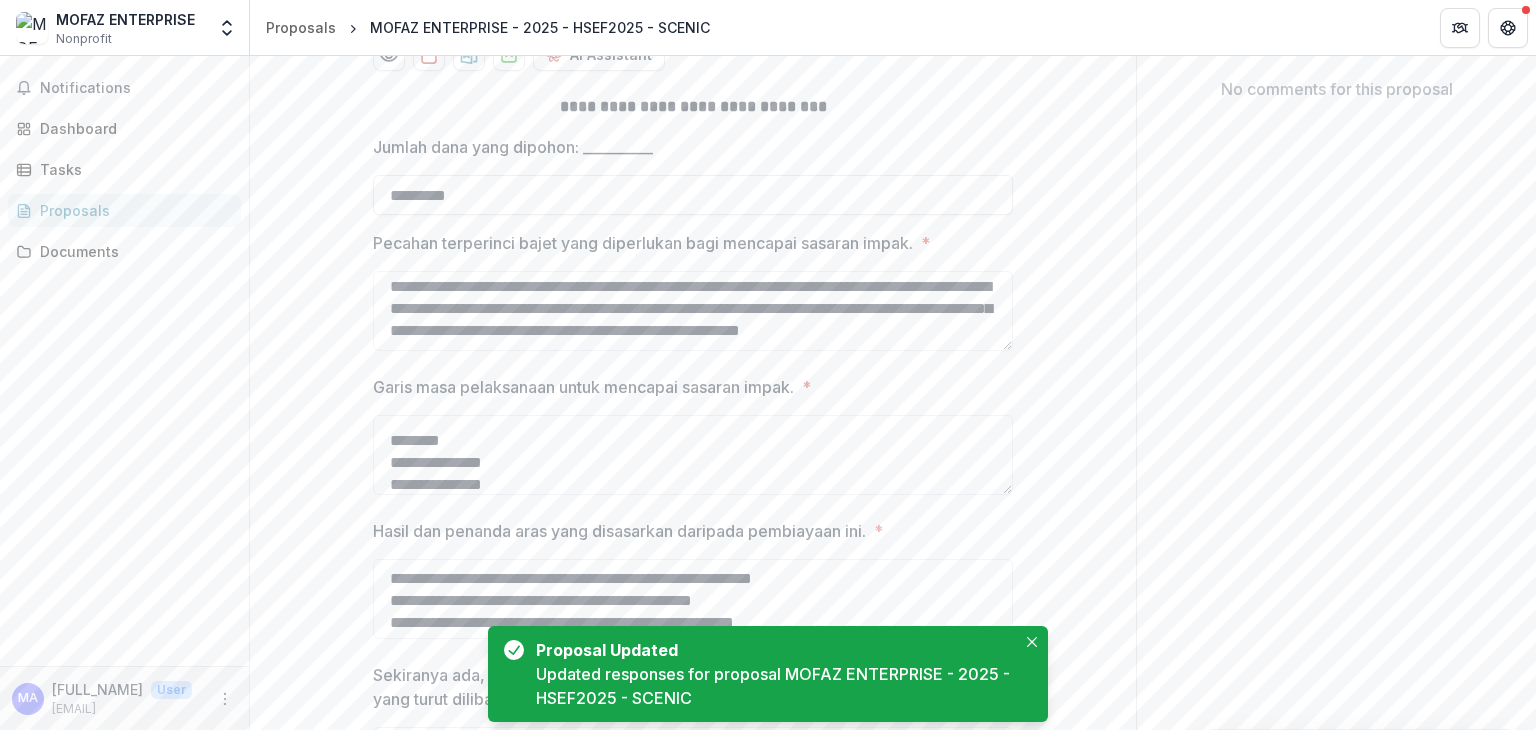 scroll, scrollTop: 584, scrollLeft: 0, axis: vertical 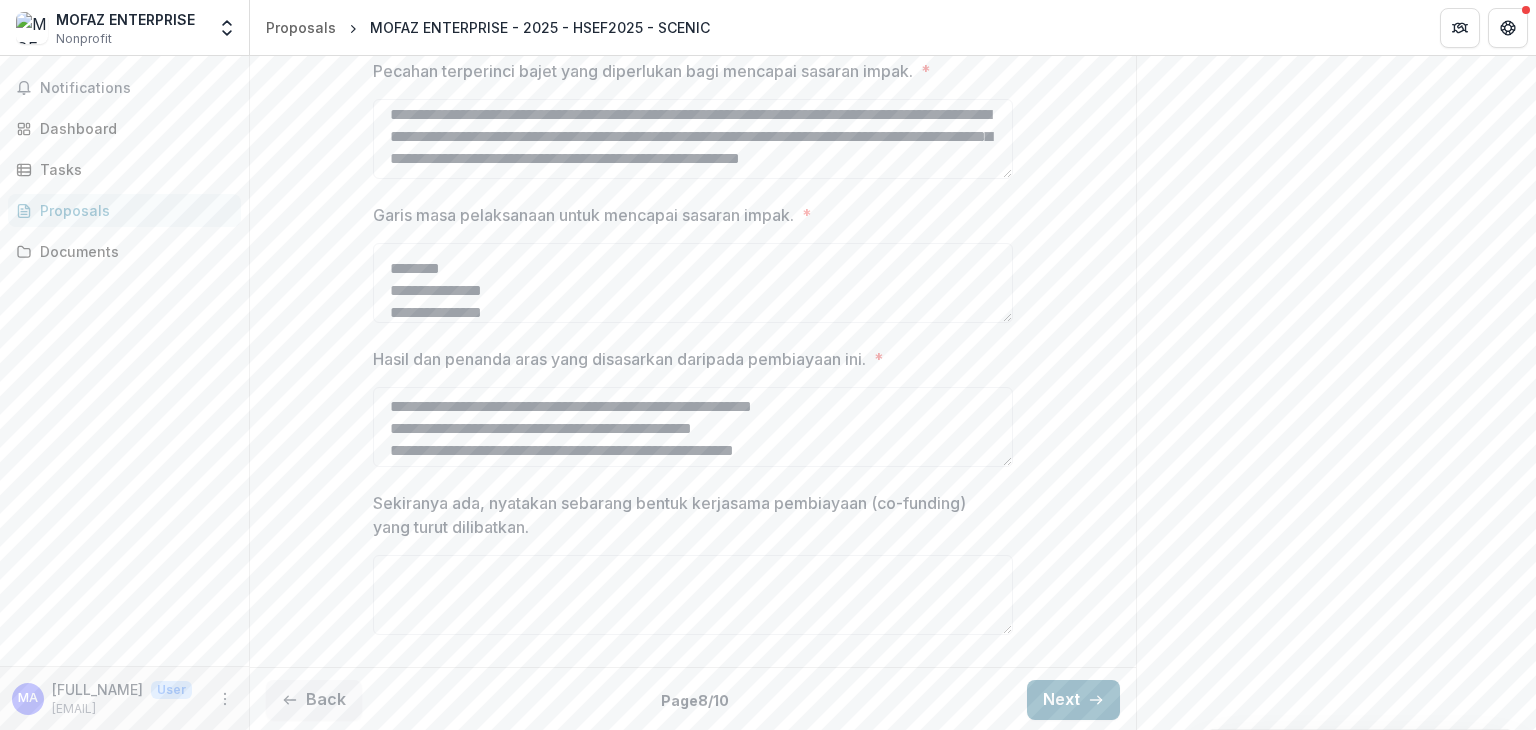 click on "Next" at bounding box center [1073, 700] 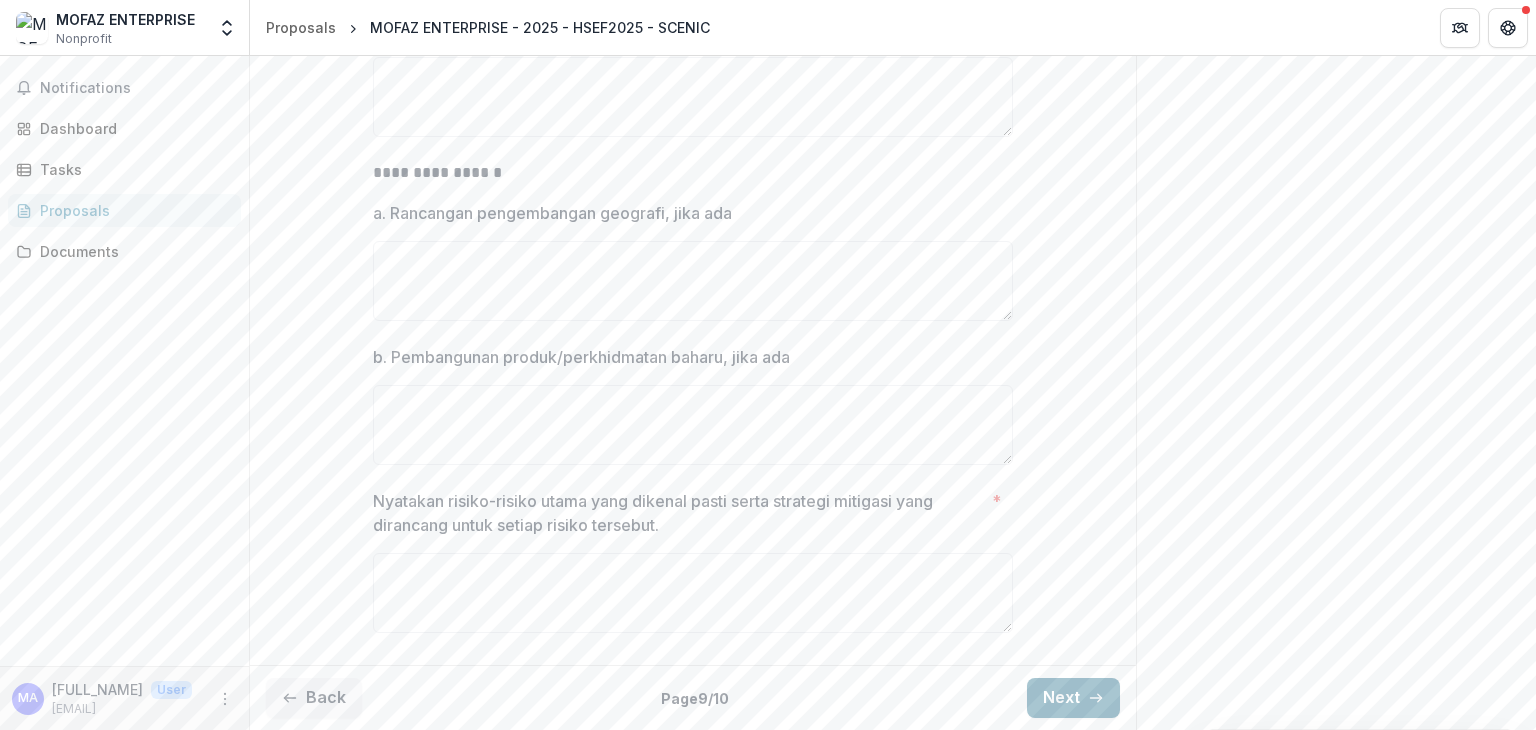 scroll, scrollTop: 552, scrollLeft: 0, axis: vertical 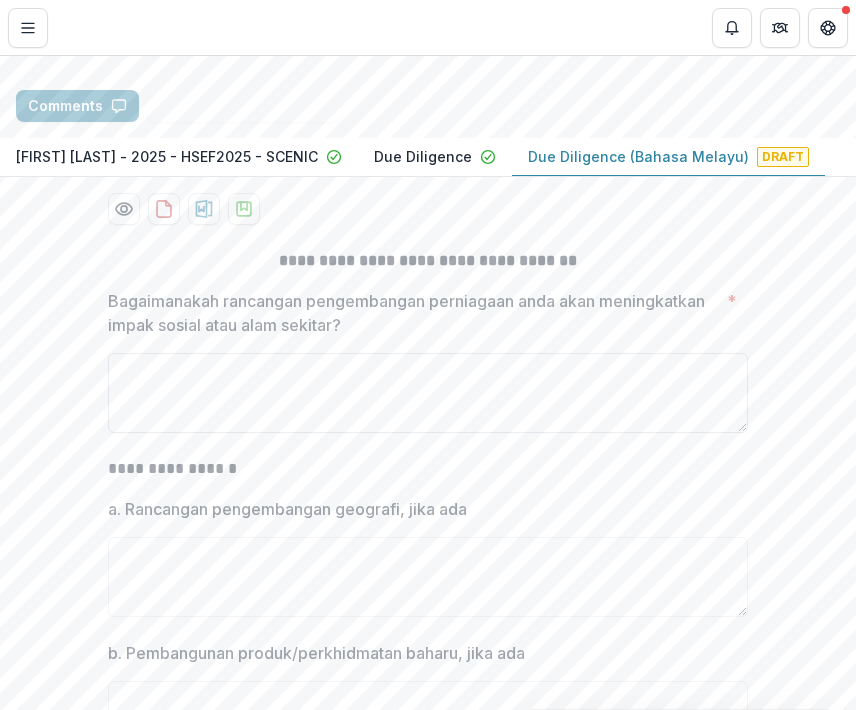 click on "Bagaimanakah rancangan pengembangan perniagaan anda akan meningkatkan impak sosial atau alam sekitar? *" at bounding box center (428, 393) 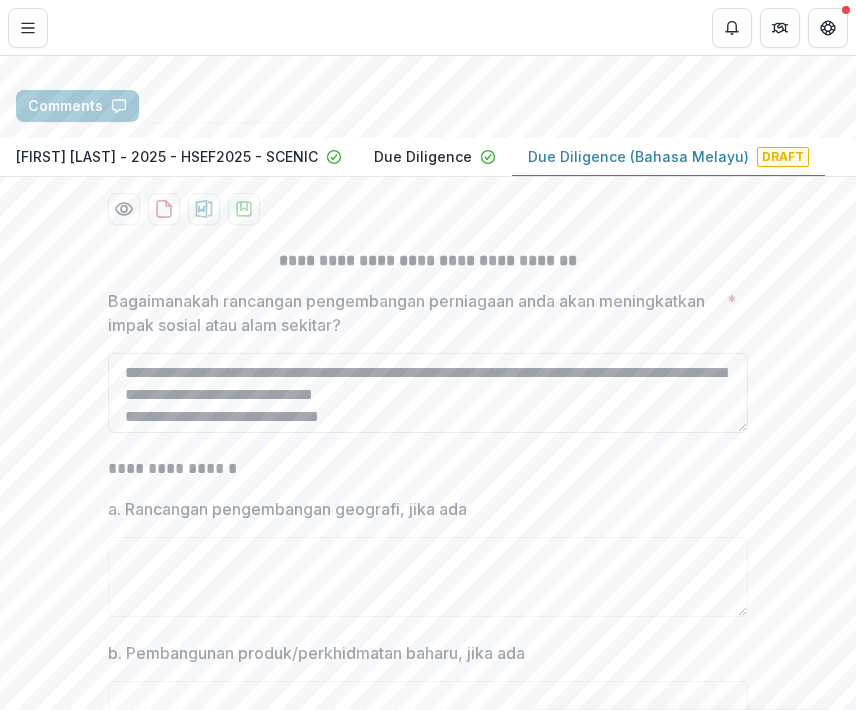 click on "**********" at bounding box center (428, 393) 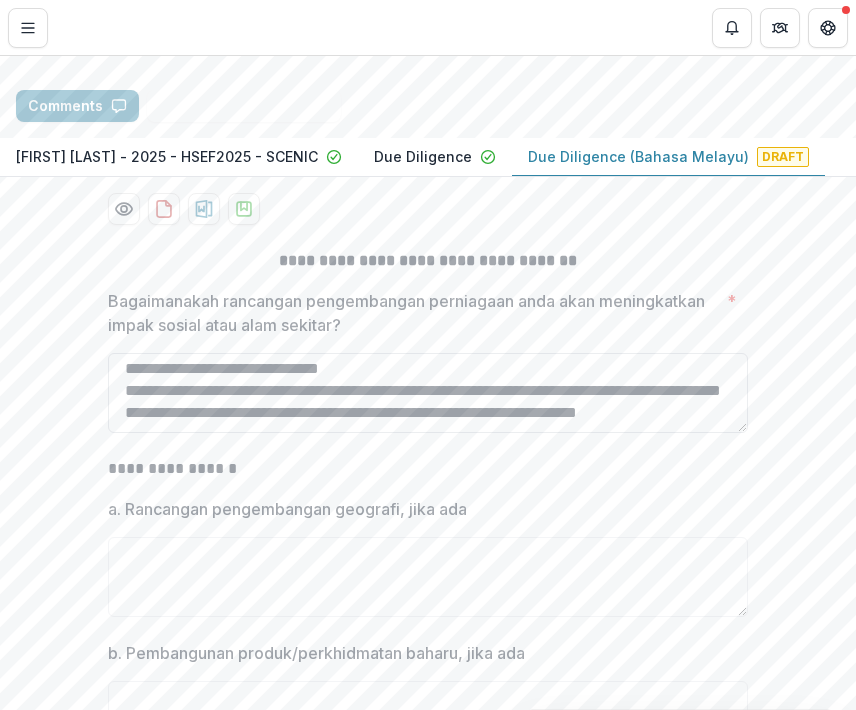 scroll, scrollTop: 82, scrollLeft: 0, axis: vertical 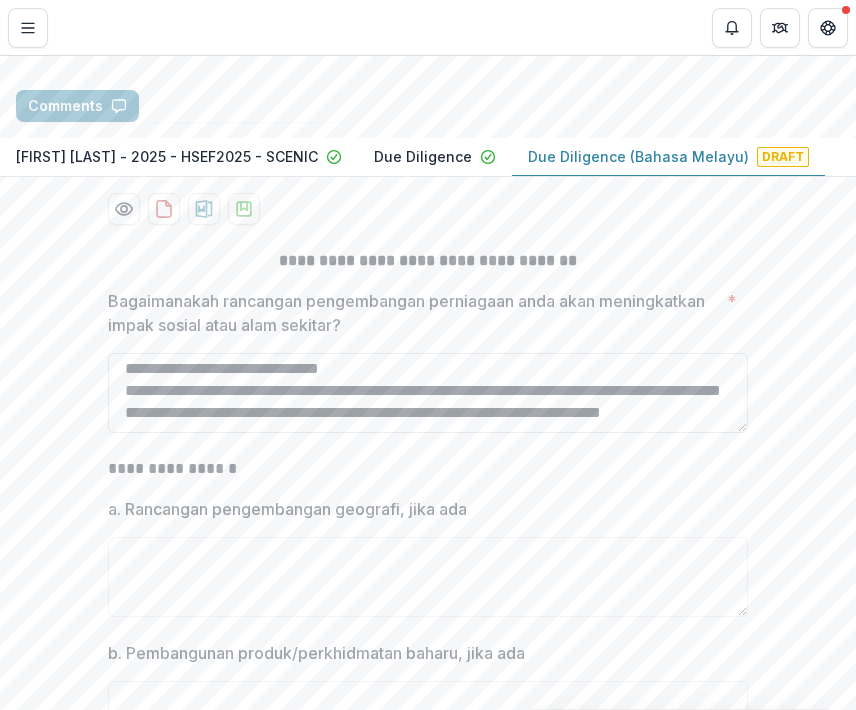 click on "**********" at bounding box center (428, 393) 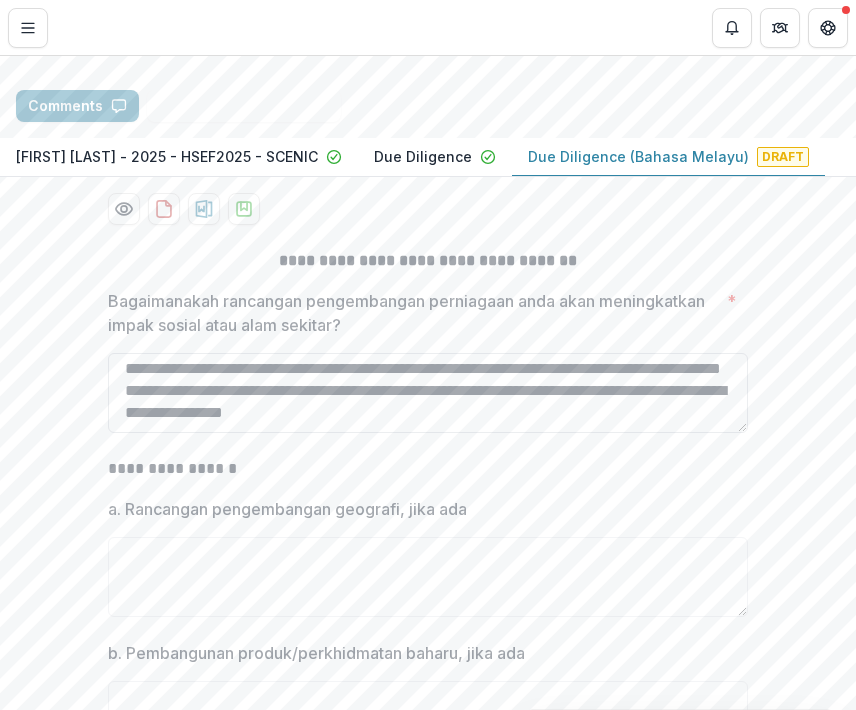 scroll, scrollTop: 126, scrollLeft: 0, axis: vertical 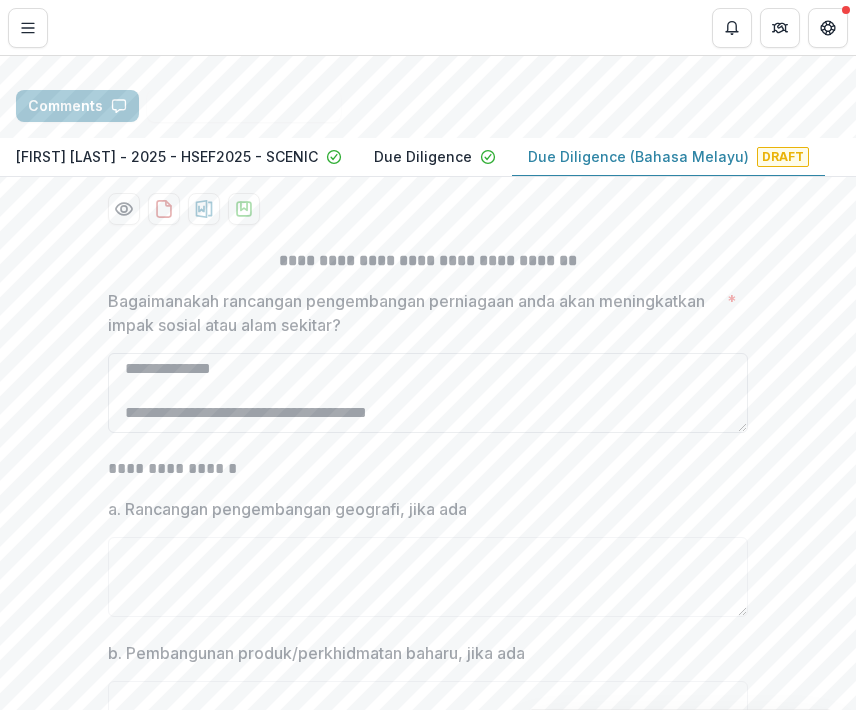 click on "**********" at bounding box center (428, 393) 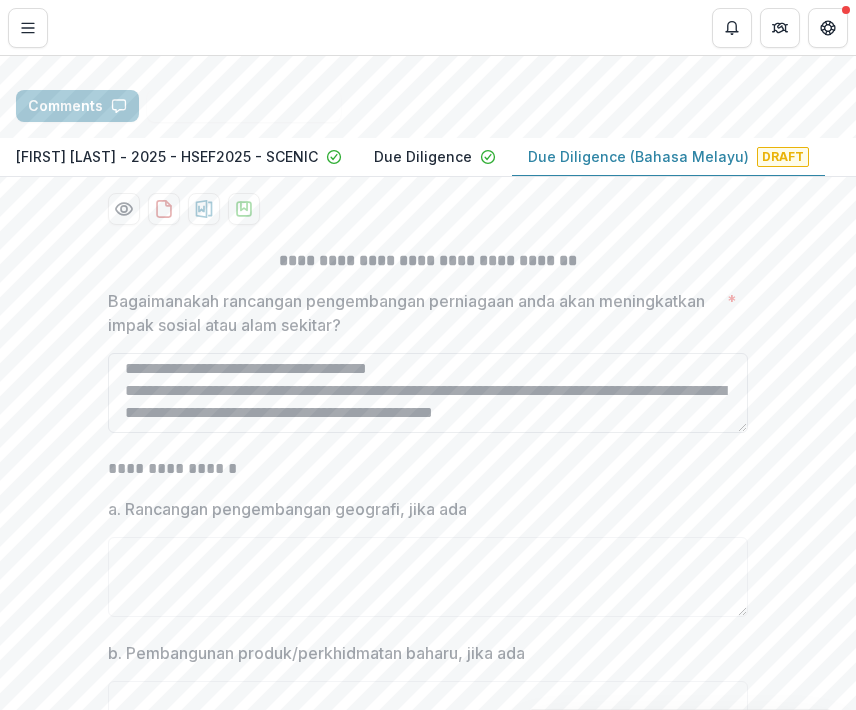 scroll, scrollTop: 192, scrollLeft: 0, axis: vertical 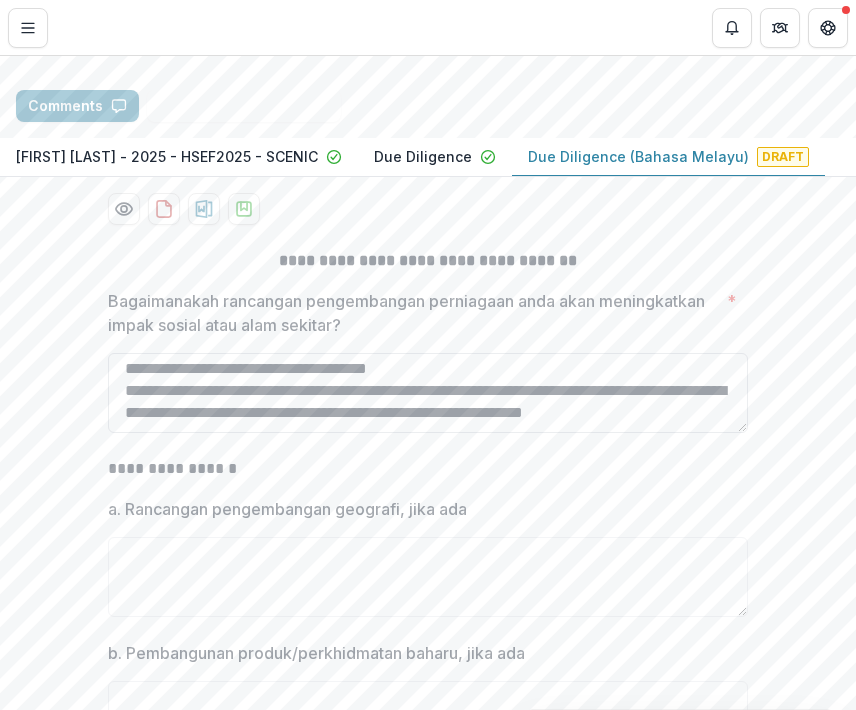click on "**********" at bounding box center (428, 393) 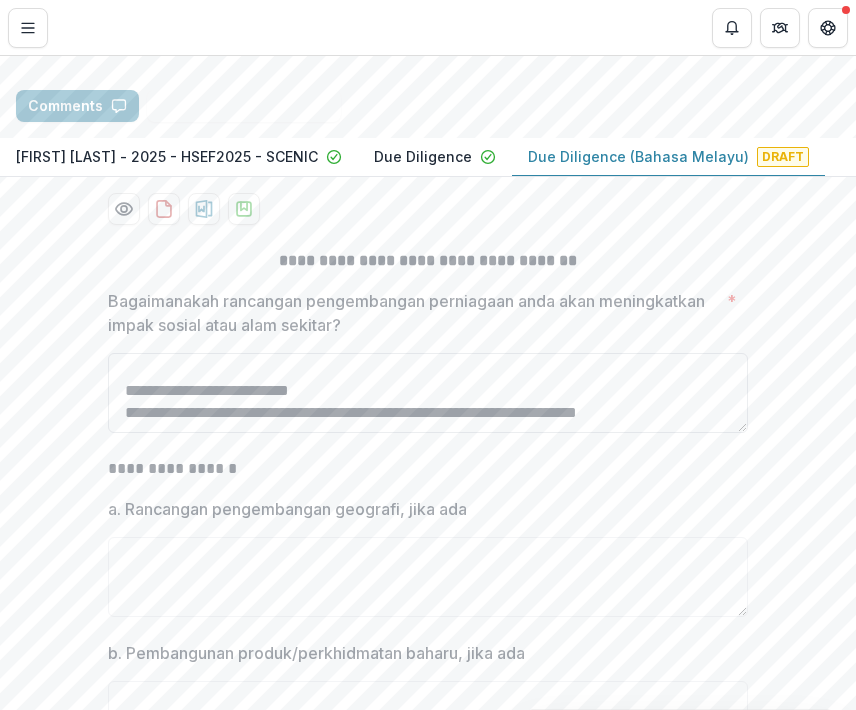 scroll, scrollTop: 280, scrollLeft: 0, axis: vertical 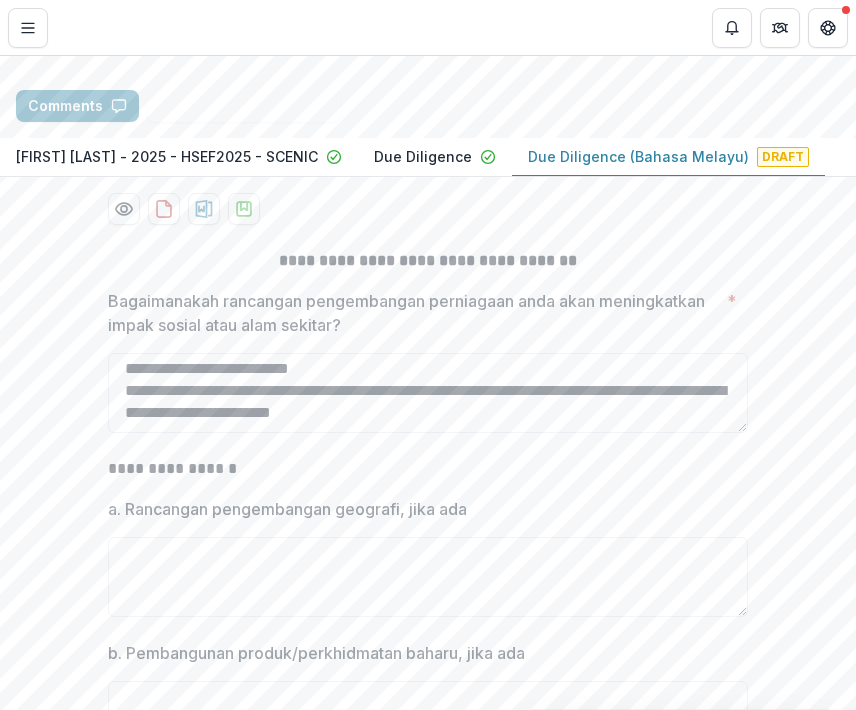 type on "**********" 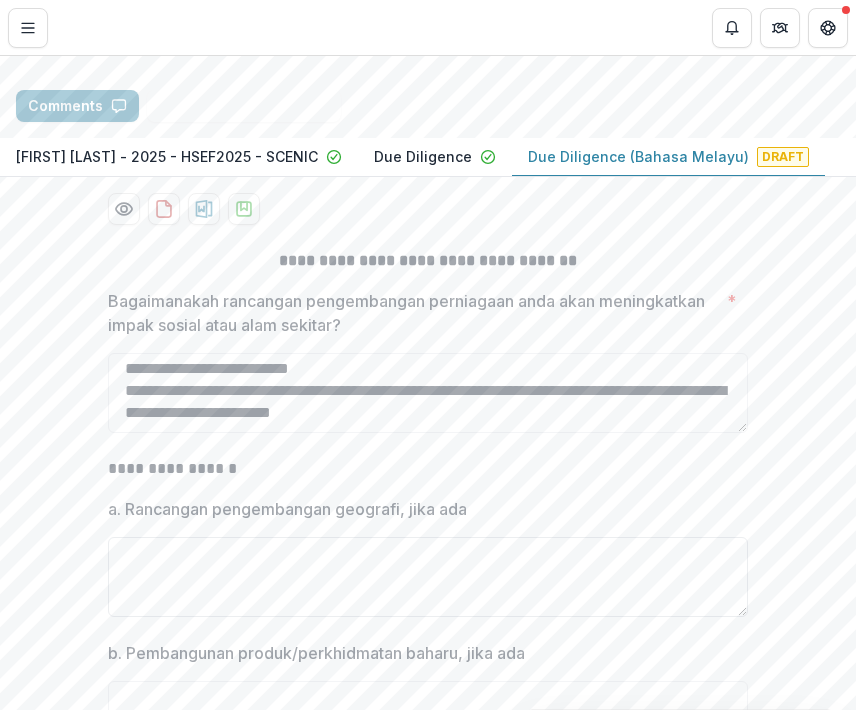 click on "a. Rancangan pengembangan geografi, jika ada" at bounding box center [428, 577] 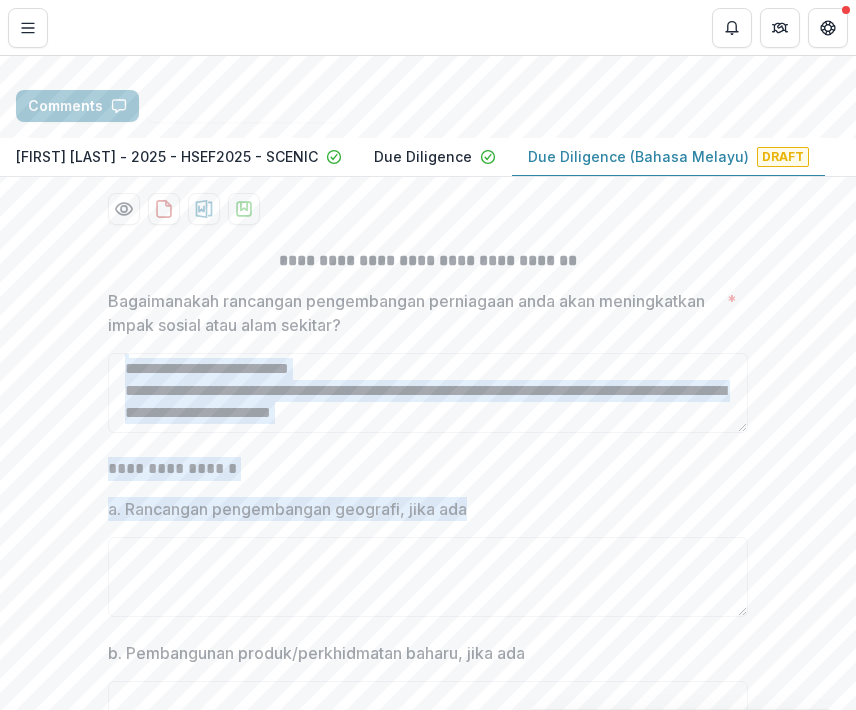 drag, startPoint x: 849, startPoint y: 427, endPoint x: 855, endPoint y: 521, distance: 94.19129 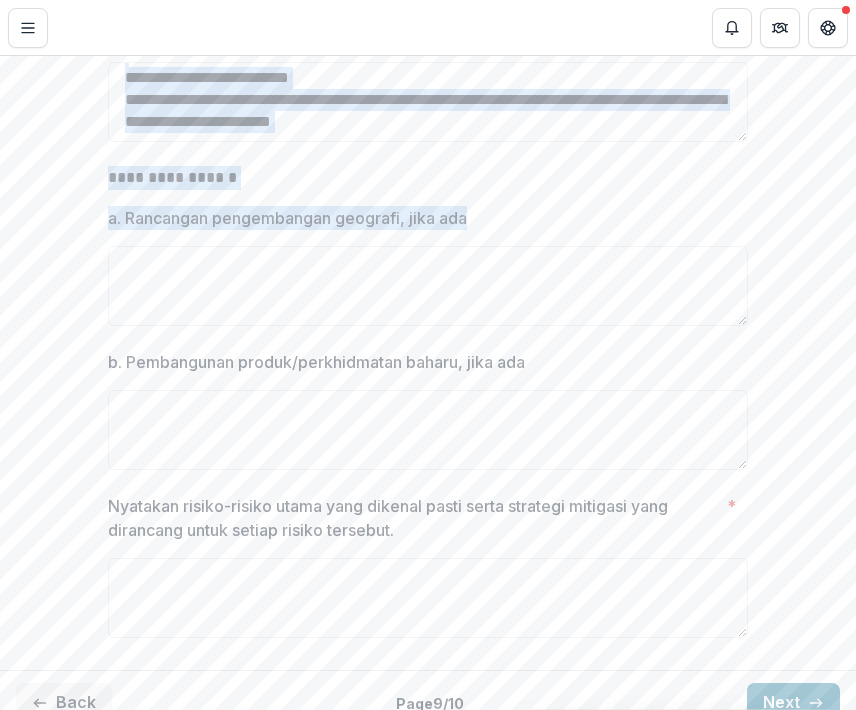 scroll, scrollTop: 615, scrollLeft: 0, axis: vertical 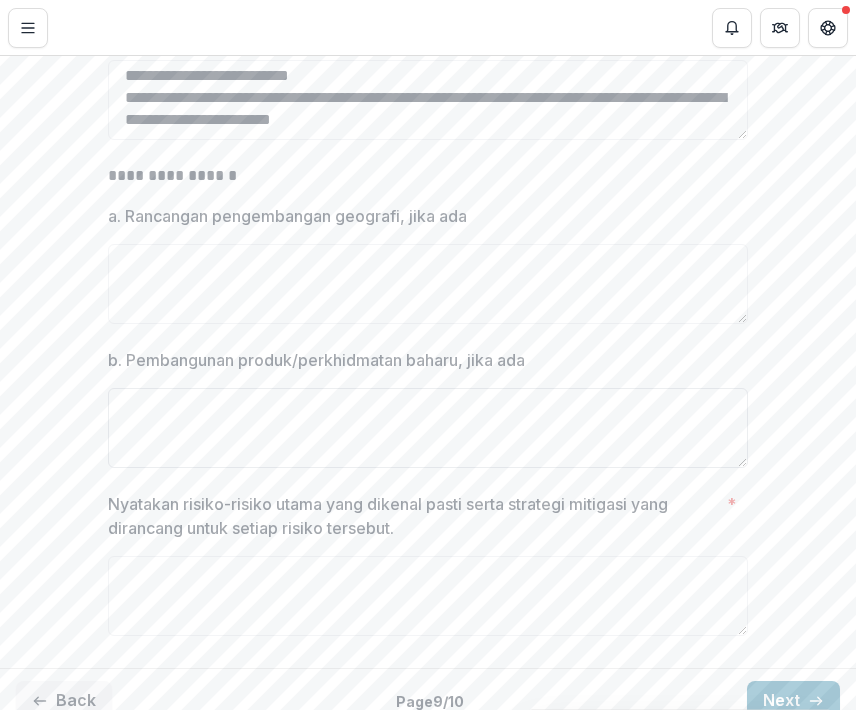 click on "b. Pembangunan produk/perkhidmatan baharu, jika ada" at bounding box center (428, 428) 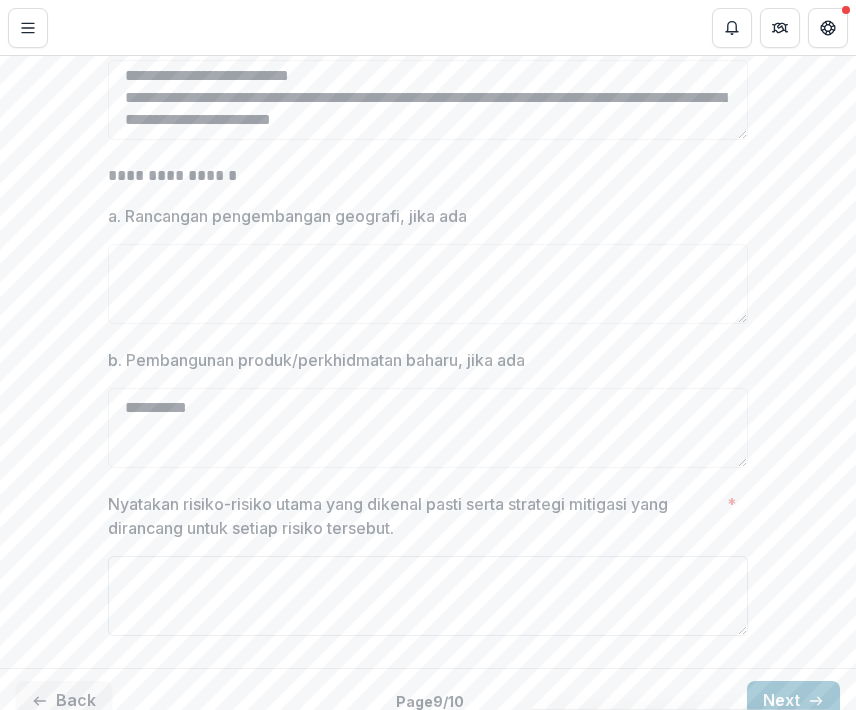 type on "**********" 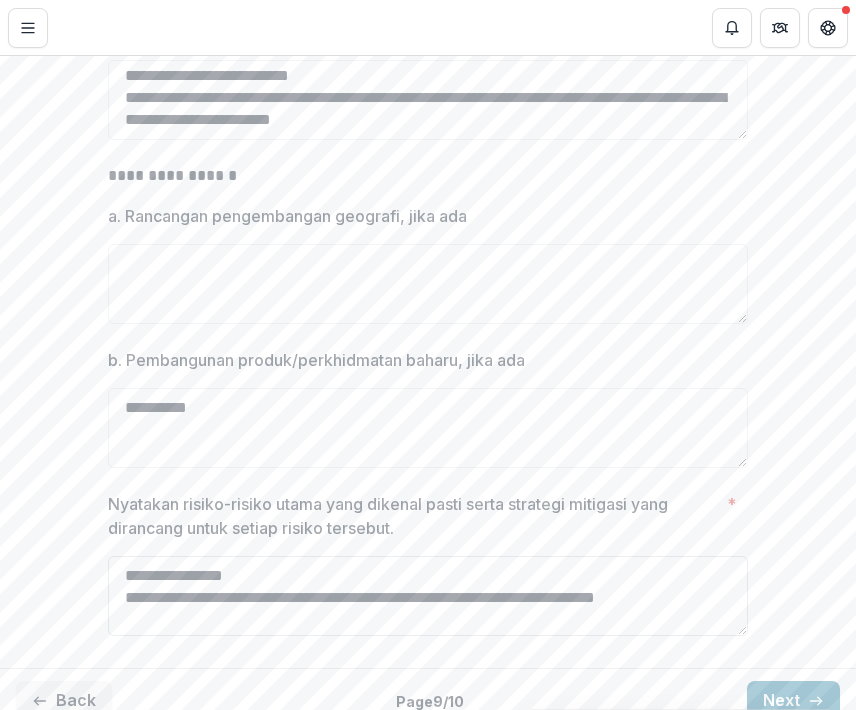 click on "**********" at bounding box center [428, 596] 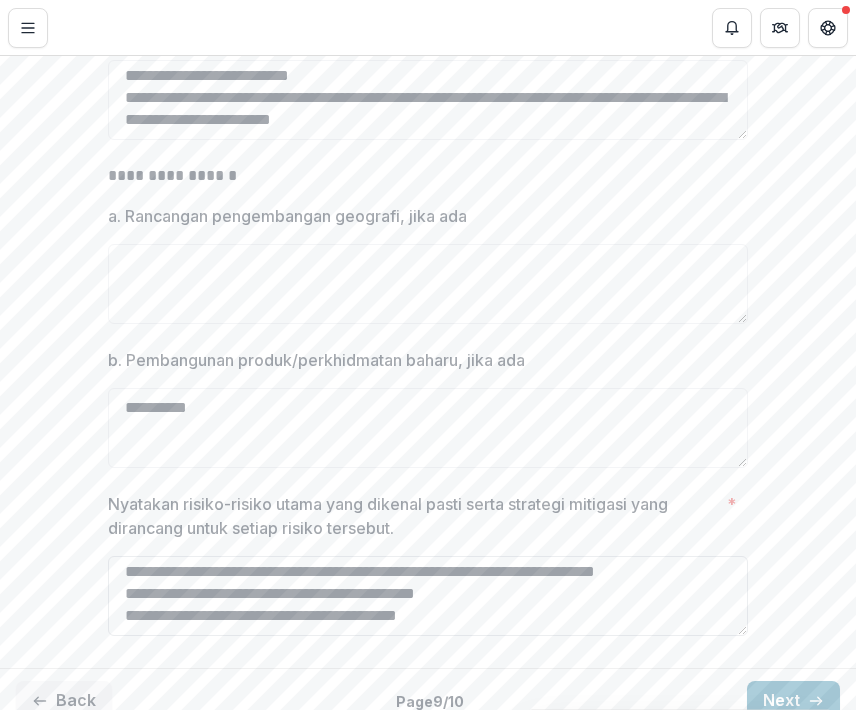 scroll, scrollTop: 82, scrollLeft: 0, axis: vertical 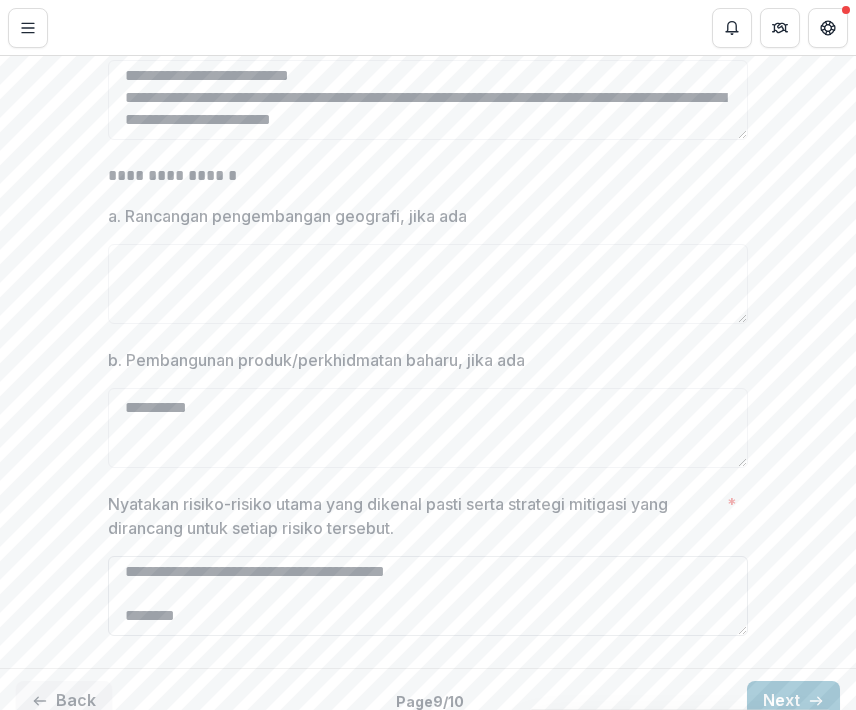 click on "**********" at bounding box center (428, 596) 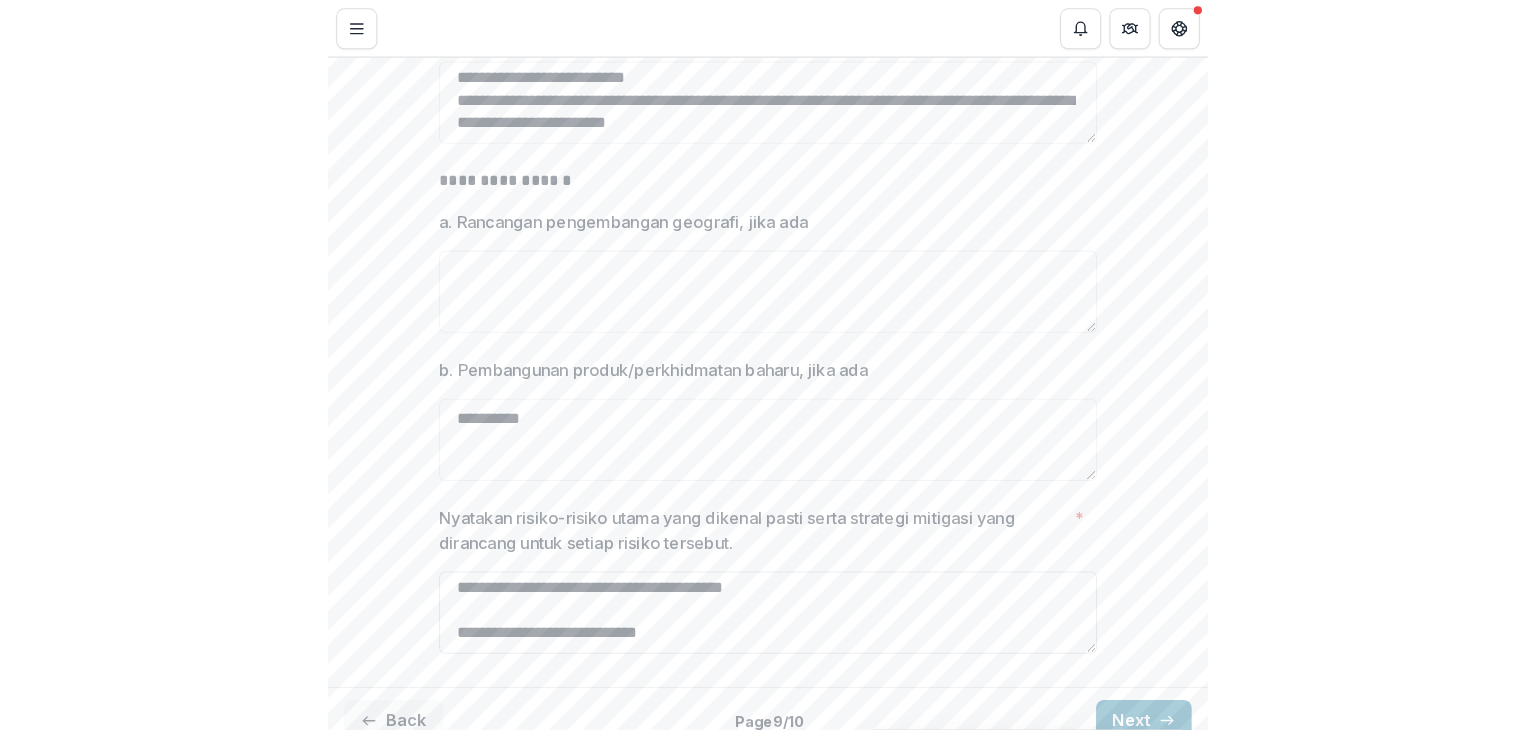 scroll, scrollTop: 104, scrollLeft: 0, axis: vertical 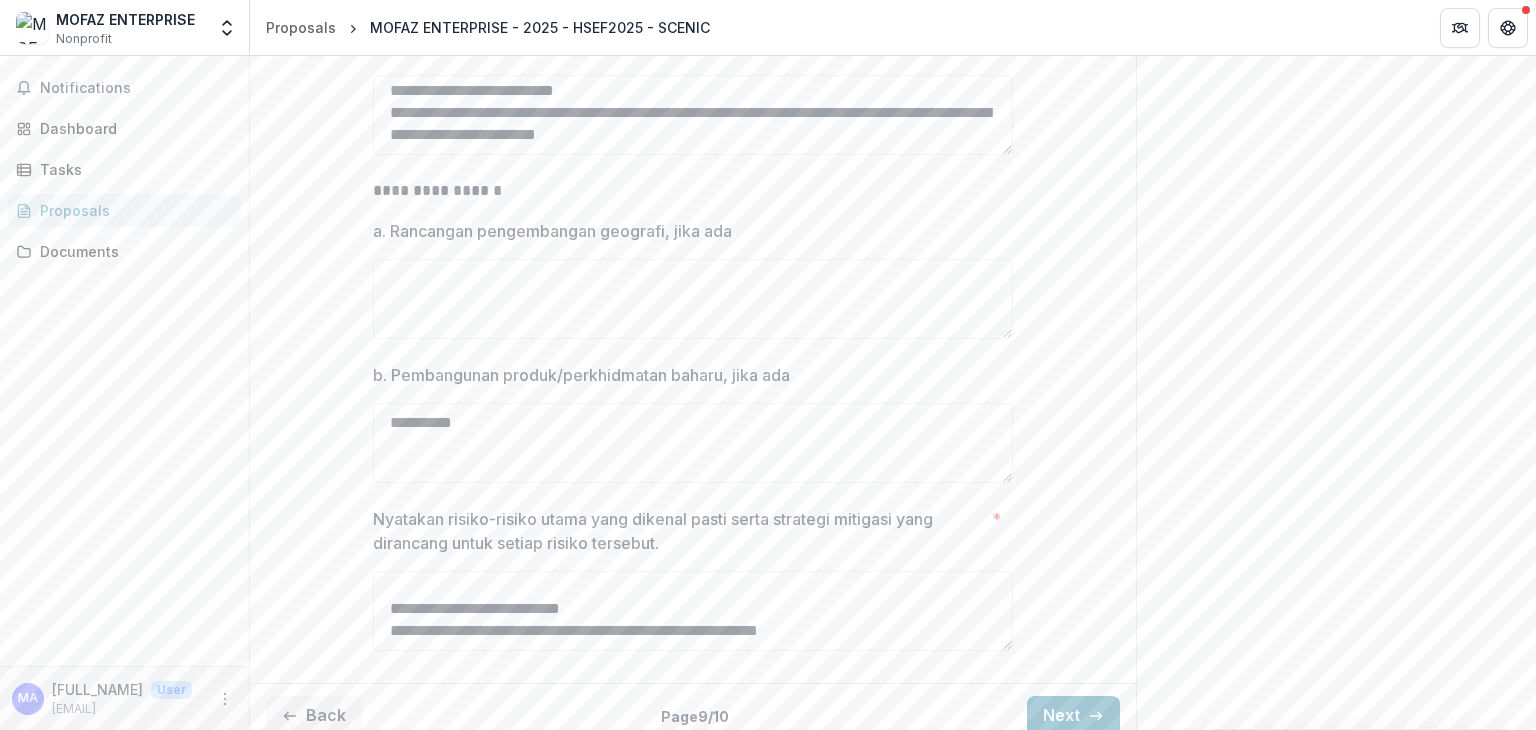 type on "**********" 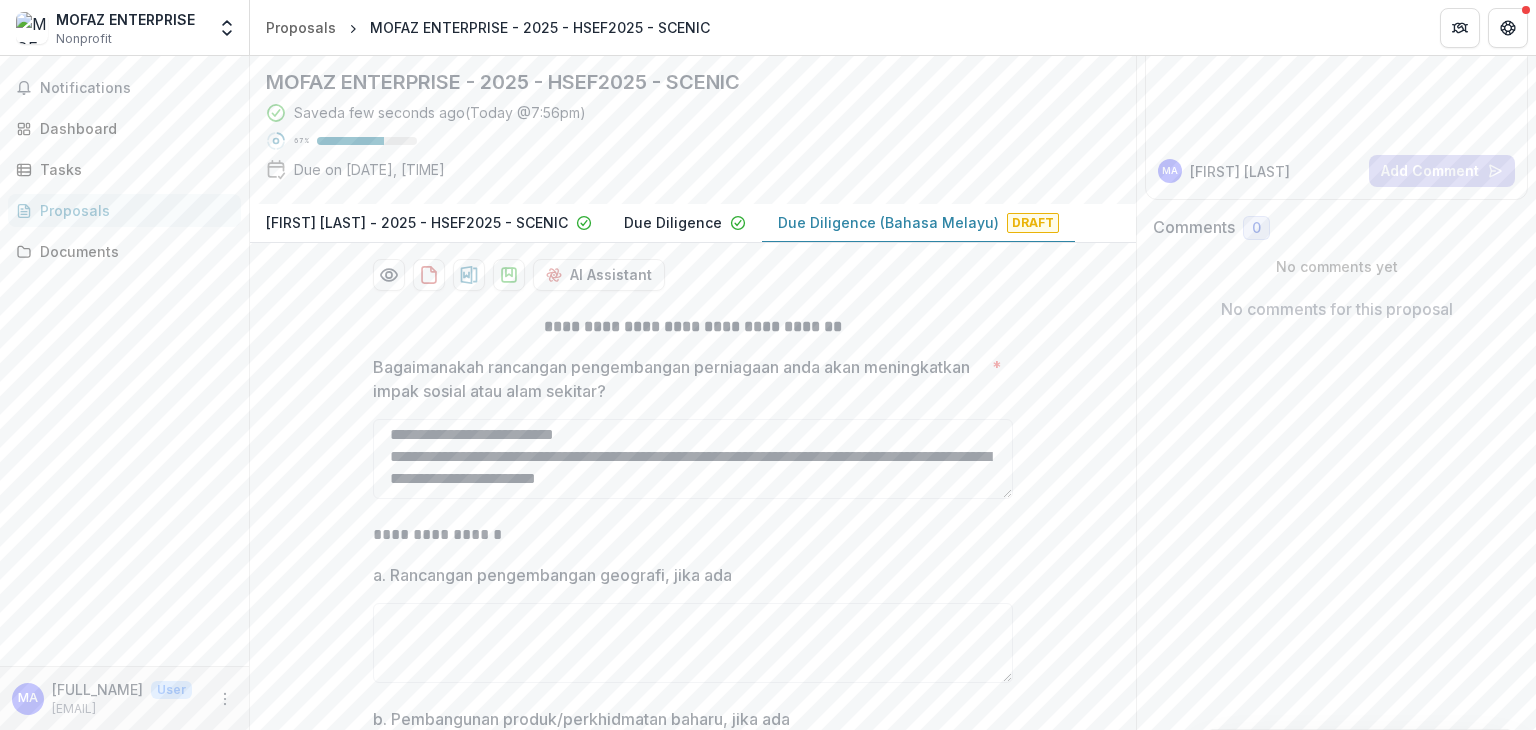 scroll, scrollTop: 172, scrollLeft: 0, axis: vertical 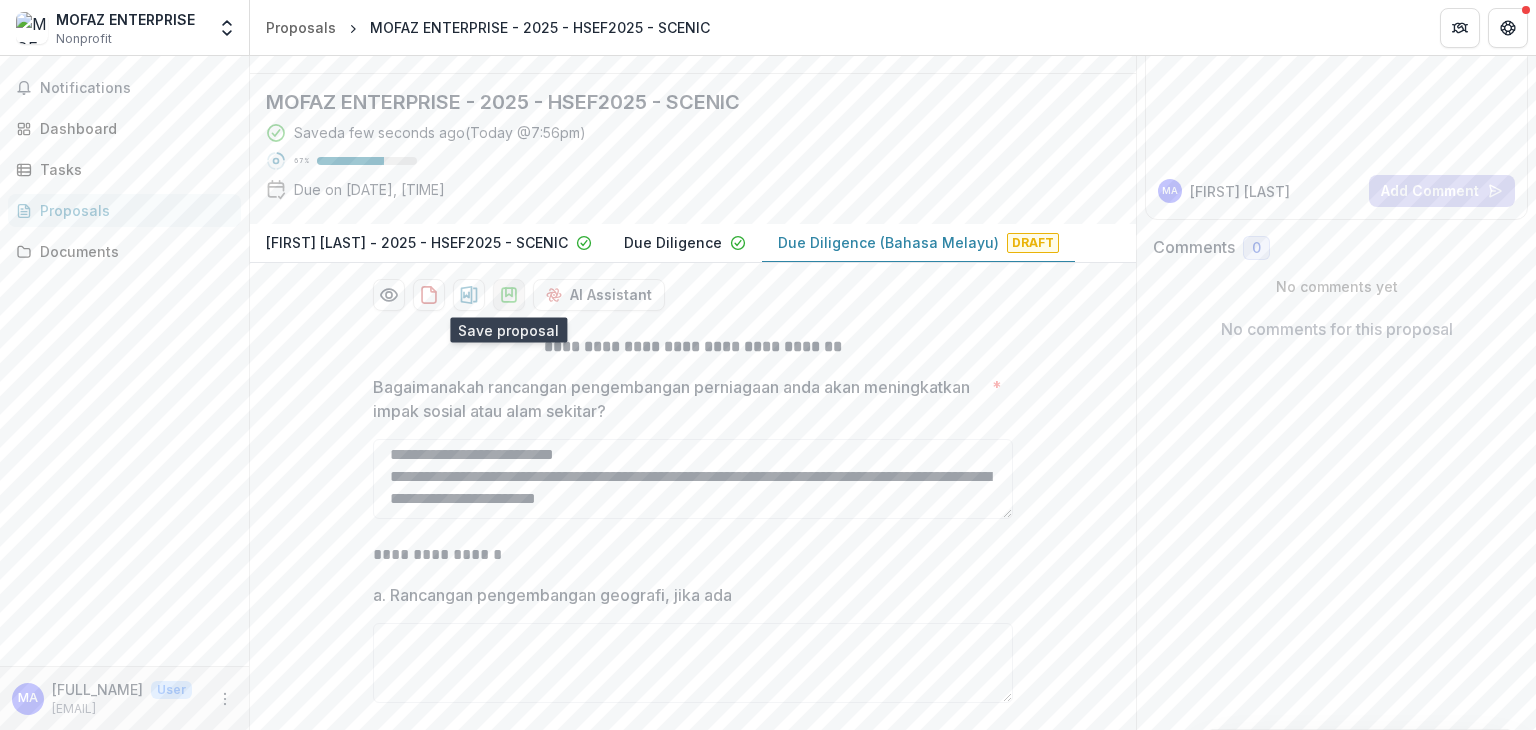 click 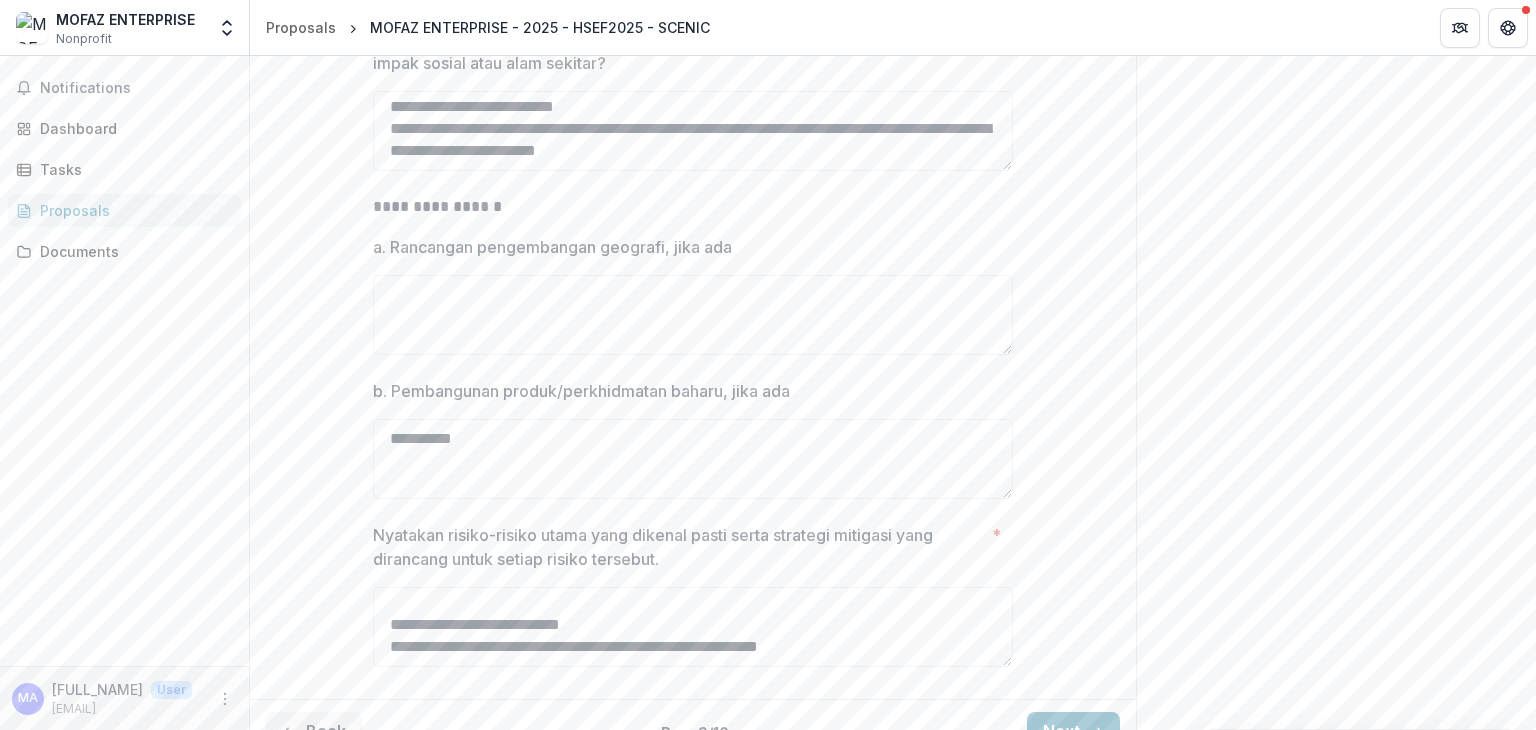 scroll, scrollTop: 552, scrollLeft: 0, axis: vertical 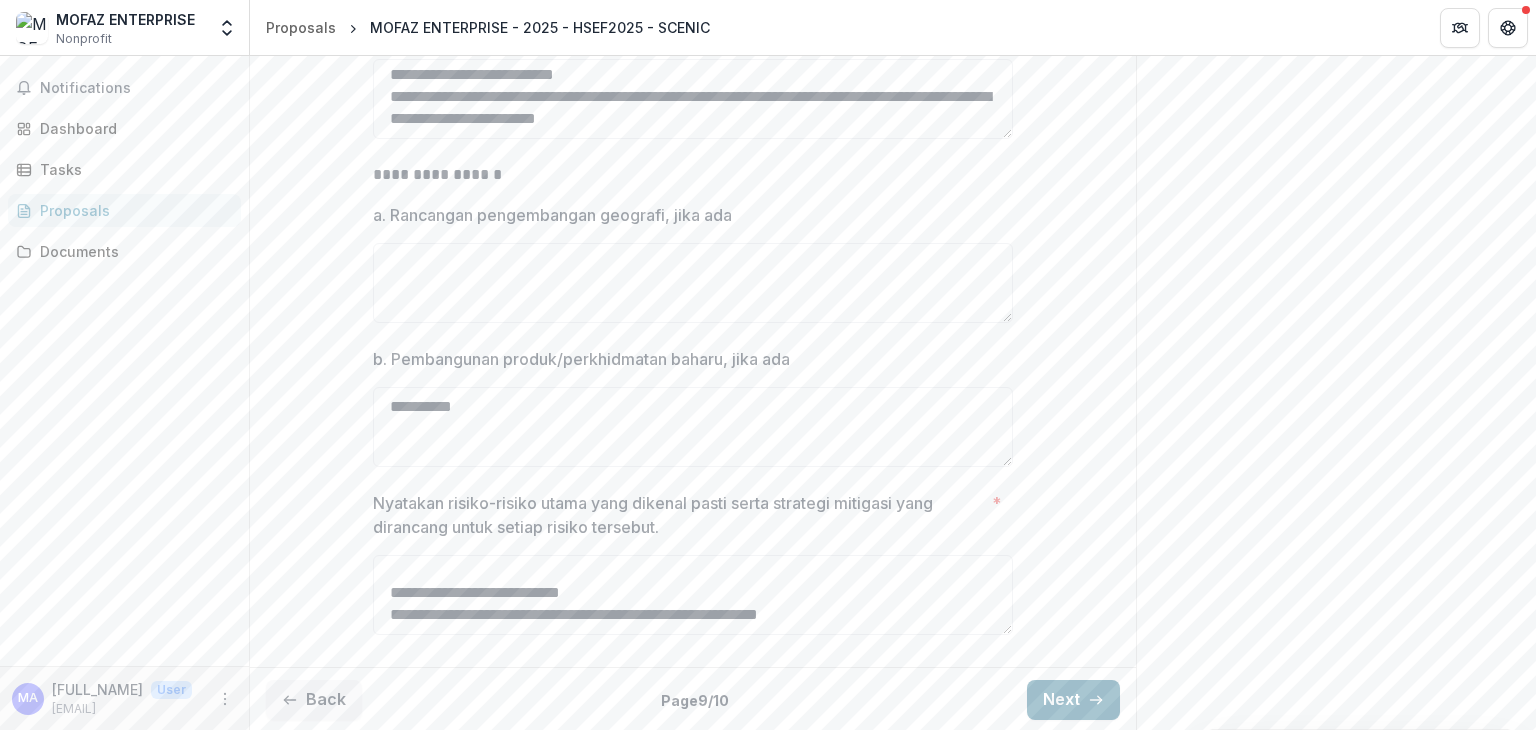 click on "Next" at bounding box center (1073, 700) 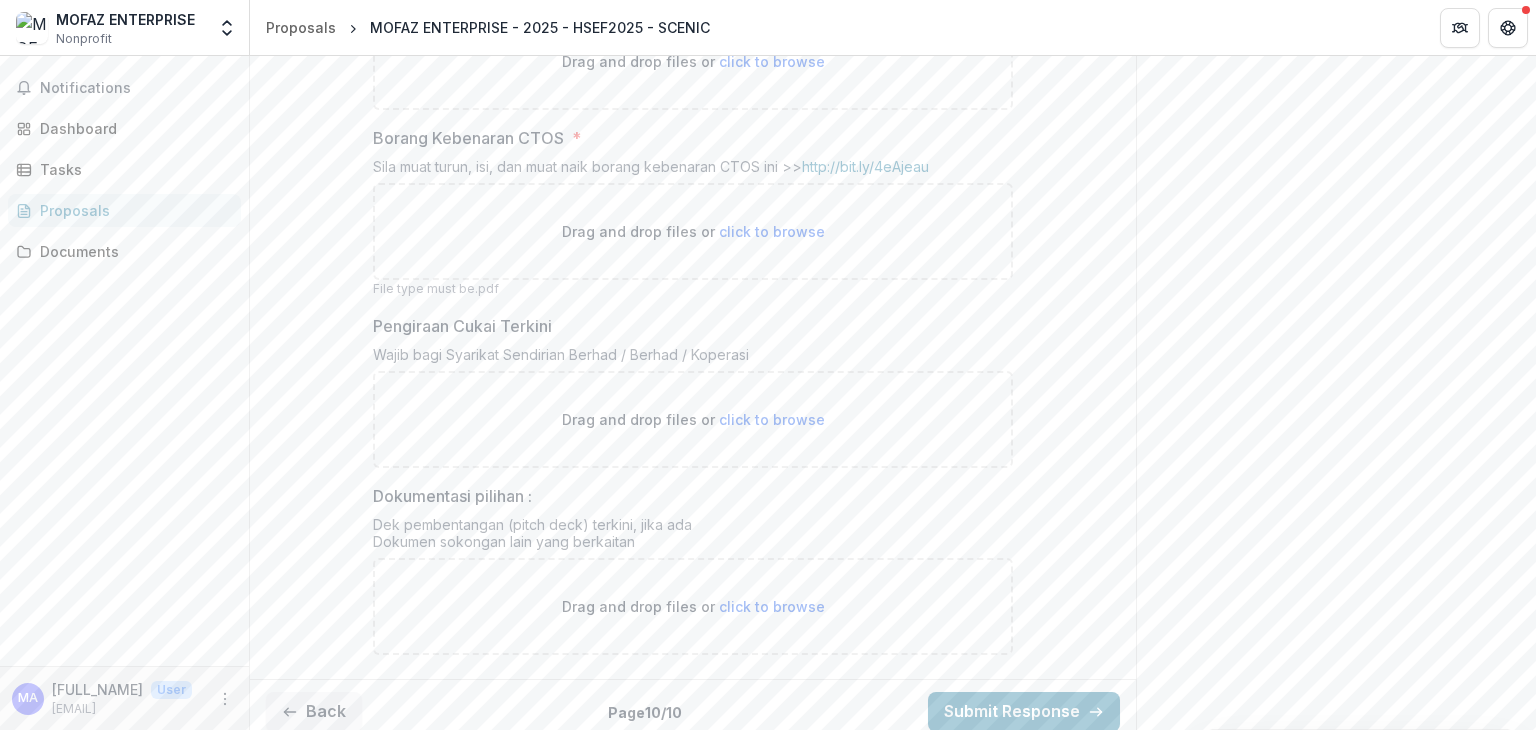 scroll, scrollTop: 623, scrollLeft: 0, axis: vertical 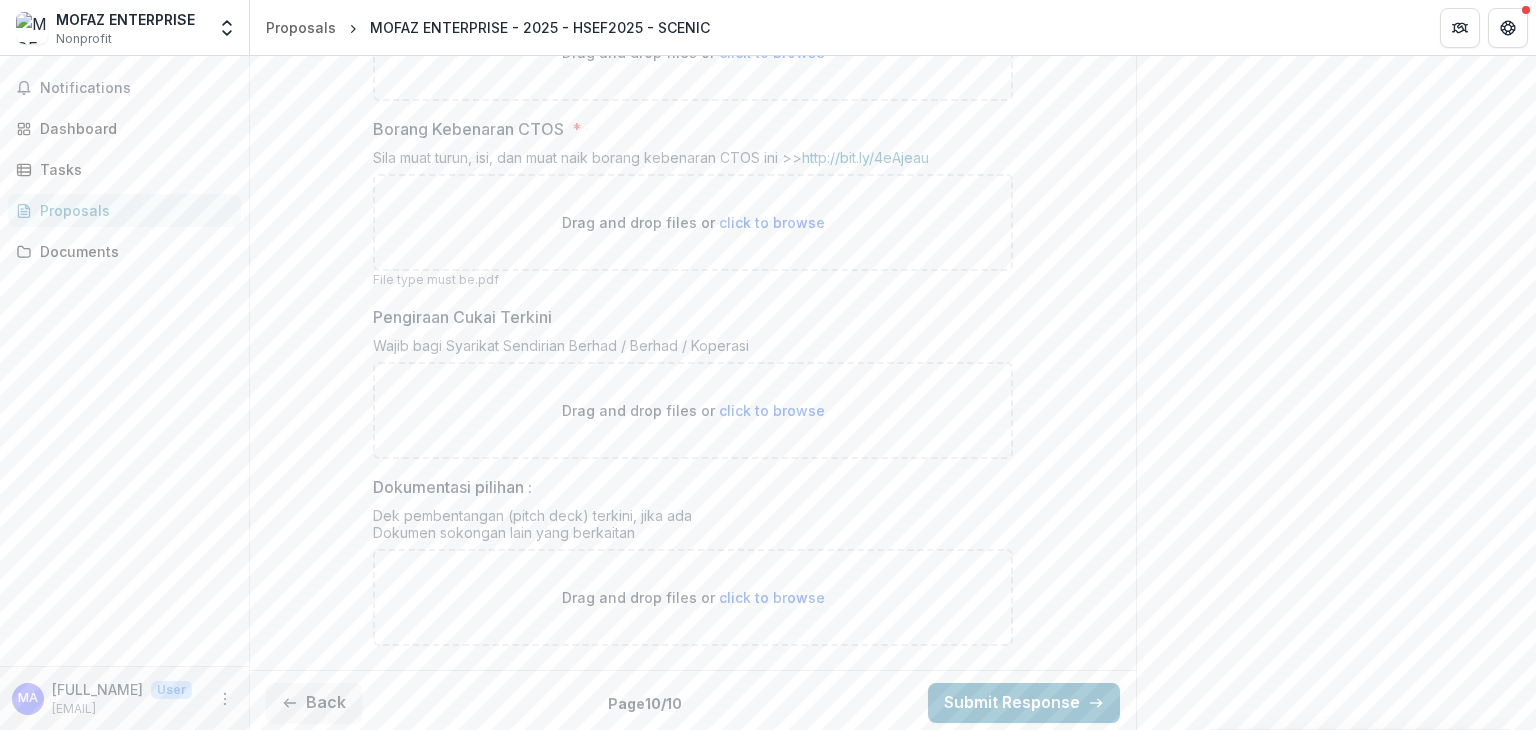 click on "click to browse" at bounding box center [772, 597] 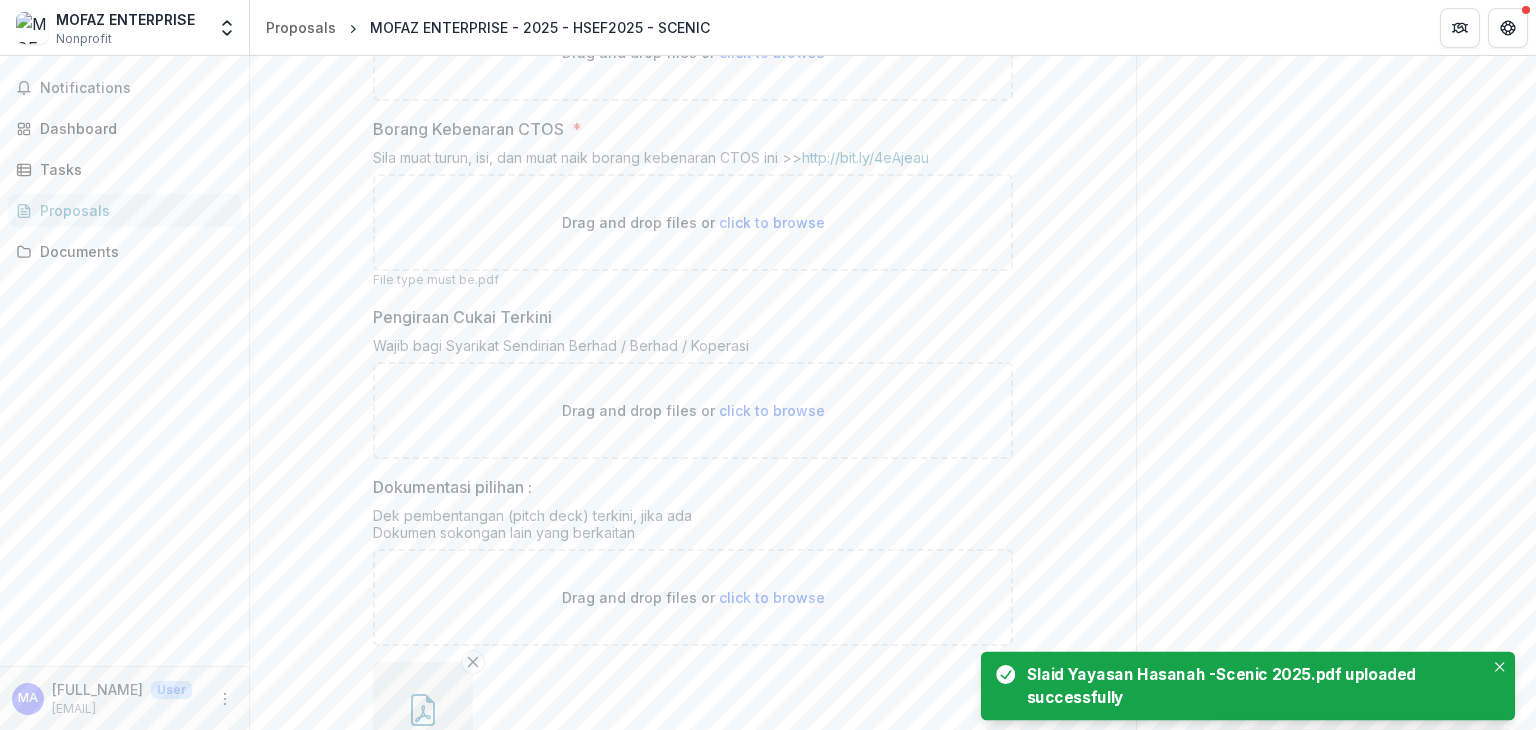 drag, startPoint x: 1528, startPoint y: 463, endPoint x: 1535, endPoint y: 414, distance: 49.497475 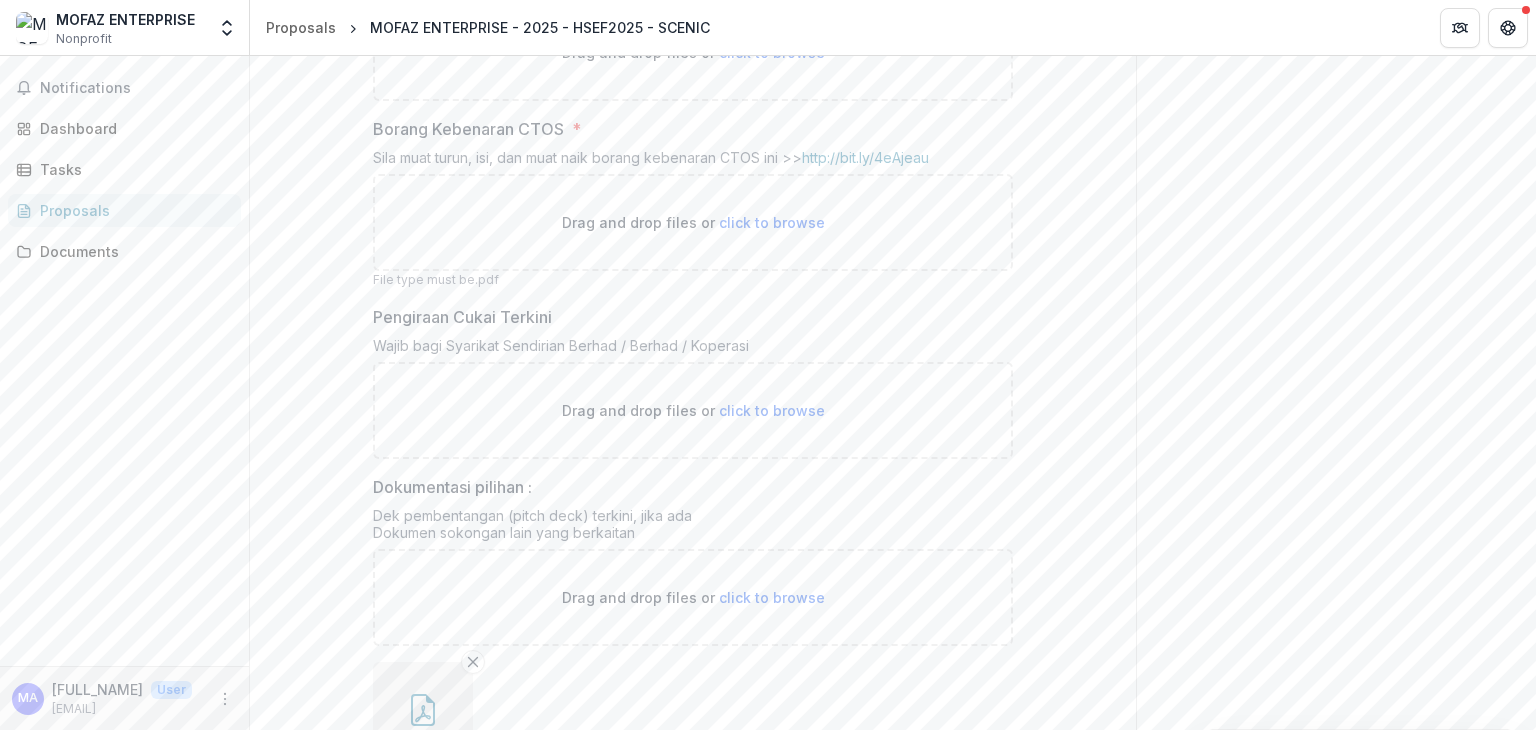 drag, startPoint x: 1535, startPoint y: 414, endPoint x: 1533, endPoint y: 368, distance: 46.043457 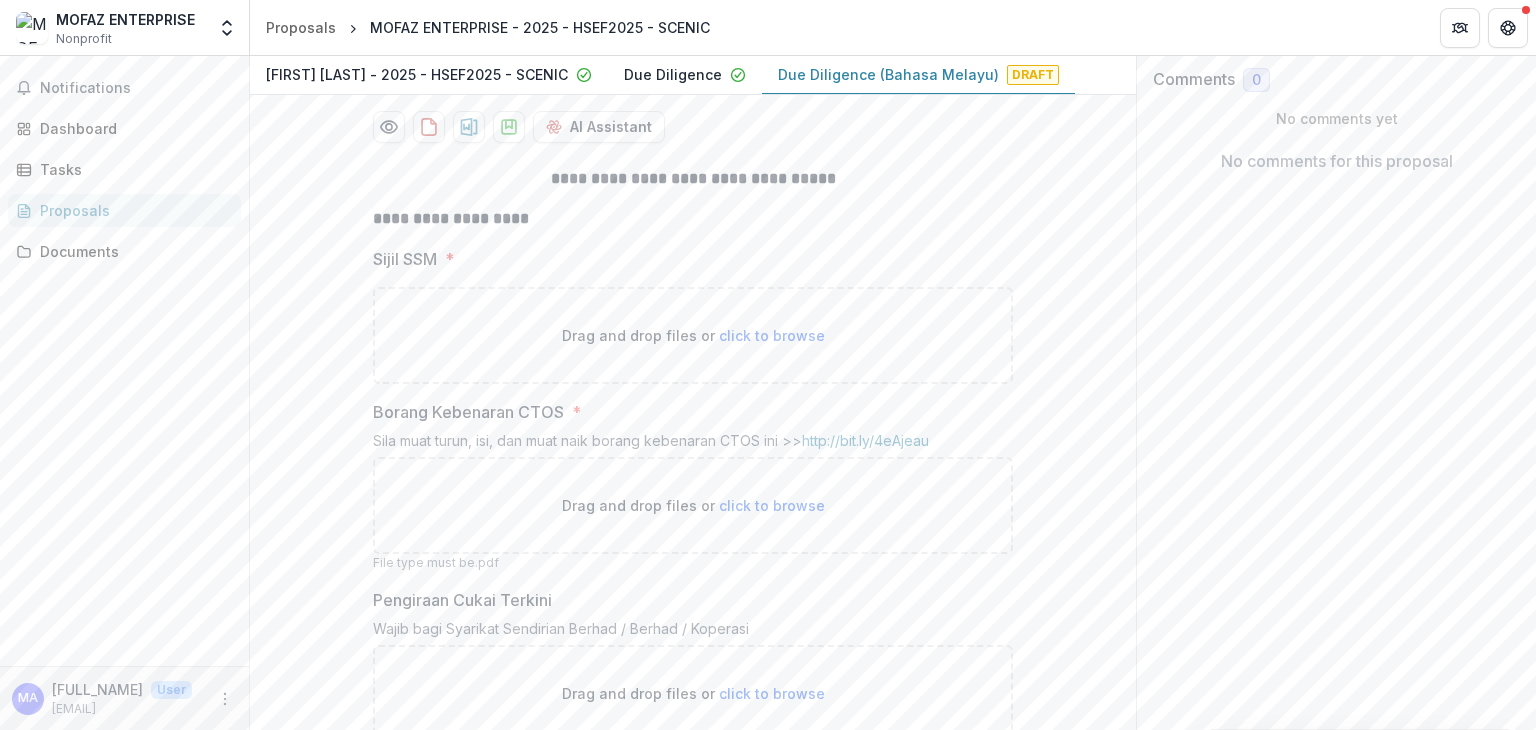 scroll, scrollTop: 331, scrollLeft: 0, axis: vertical 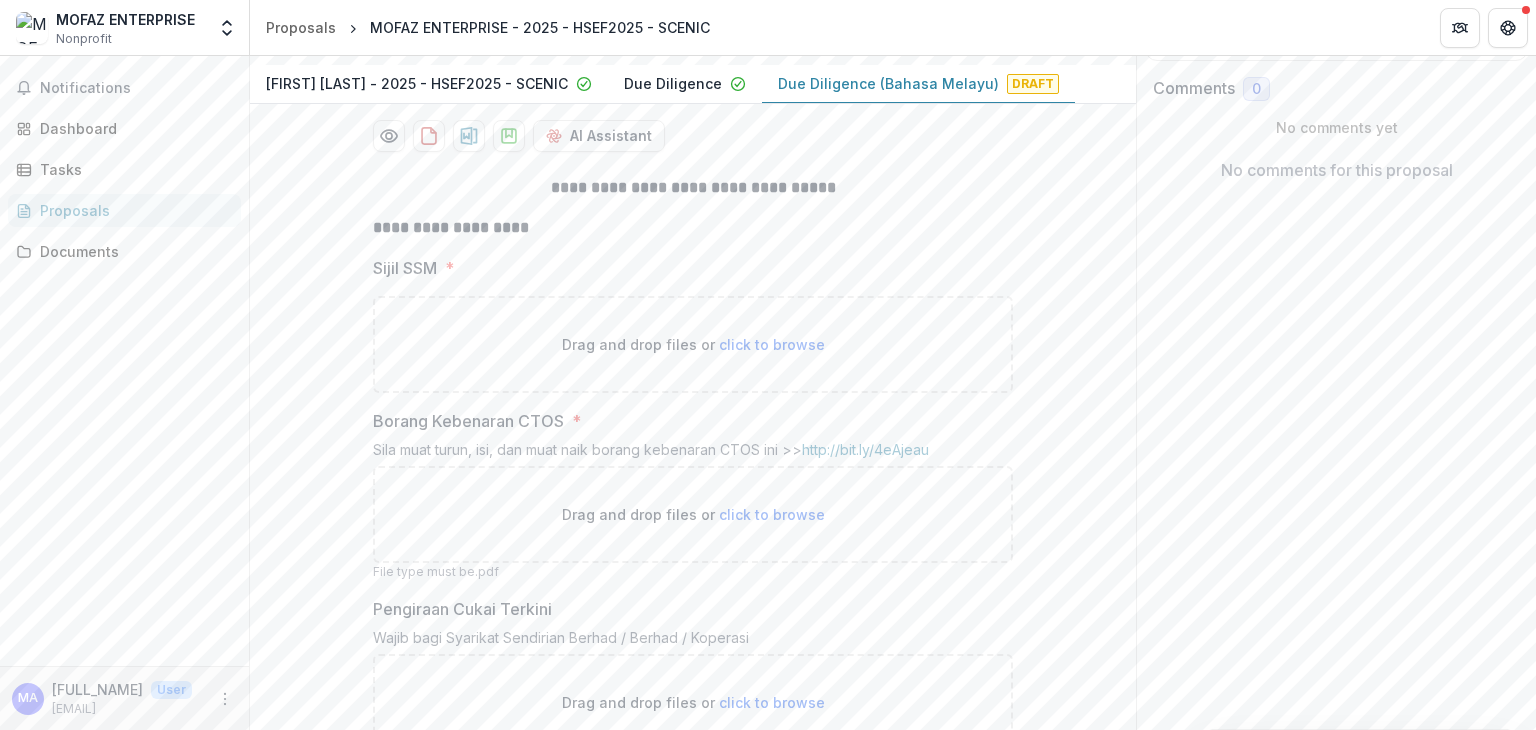 click on "Drag and drop files or   click to browse" at bounding box center (693, 344) 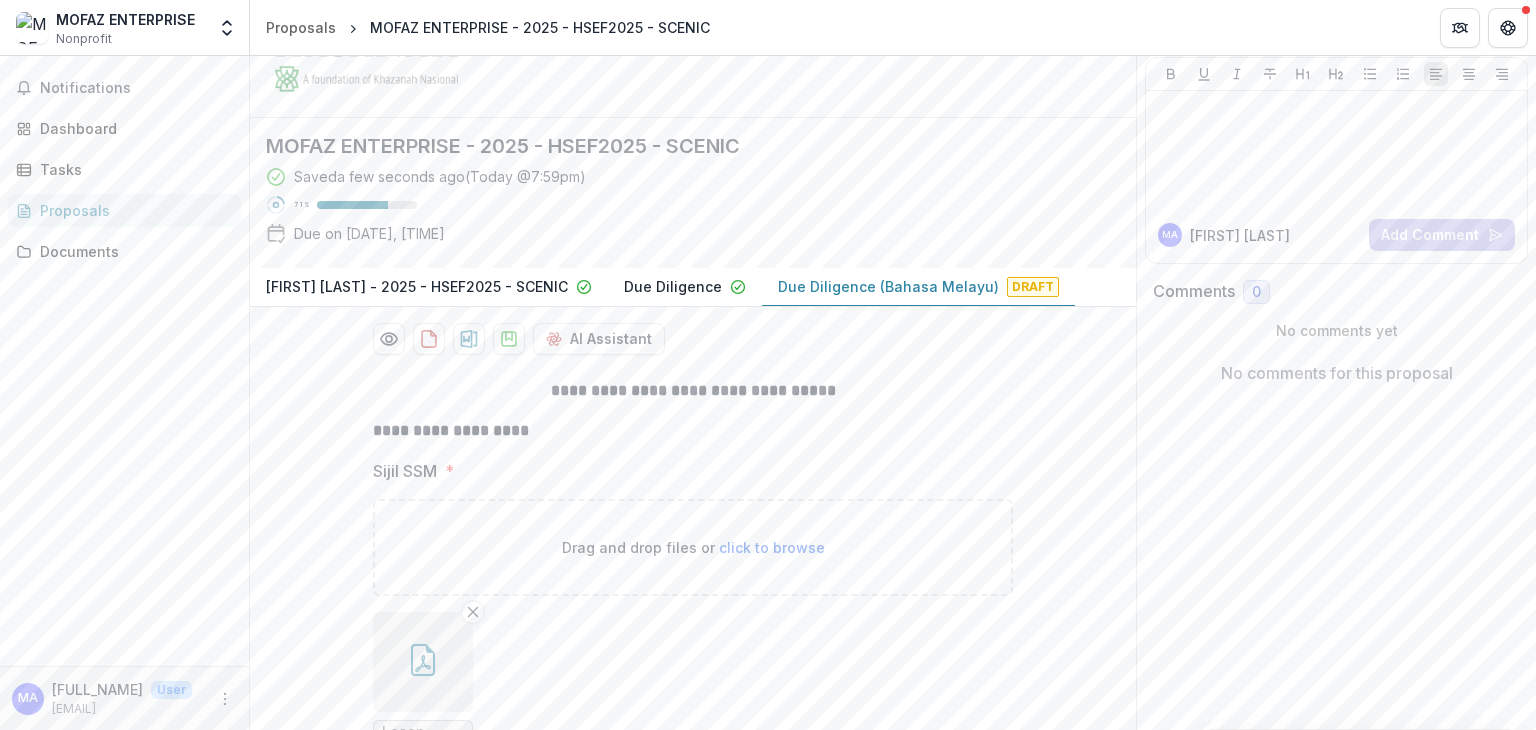 scroll, scrollTop: 0, scrollLeft: 0, axis: both 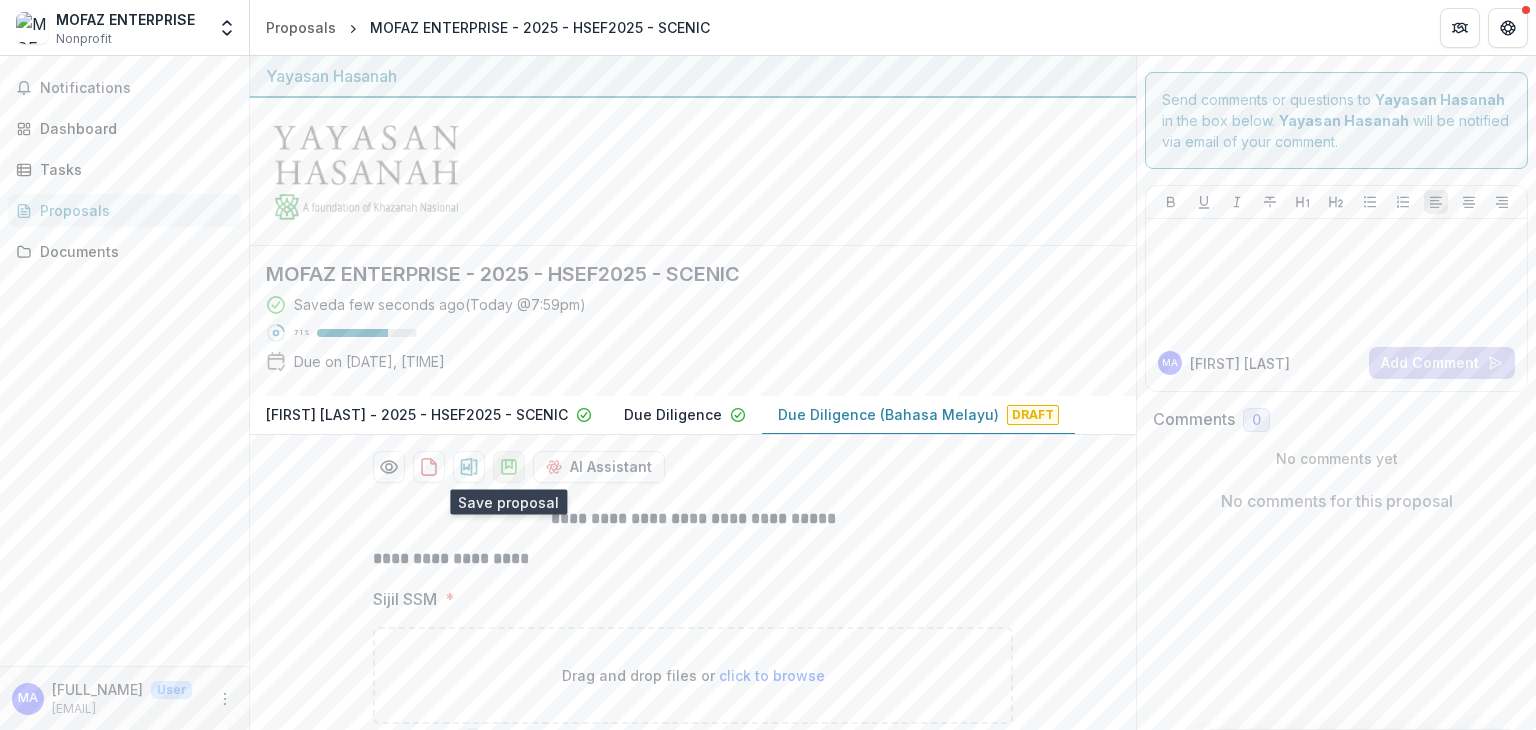 click 